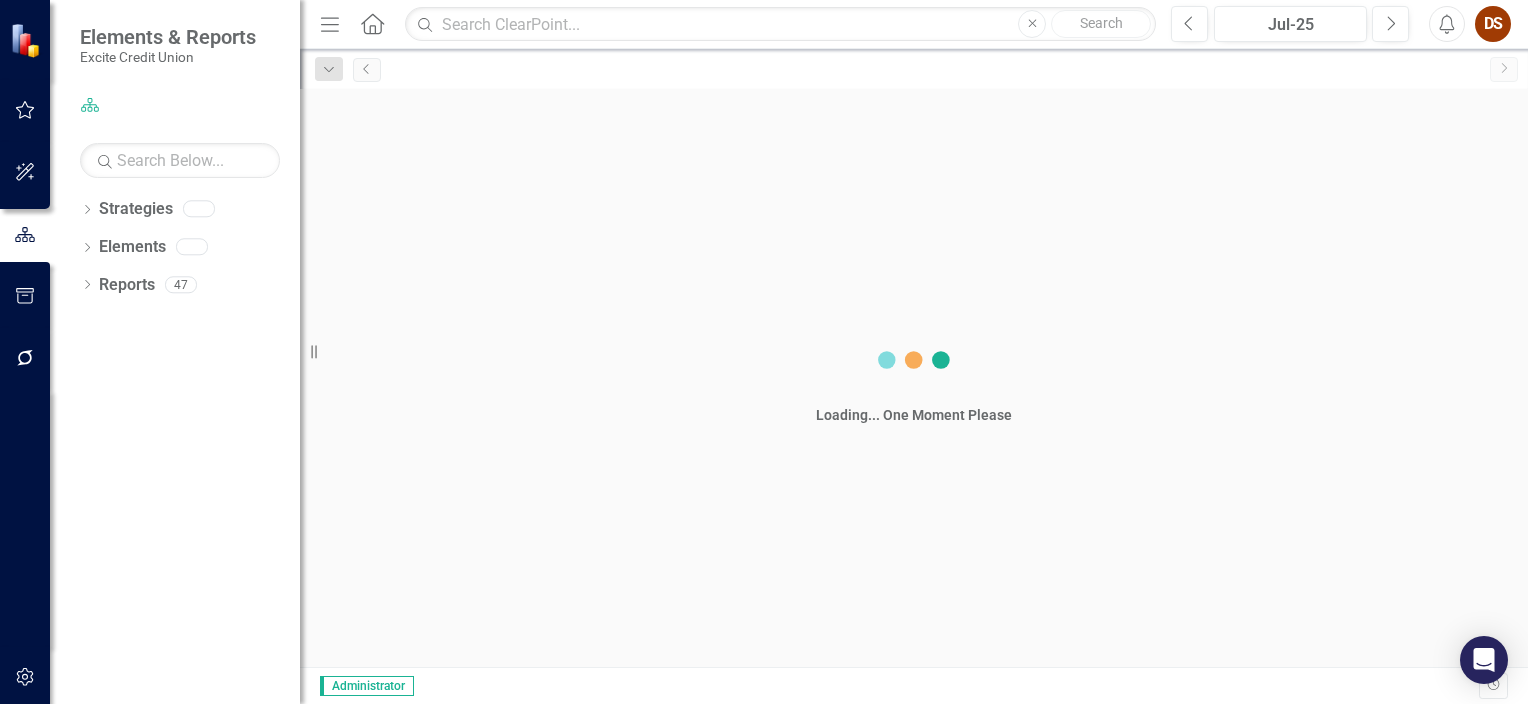 scroll, scrollTop: 0, scrollLeft: 0, axis: both 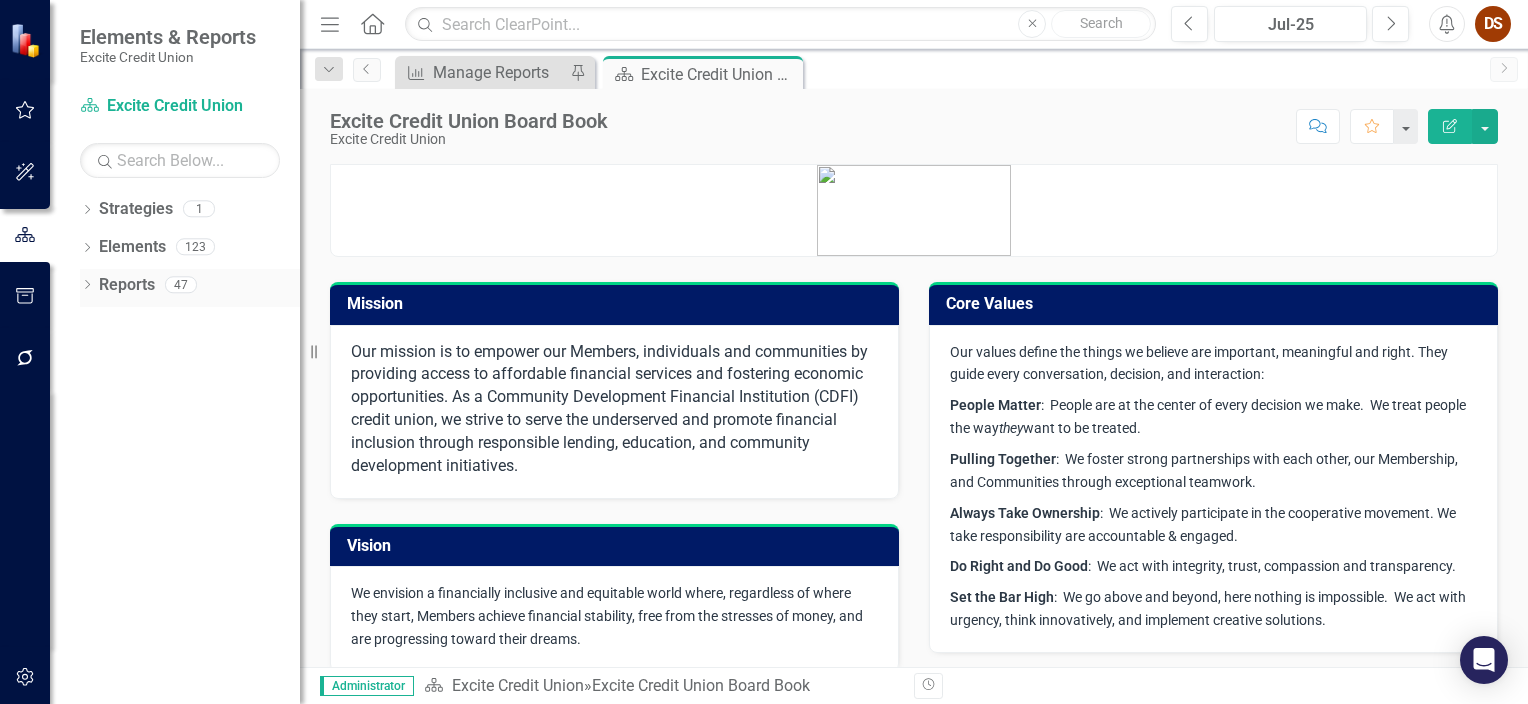 click on "Reports" at bounding box center [127, 285] 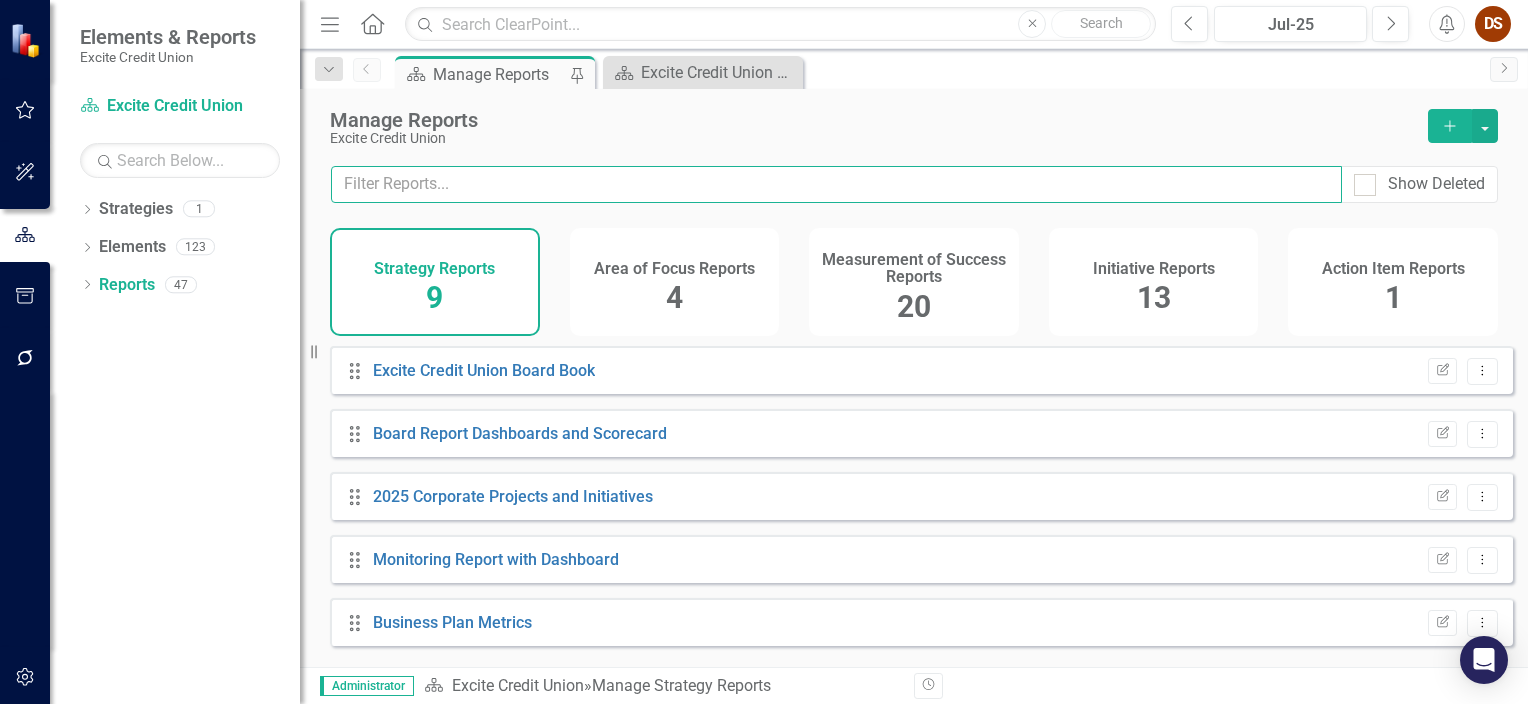 click at bounding box center [836, 184] 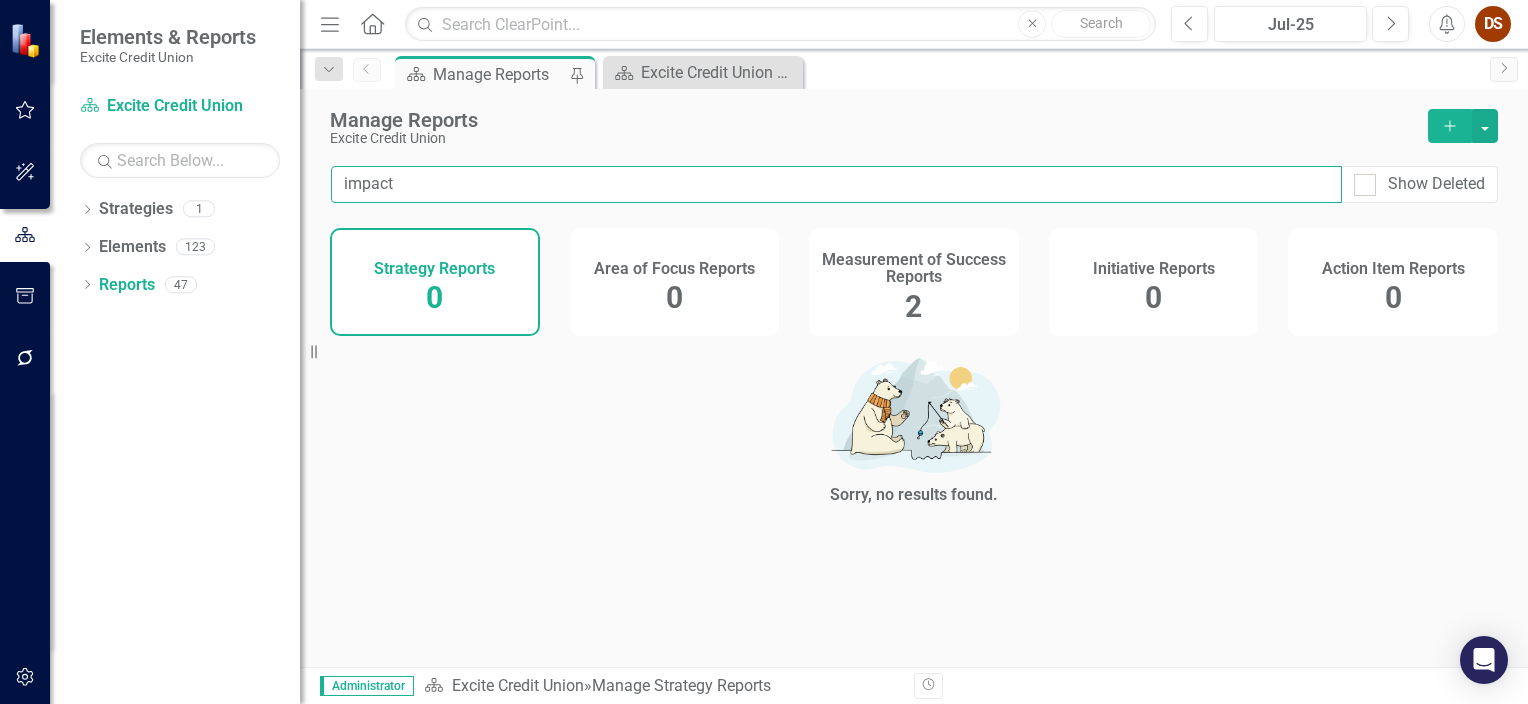 type on "impact" 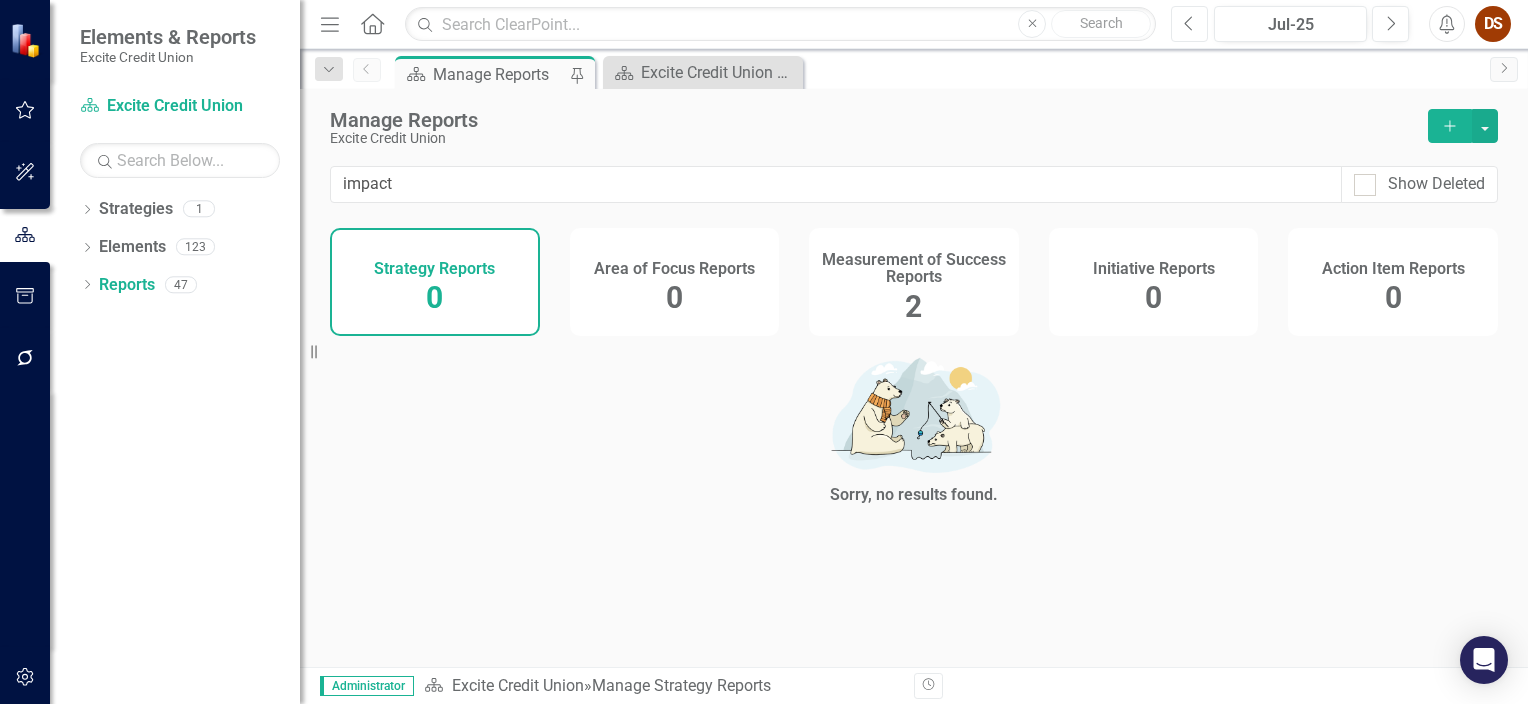 click on "Previous" at bounding box center [1189, 24] 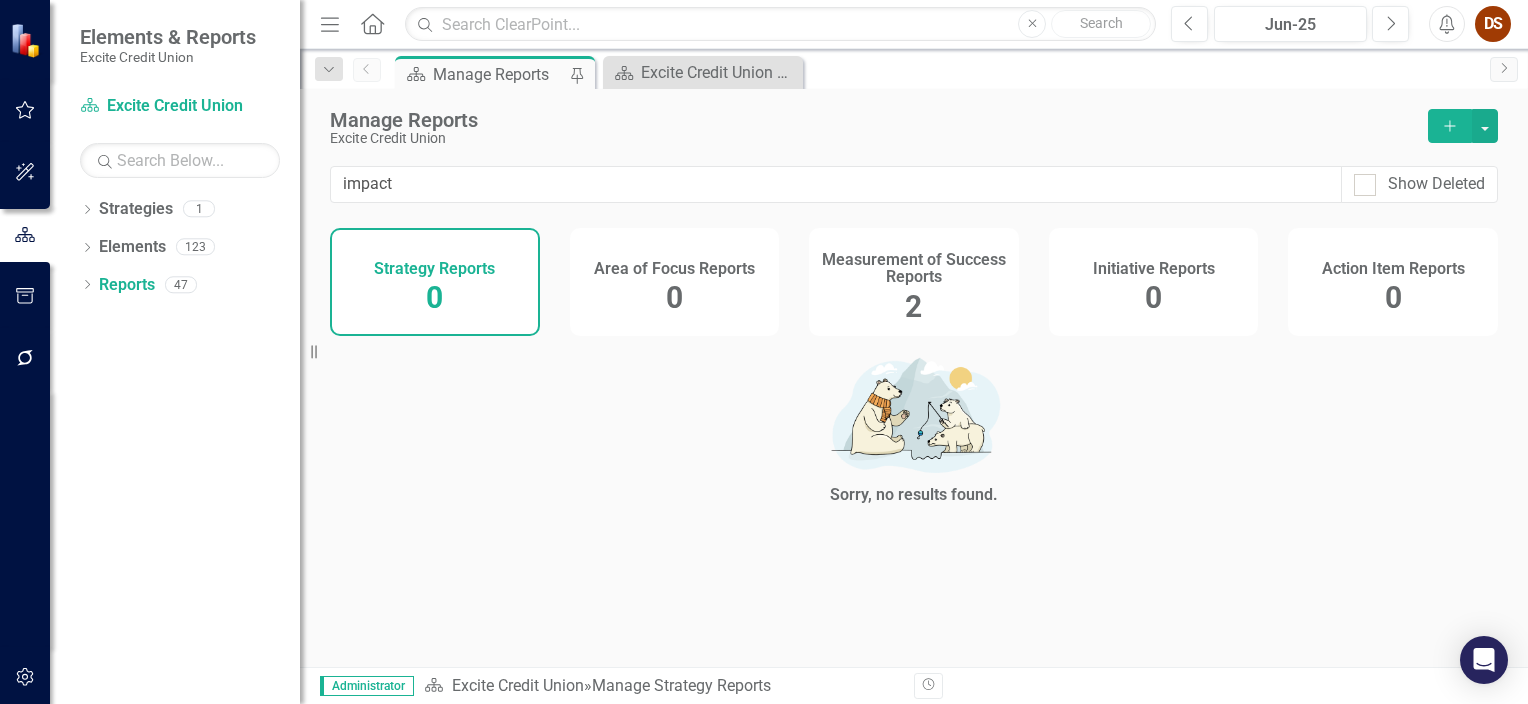 click on "Measurement of Success Reports" at bounding box center (914, 268) 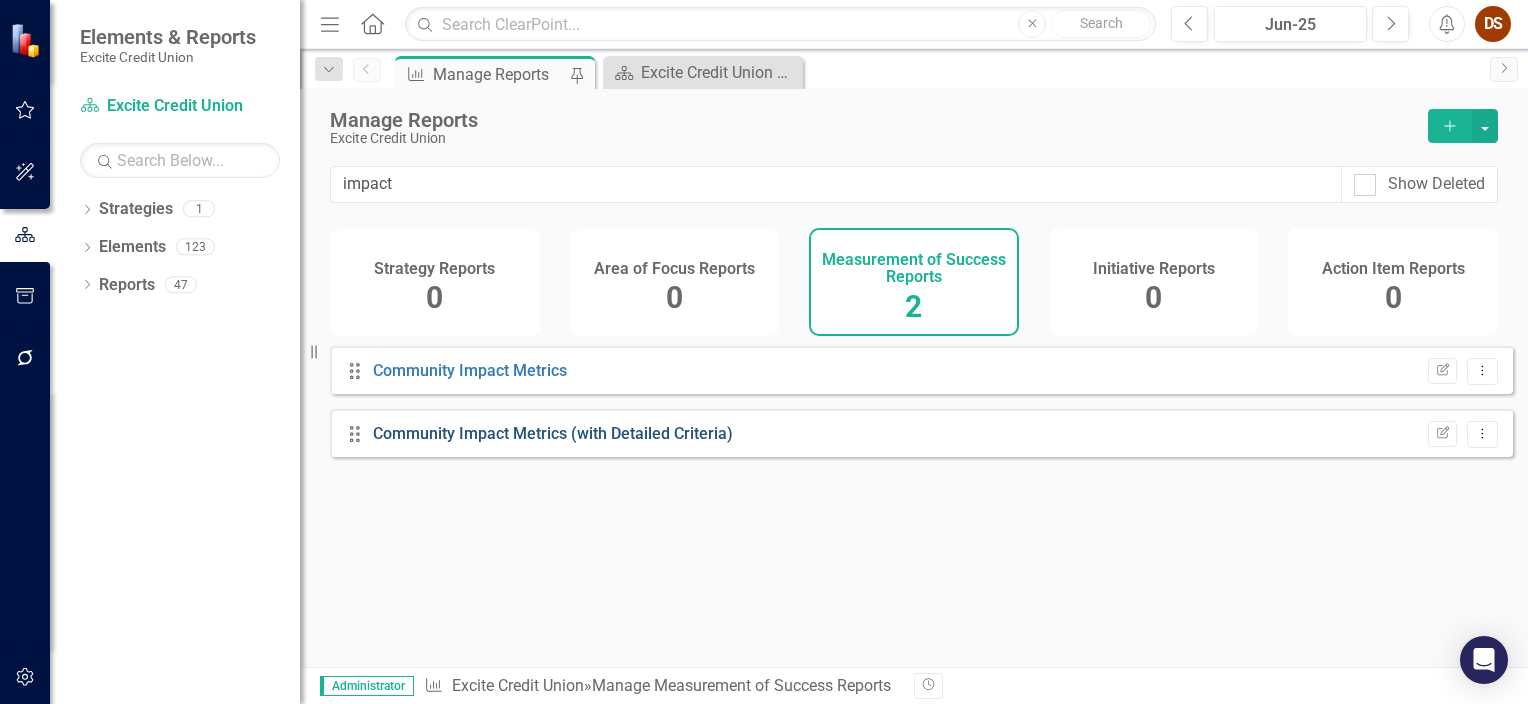 click on "Community Impact Metrics (with Detailed Criteria)" at bounding box center [553, 433] 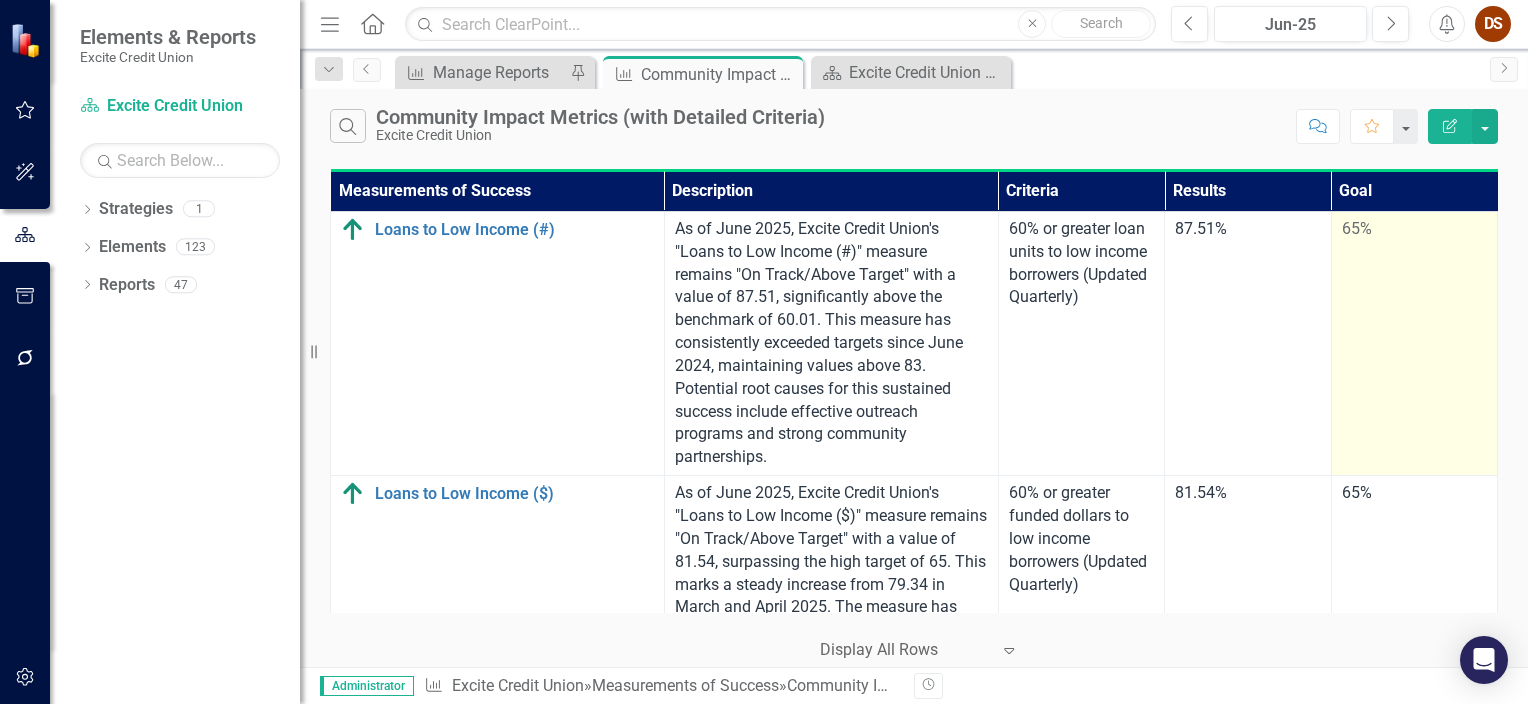 click on "65%" at bounding box center (1414, 343) 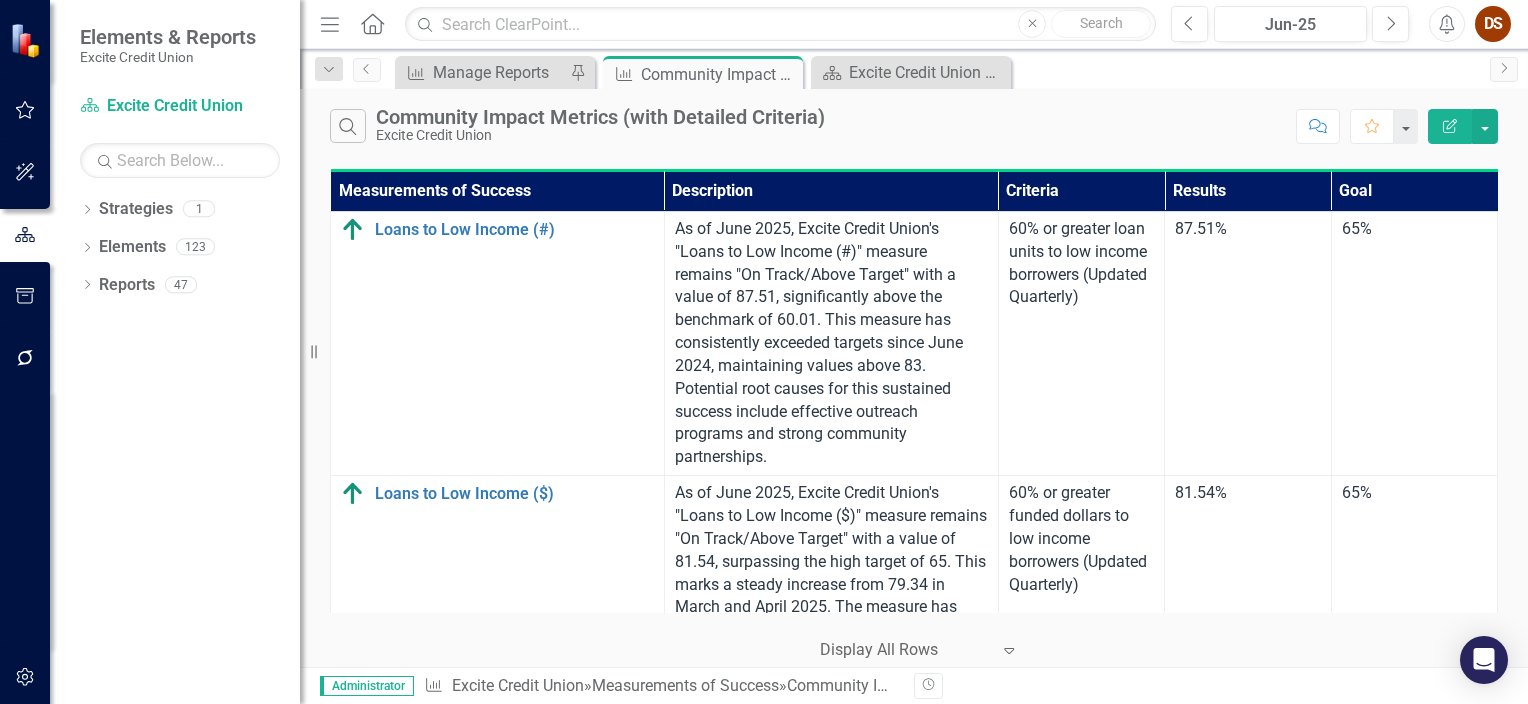 click on "Search Community Impact Metrics (with Detailed Criteria) Excite Credit Union" at bounding box center [808, 126] 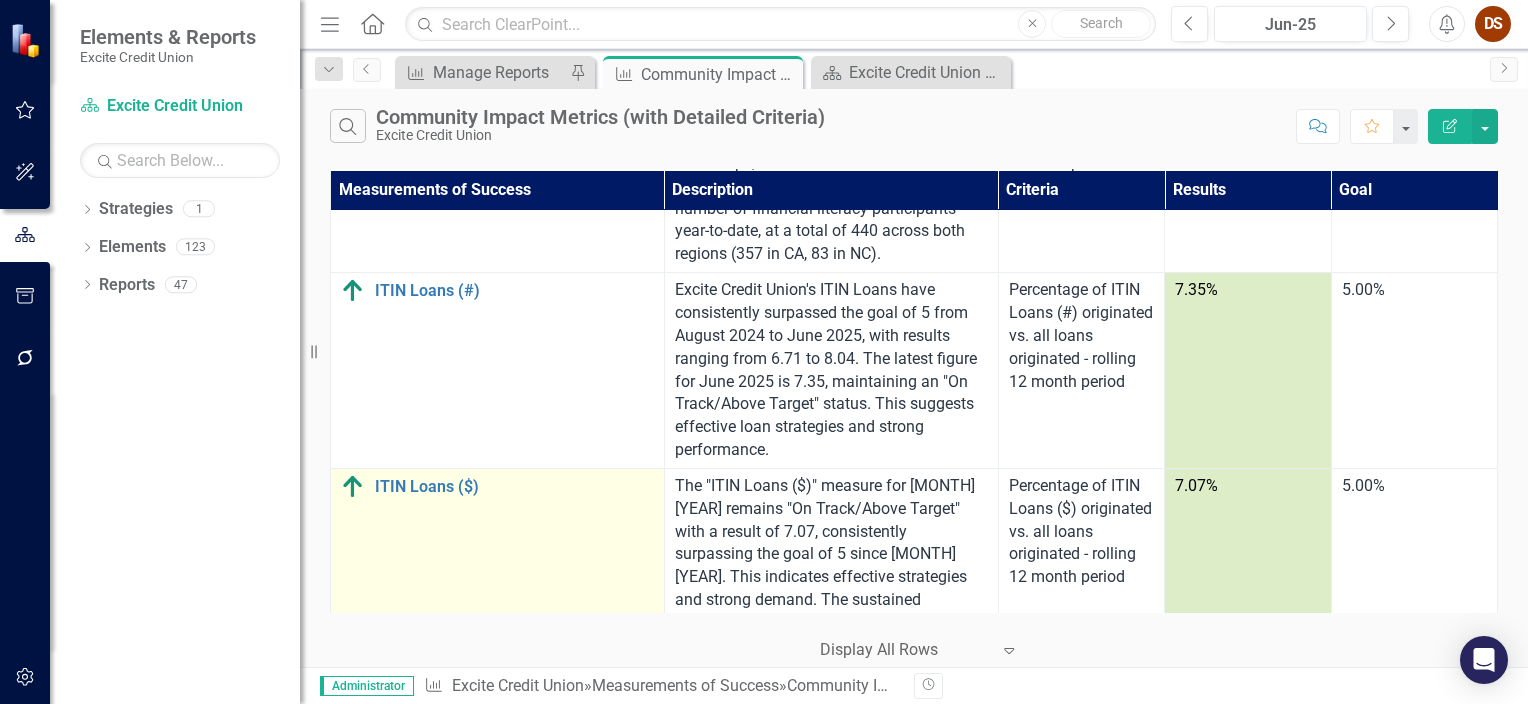 scroll, scrollTop: 664, scrollLeft: 0, axis: vertical 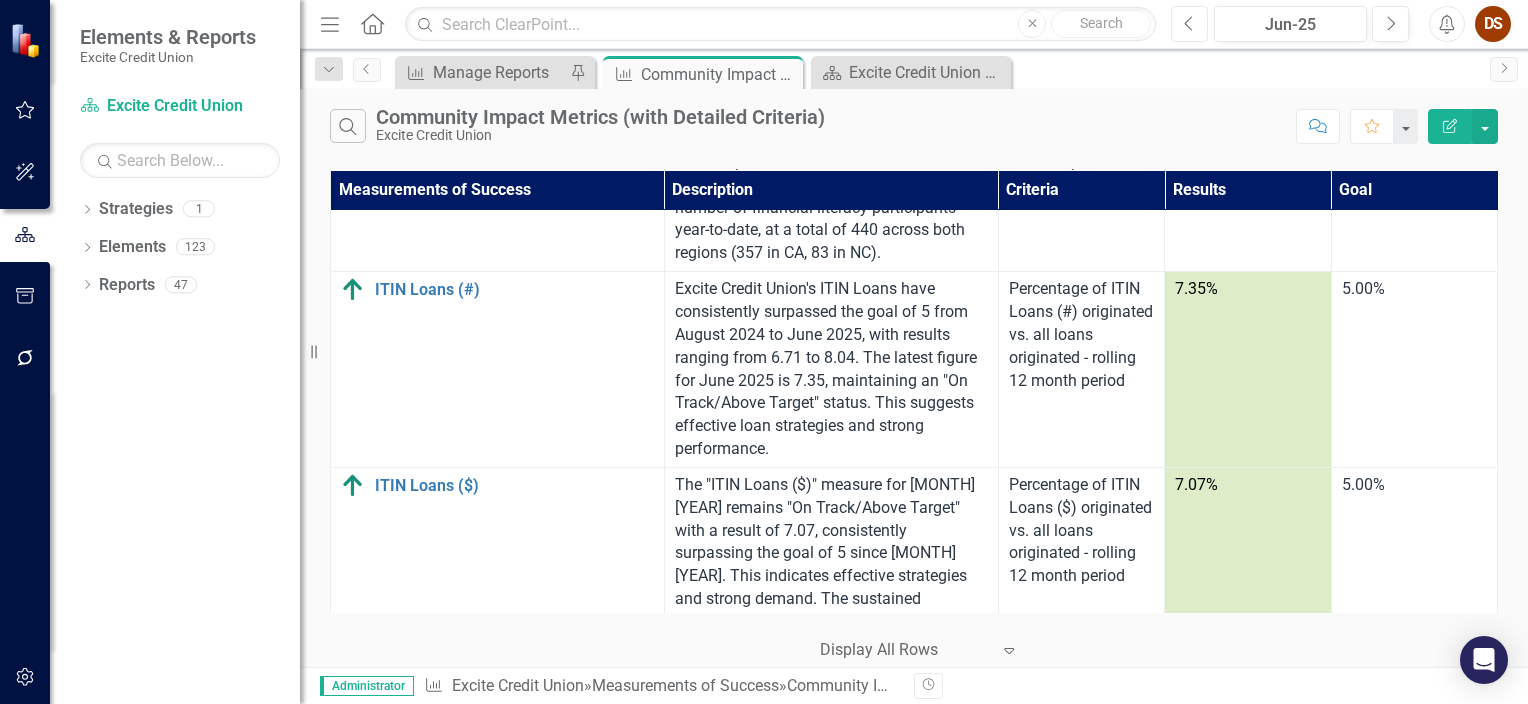 click on "Previous" 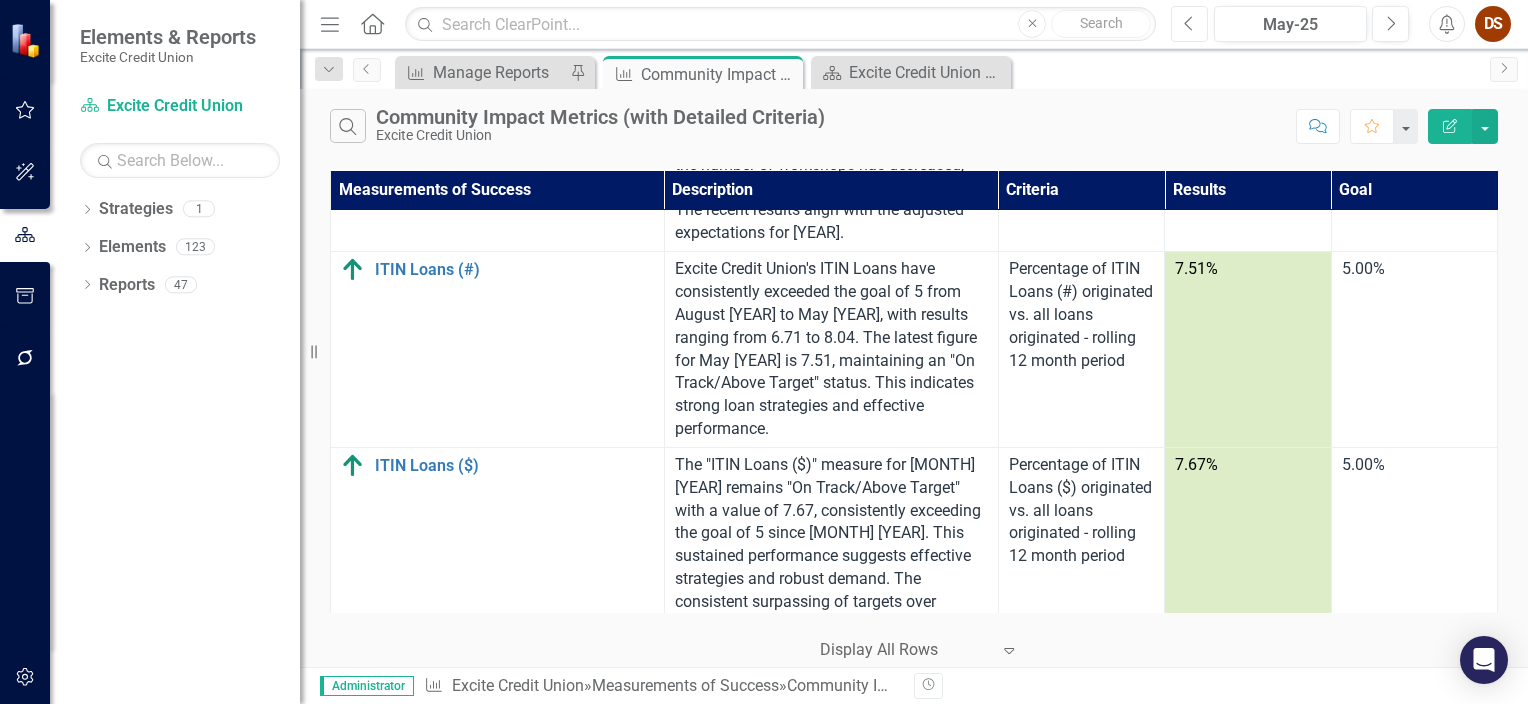 scroll, scrollTop: 684, scrollLeft: 0, axis: vertical 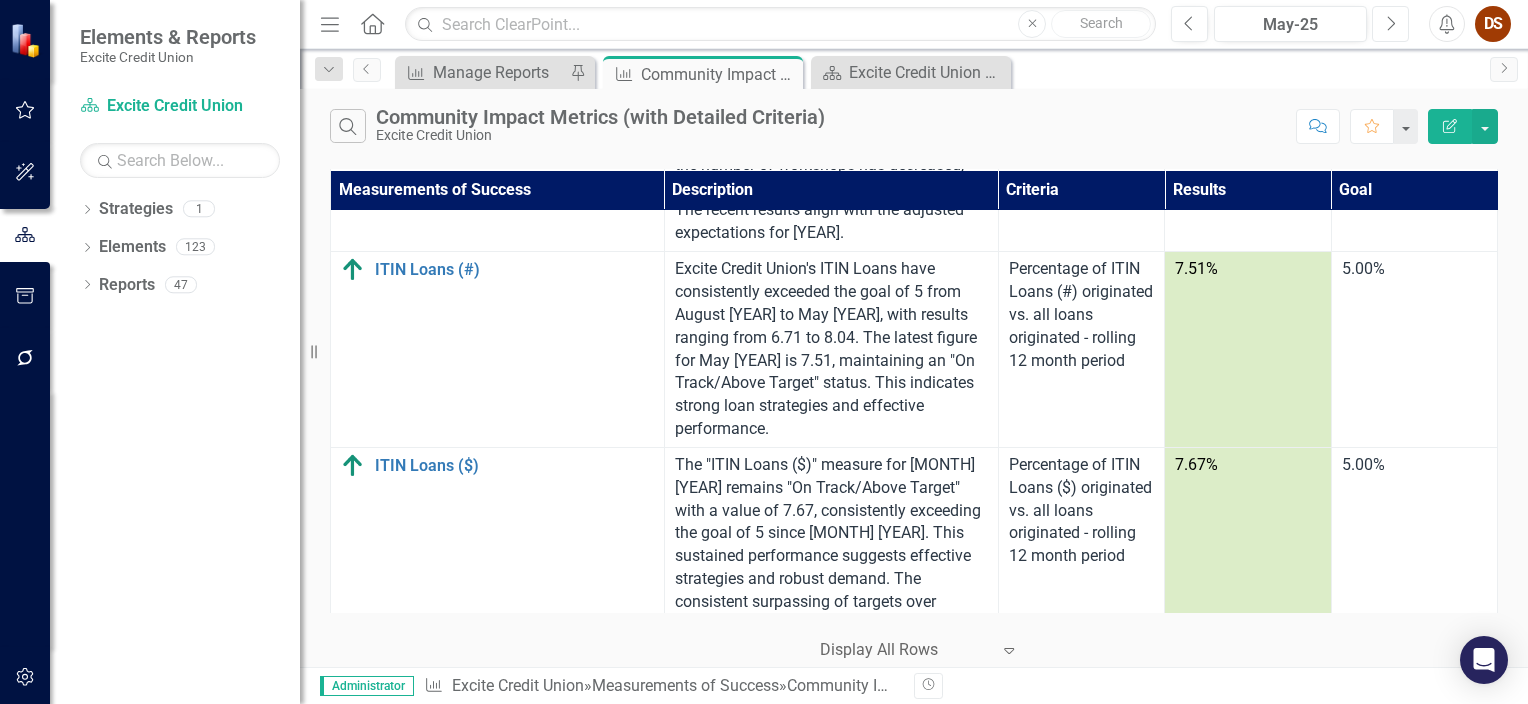 click on "Next" at bounding box center [1390, 24] 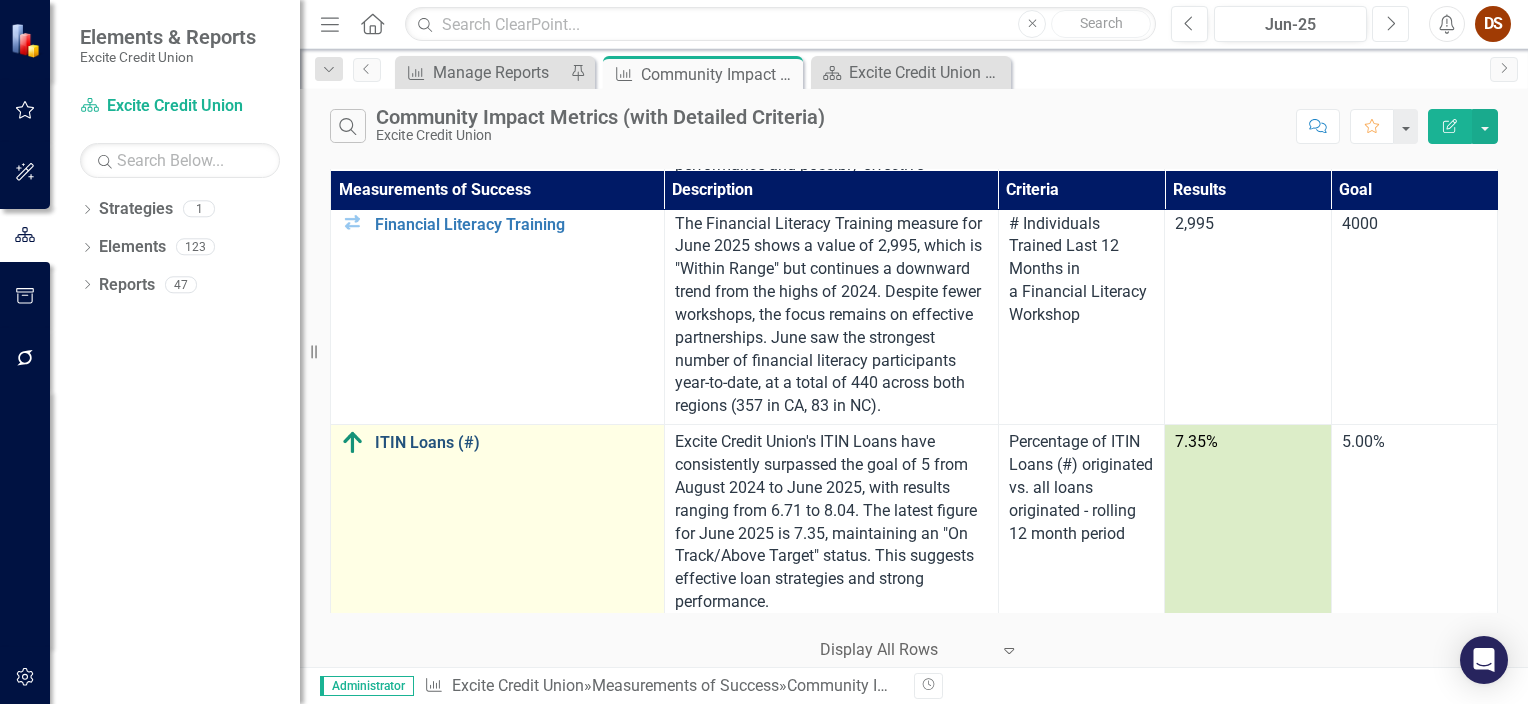 scroll, scrollTop: 716, scrollLeft: 0, axis: vertical 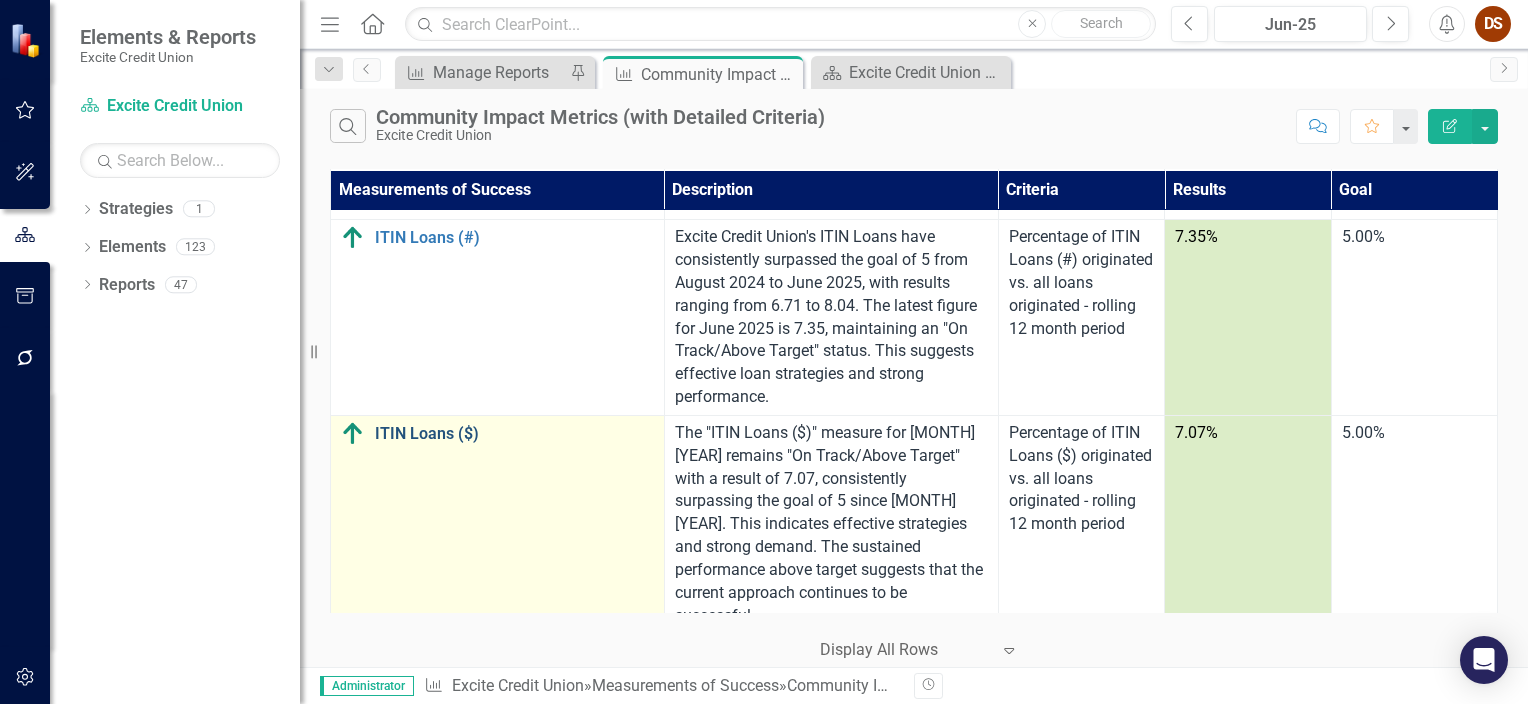 click on "ITIN Loans ($)" at bounding box center [514, 434] 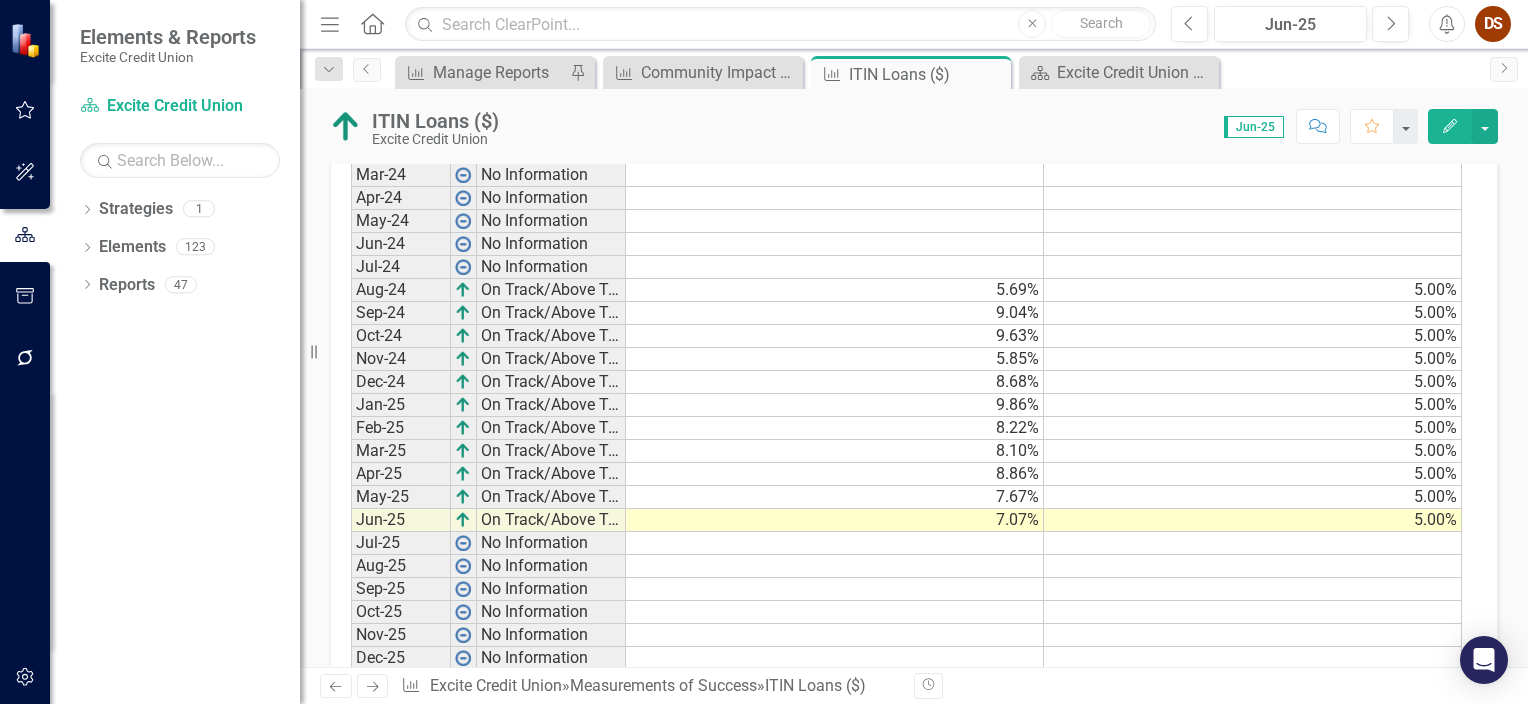 scroll, scrollTop: 1552, scrollLeft: 0, axis: vertical 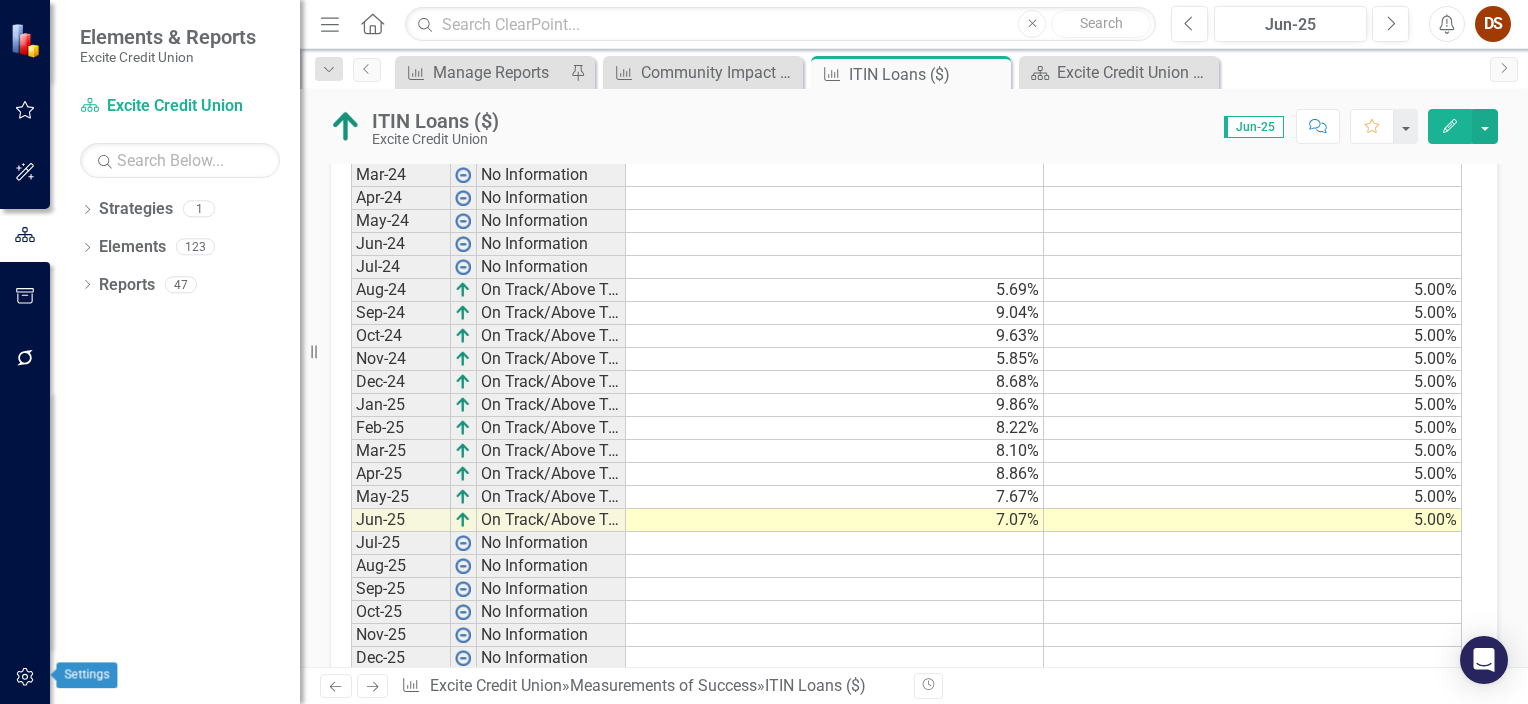 click 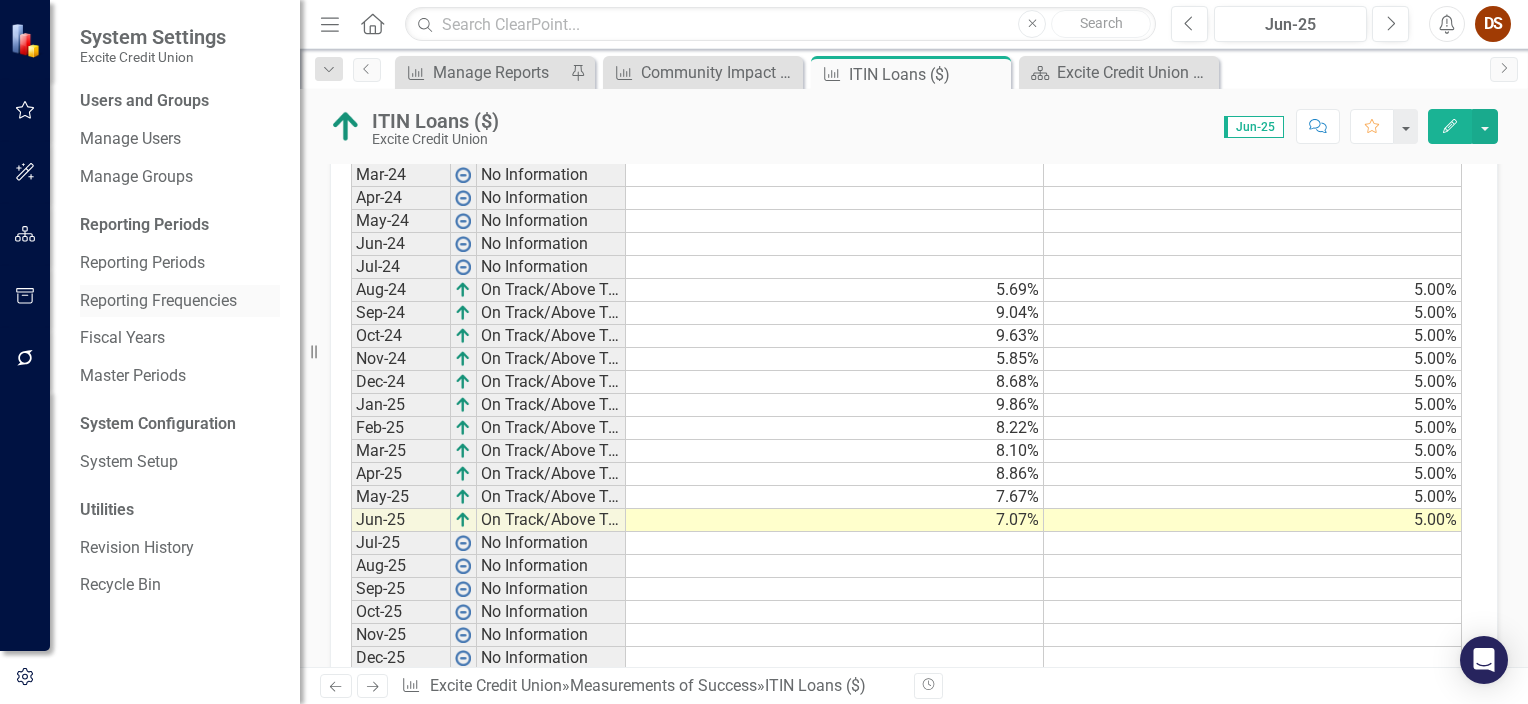 click on "Reporting Frequencies" at bounding box center [180, 301] 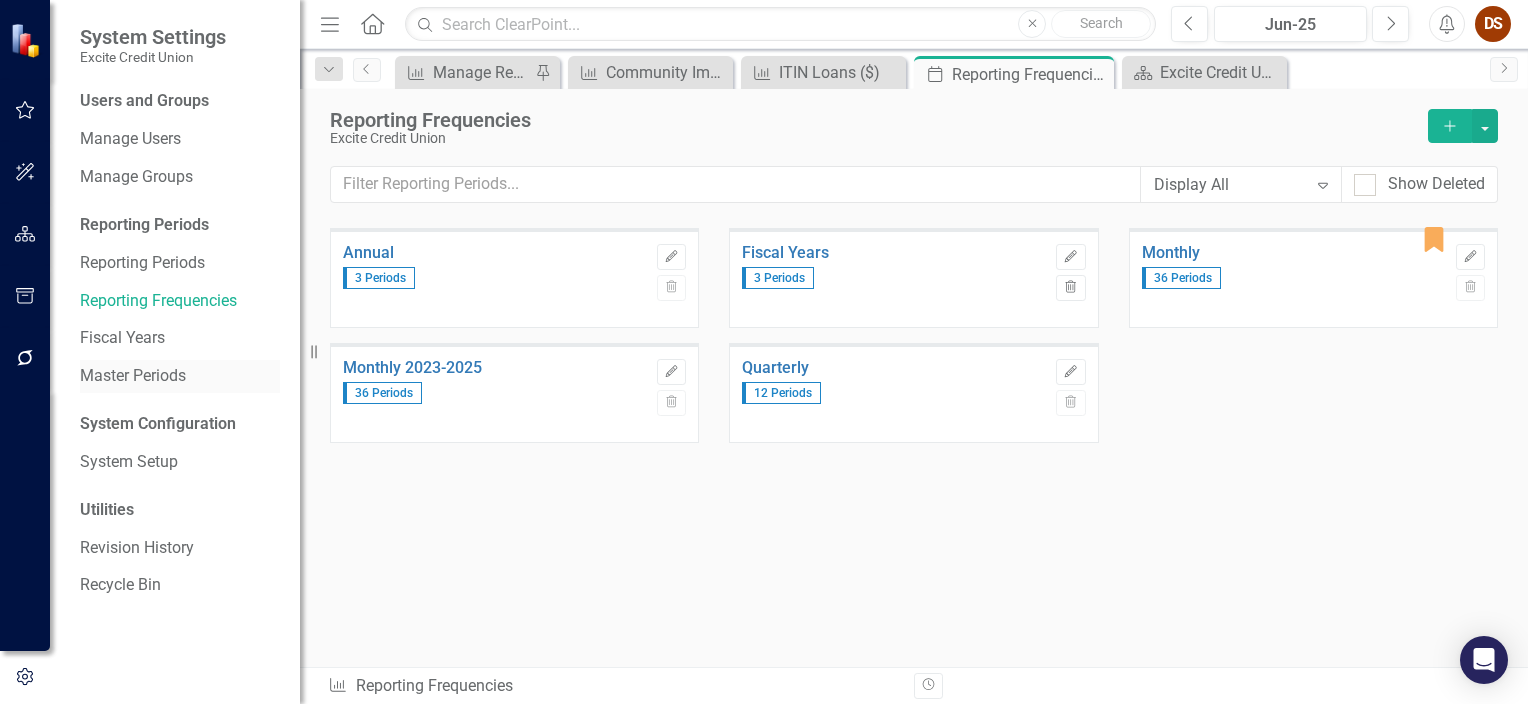 click on "Master Periods" at bounding box center [180, 376] 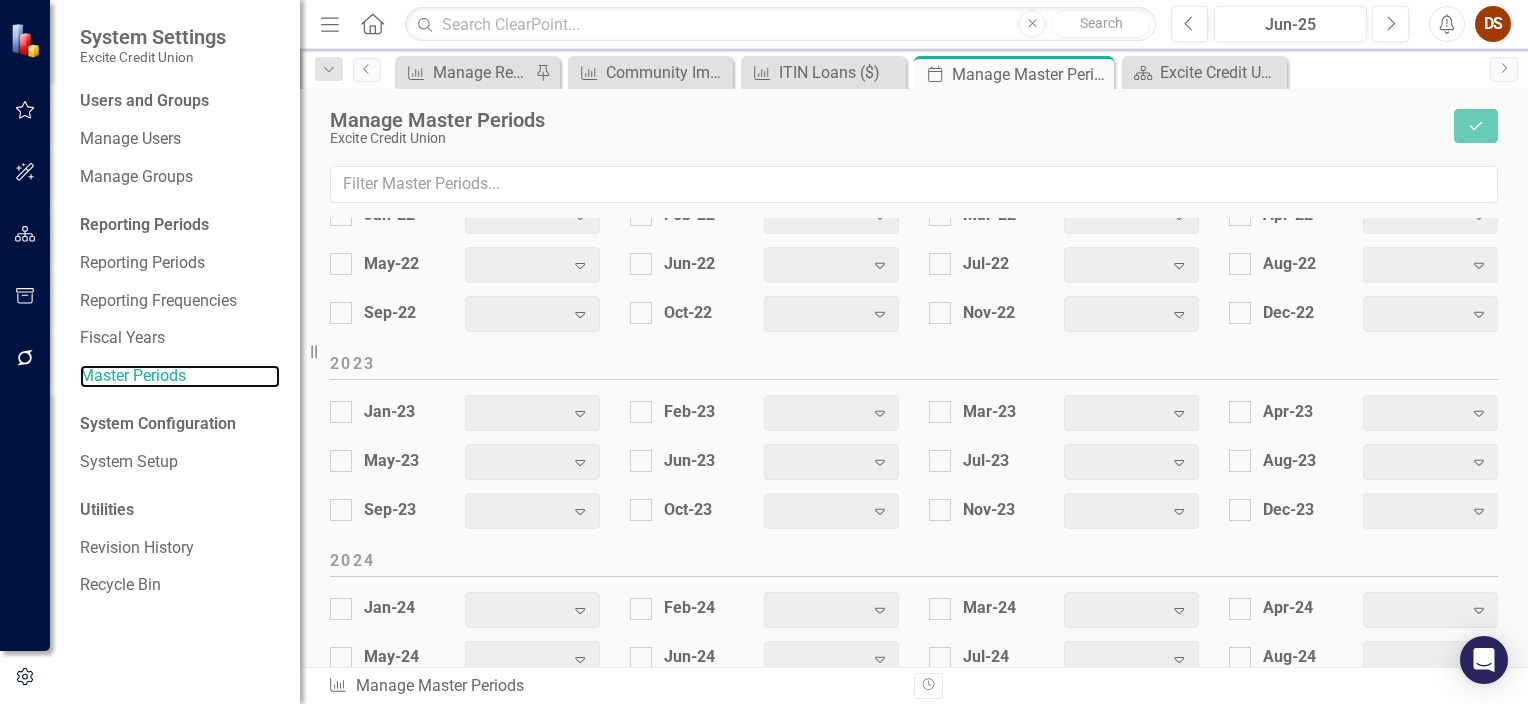scroll, scrollTop: 2433, scrollLeft: 0, axis: vertical 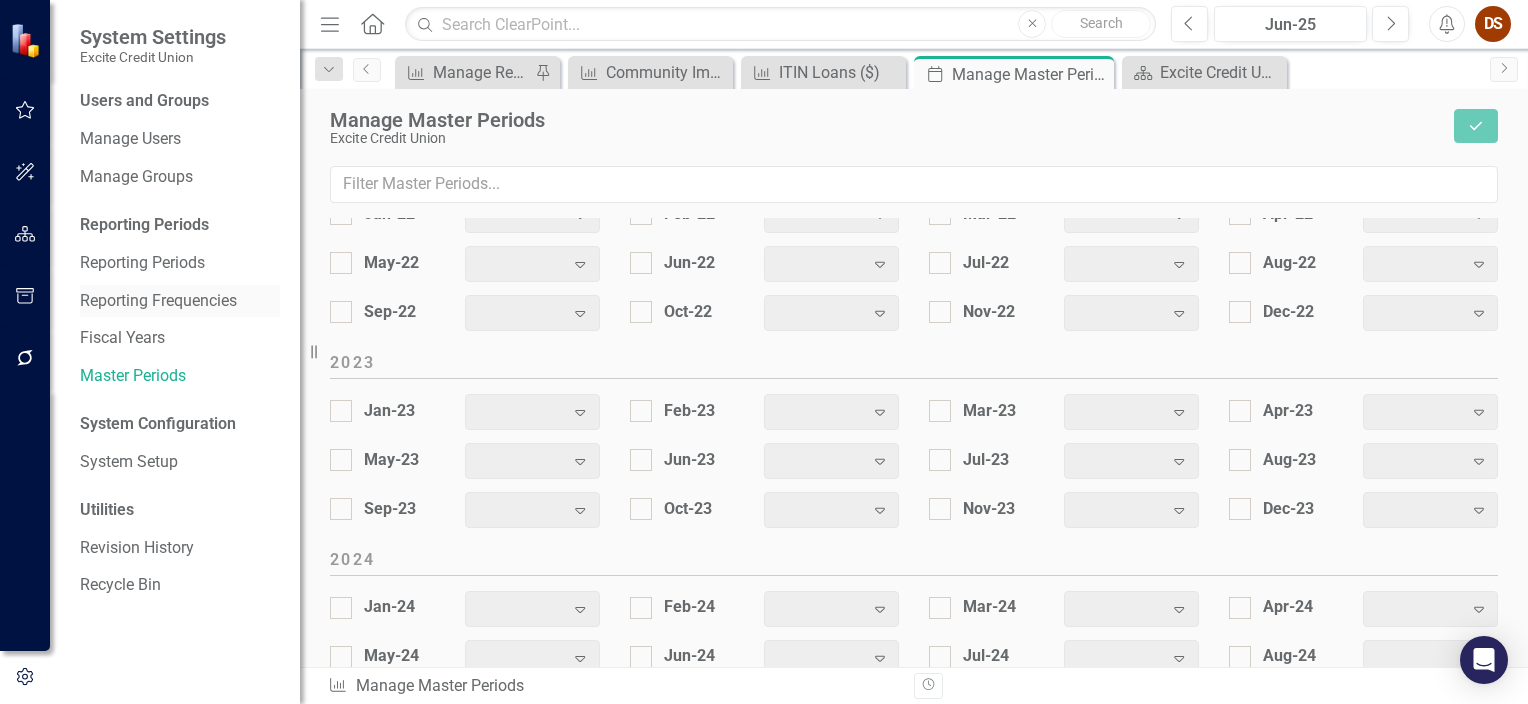 click on "Reporting Frequencies" at bounding box center (180, 301) 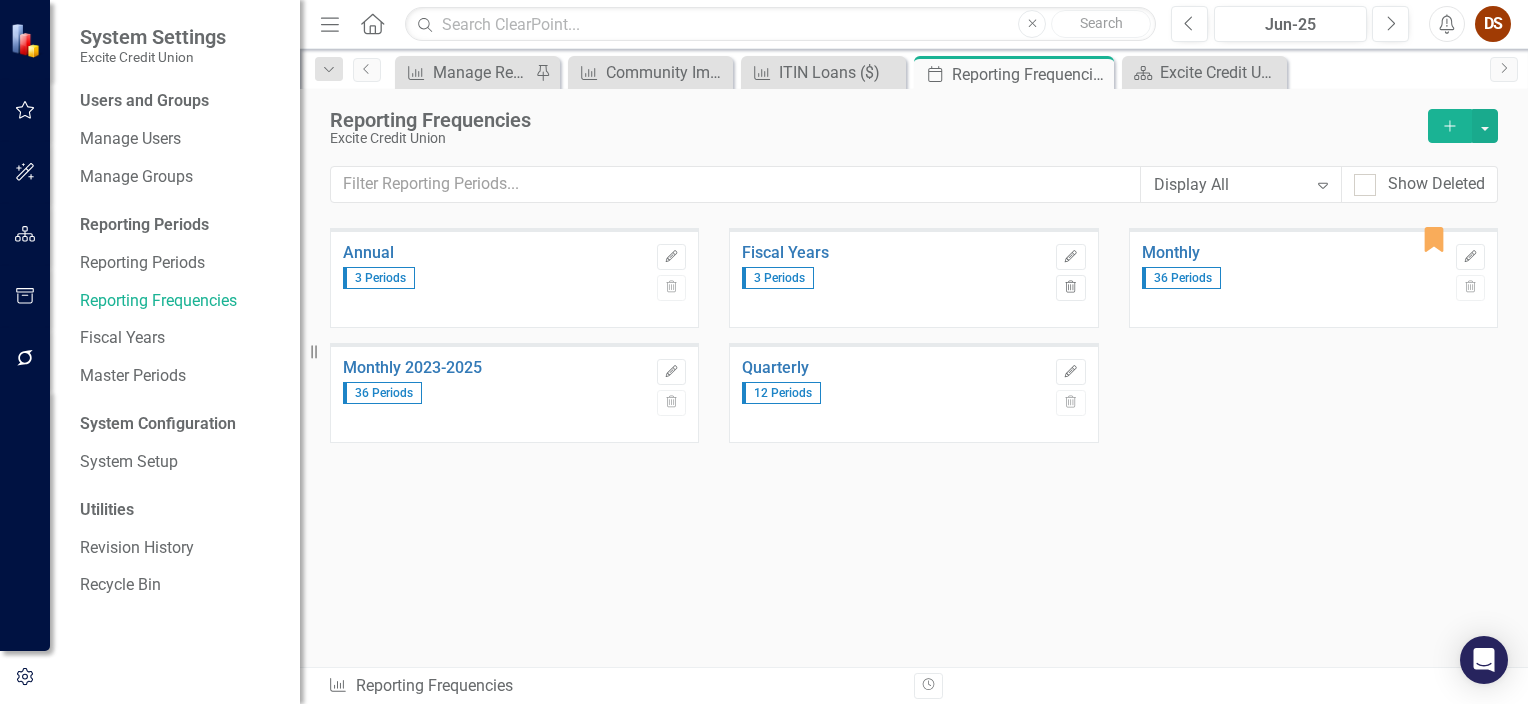 click on "Monthly [NUMBER] Periods" at bounding box center (1294, 279) 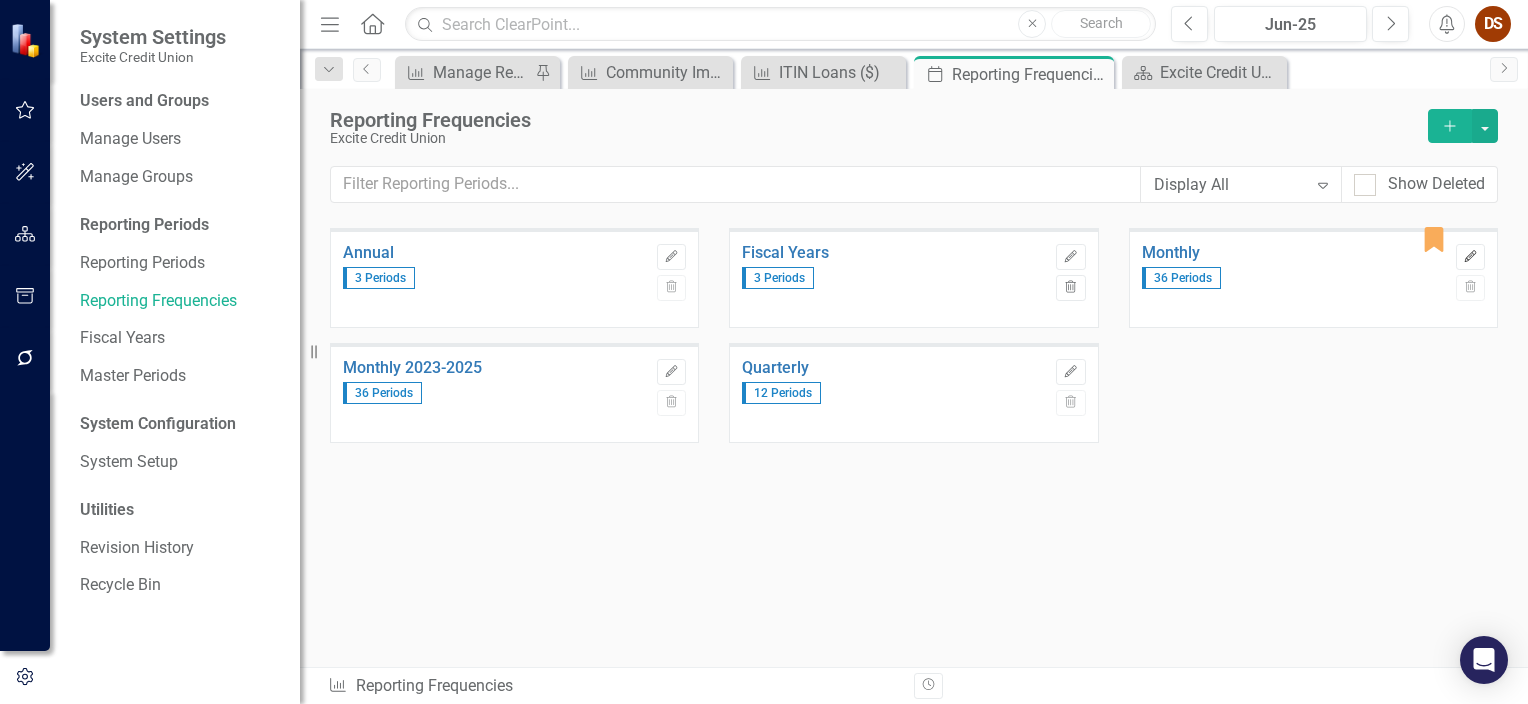 click on "Edit" 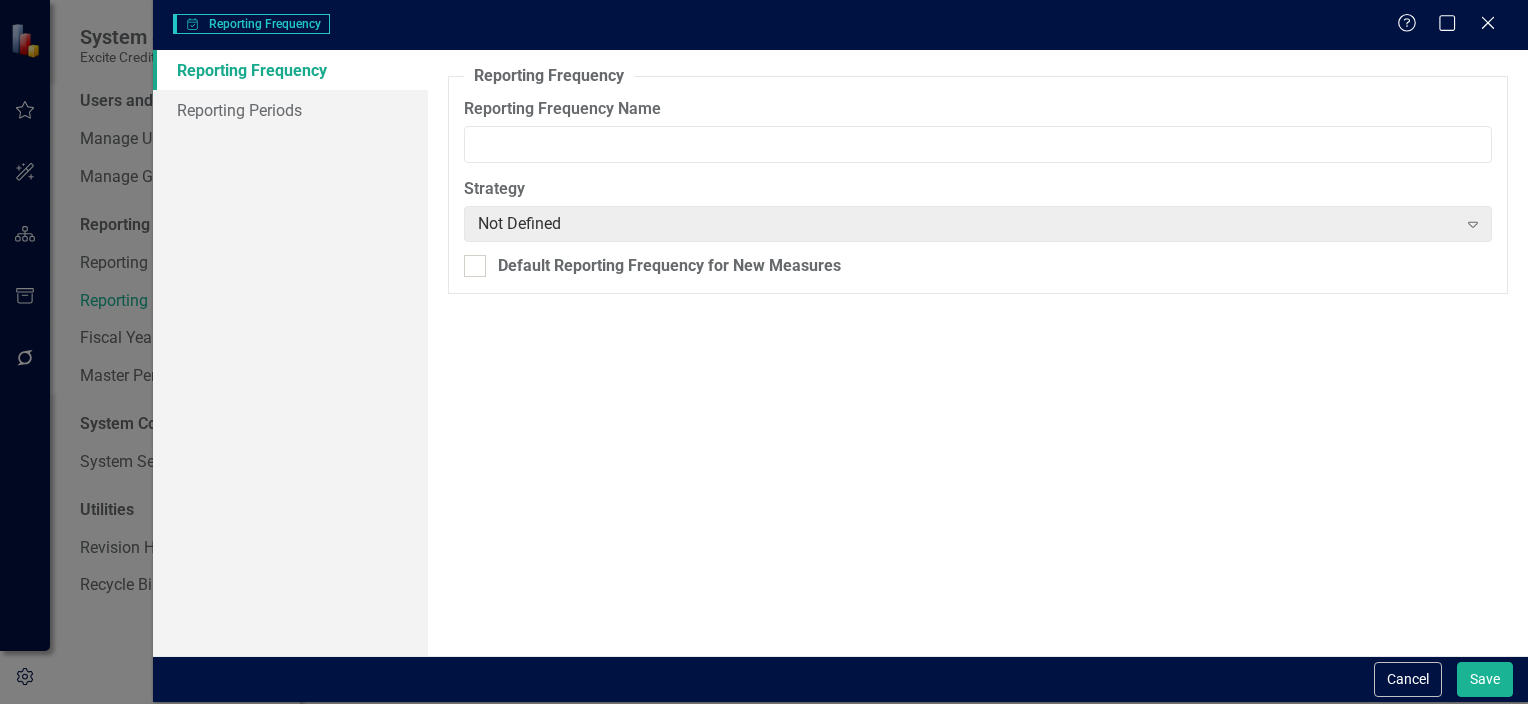 type on "Monthly" 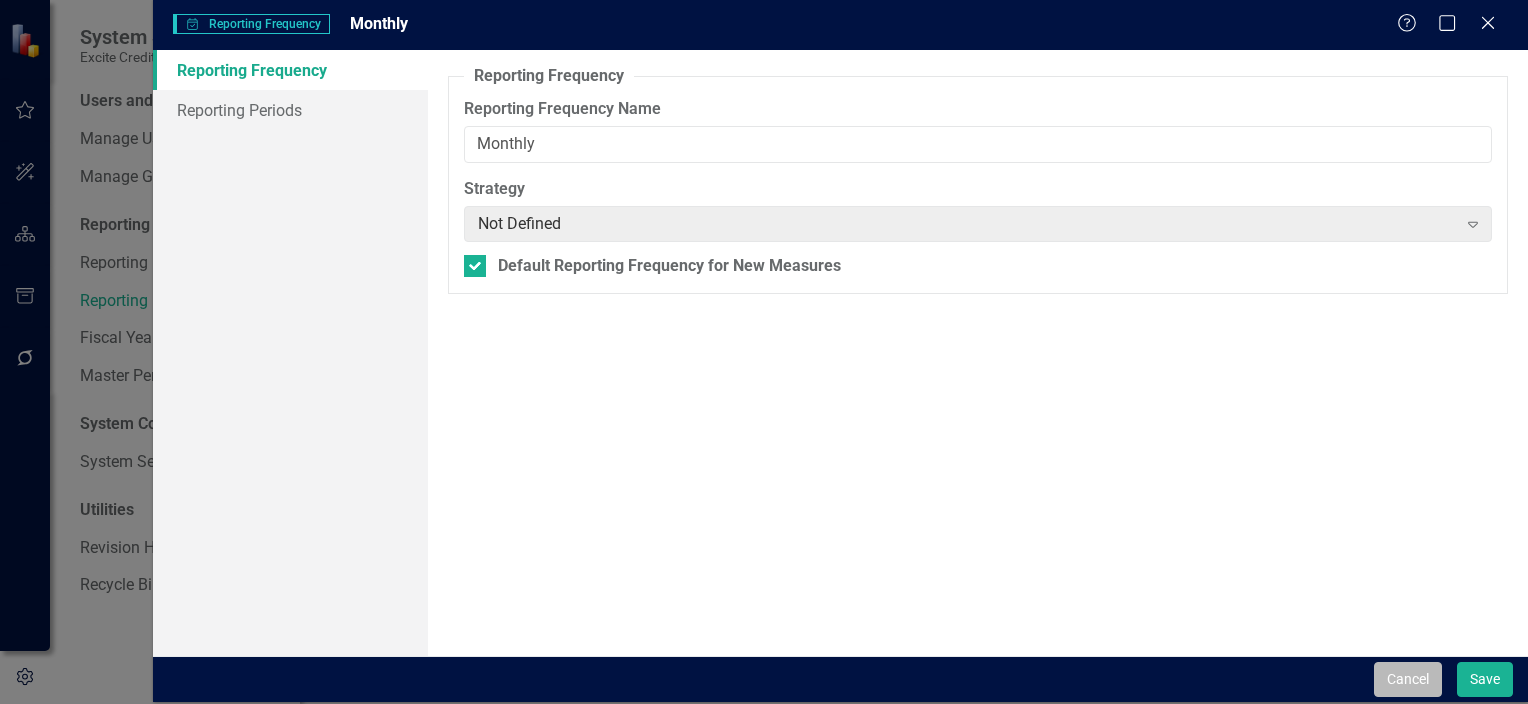 click on "Cancel" at bounding box center [1408, 679] 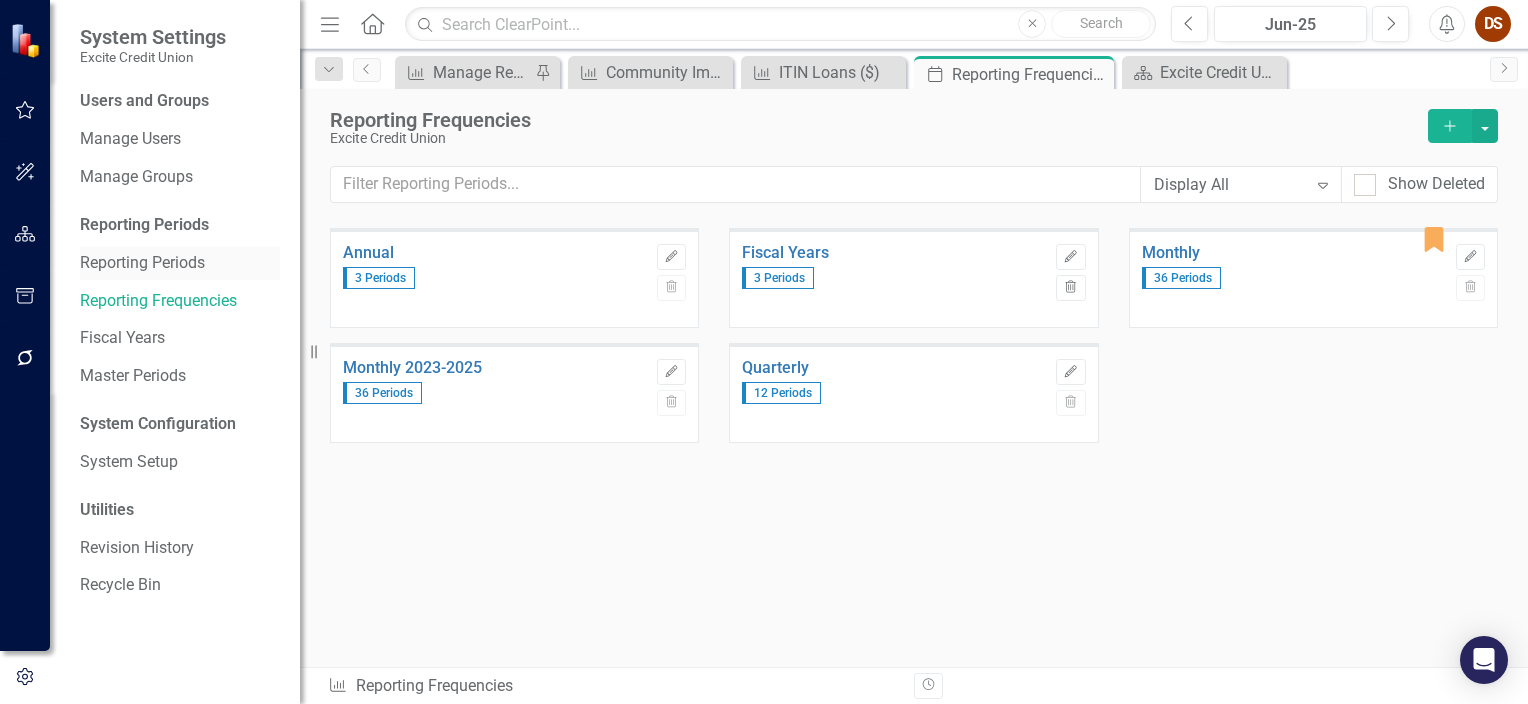 click on "Reporting Periods" at bounding box center (180, 263) 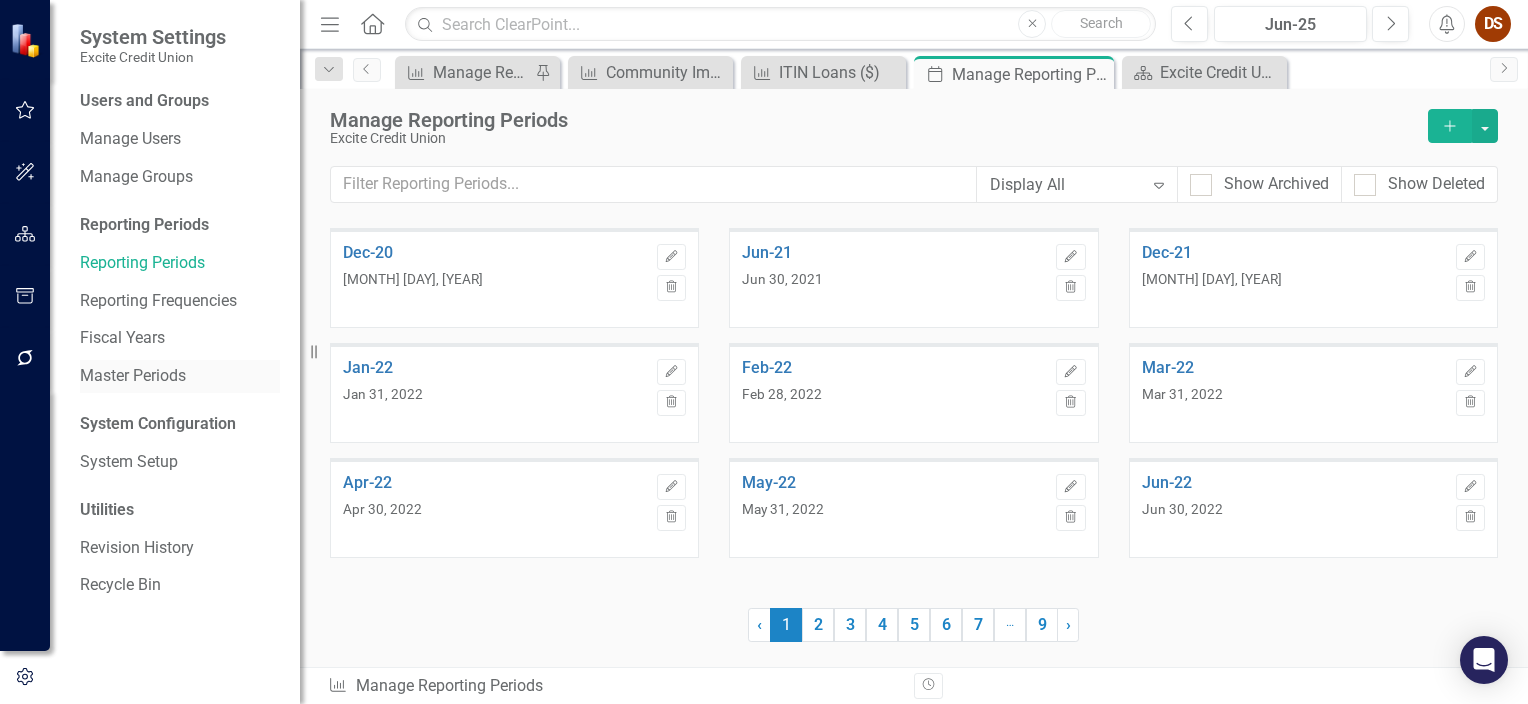 click on "Master Periods" at bounding box center (180, 376) 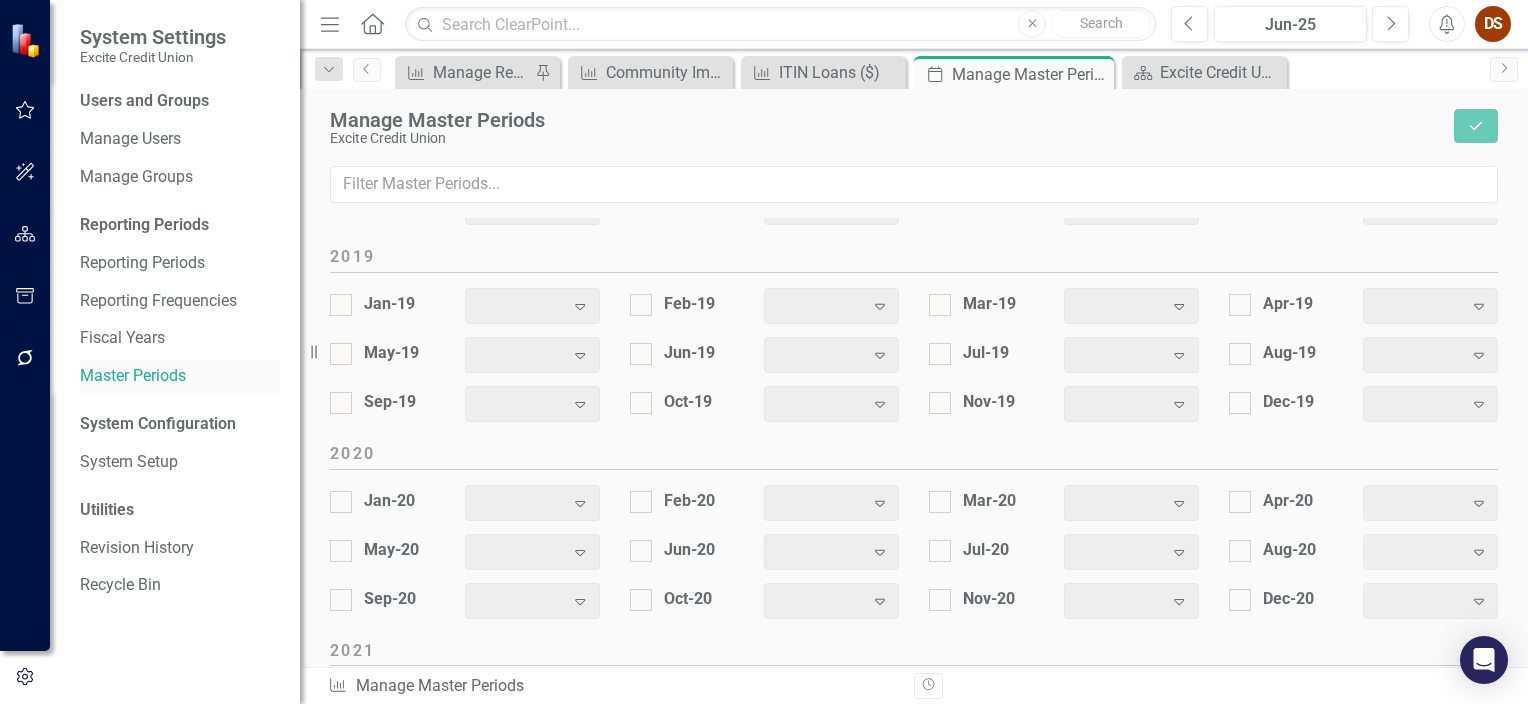 scroll, scrollTop: 1749, scrollLeft: 0, axis: vertical 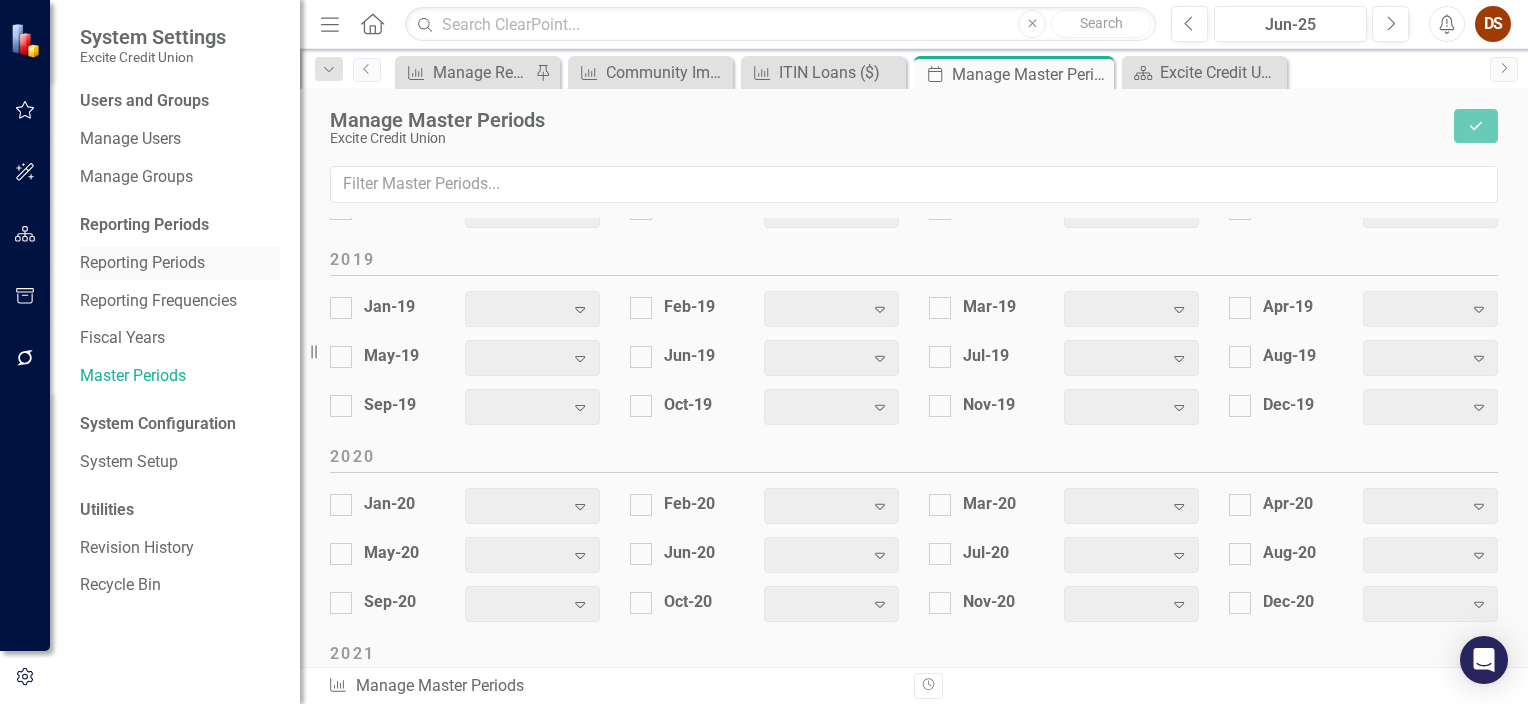 click on "Reporting Periods" at bounding box center (180, 263) 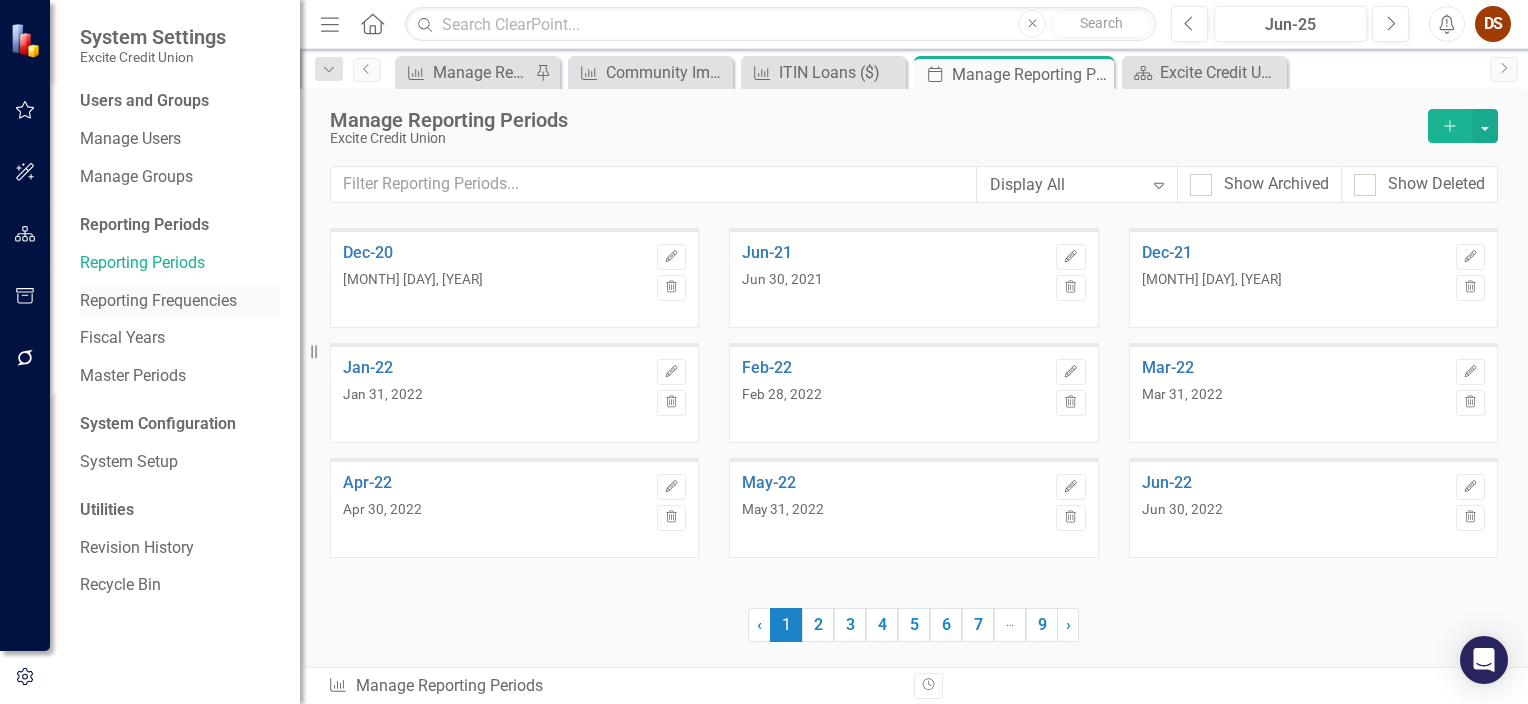 click on "Reporting Frequencies" at bounding box center (180, 301) 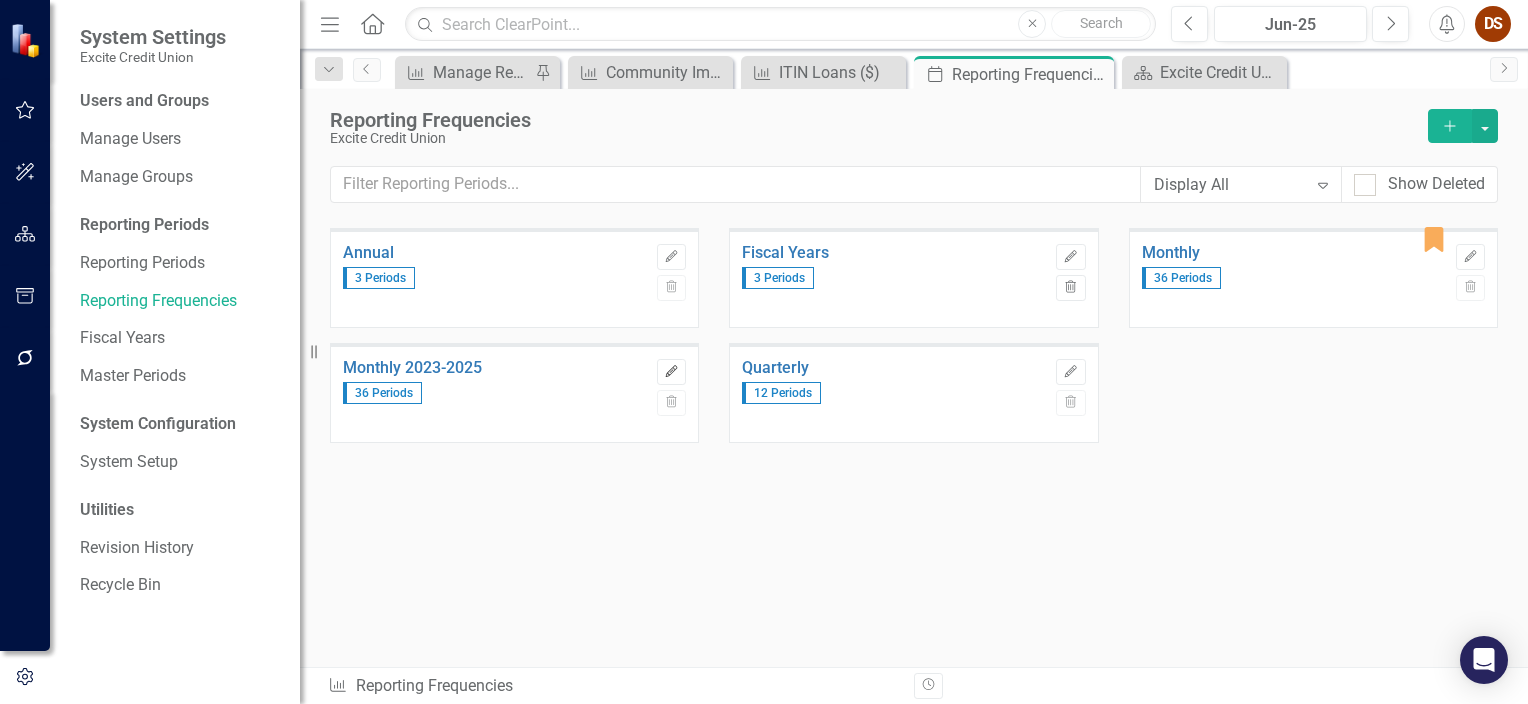 click 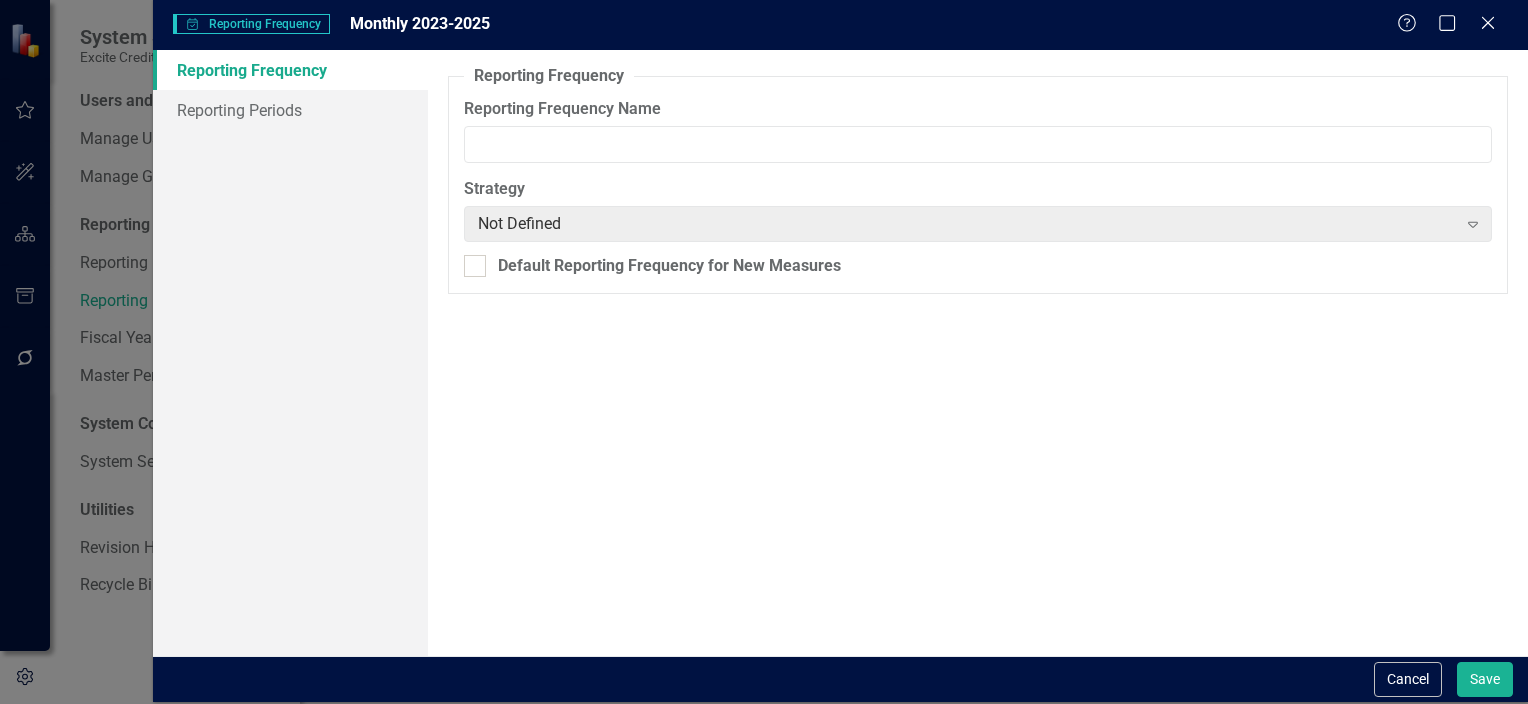 type on "Monthly 2023-2025" 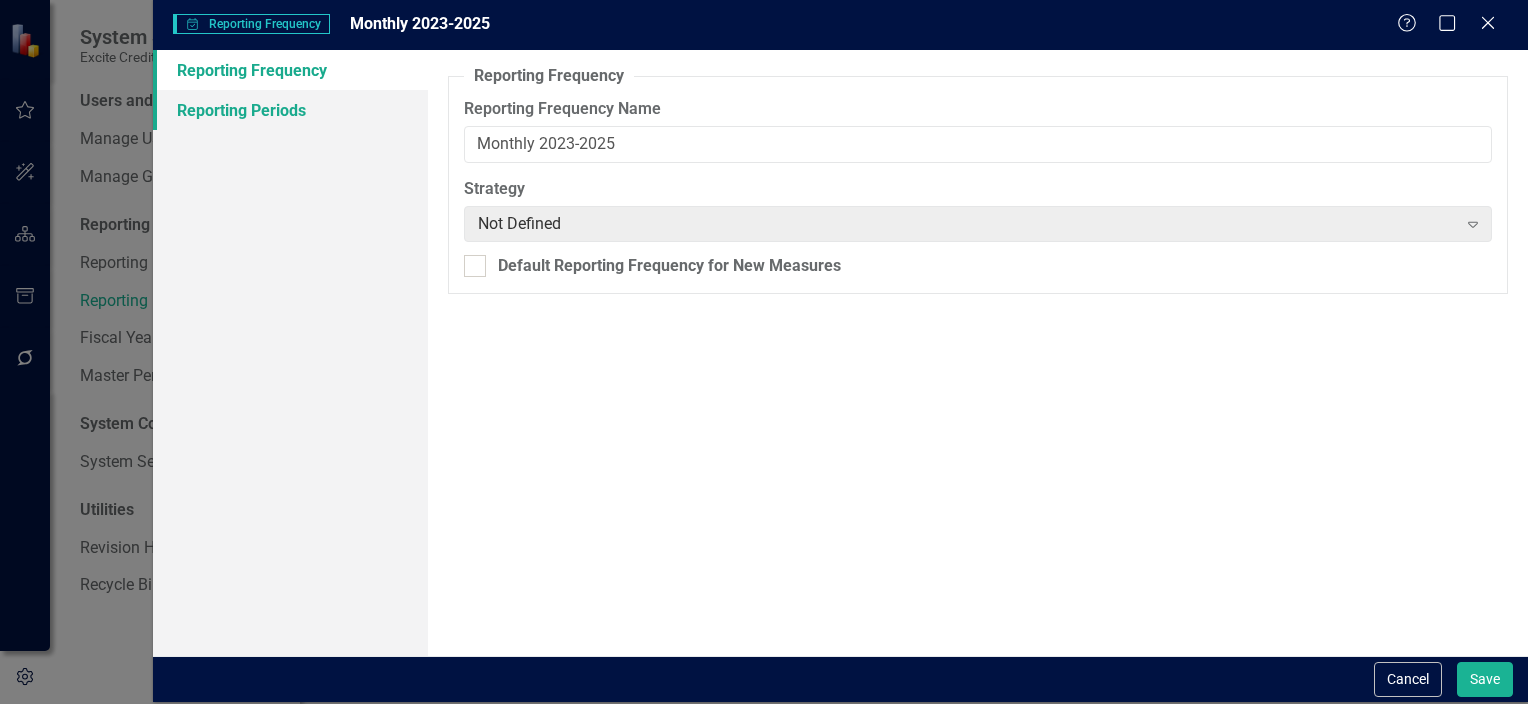 click on "Reporting Periods" at bounding box center [290, 110] 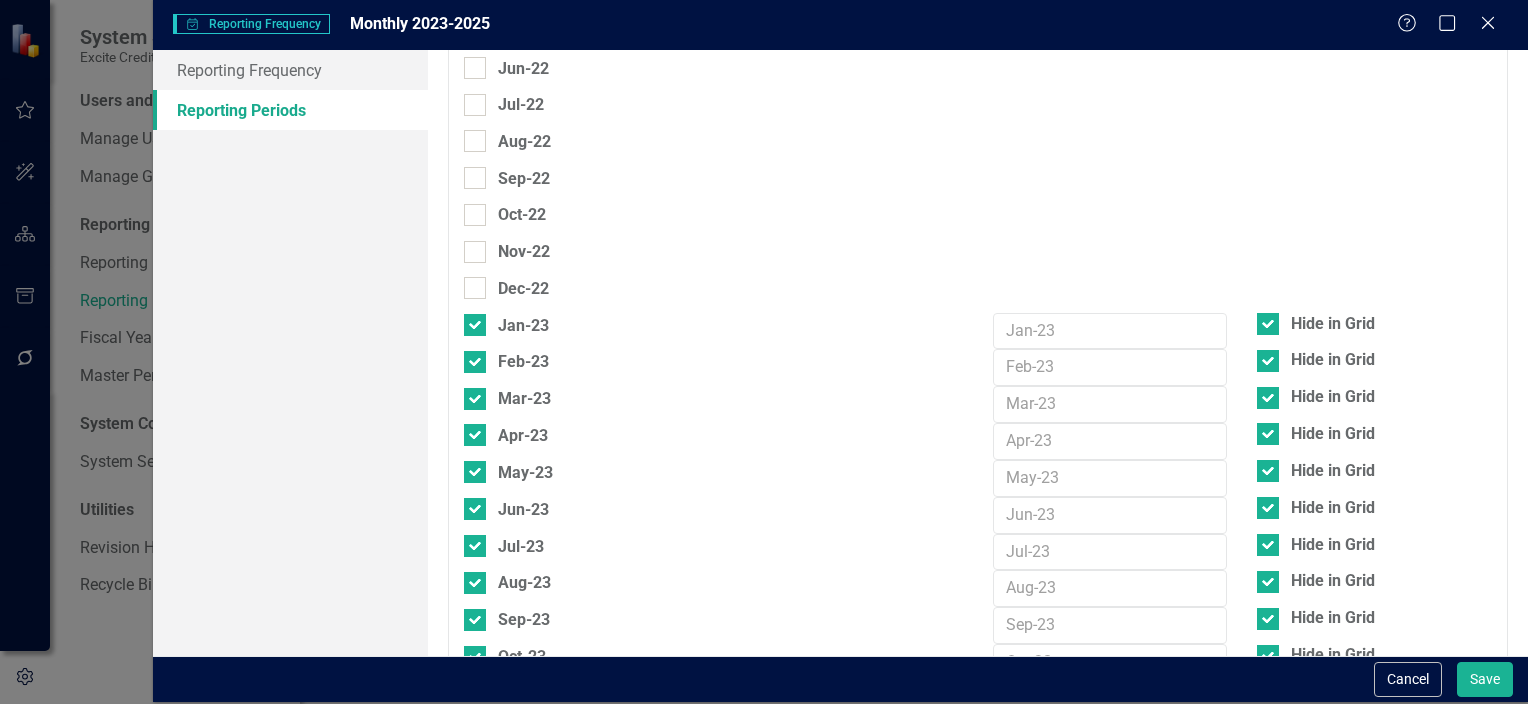 scroll, scrollTop: 387, scrollLeft: 0, axis: vertical 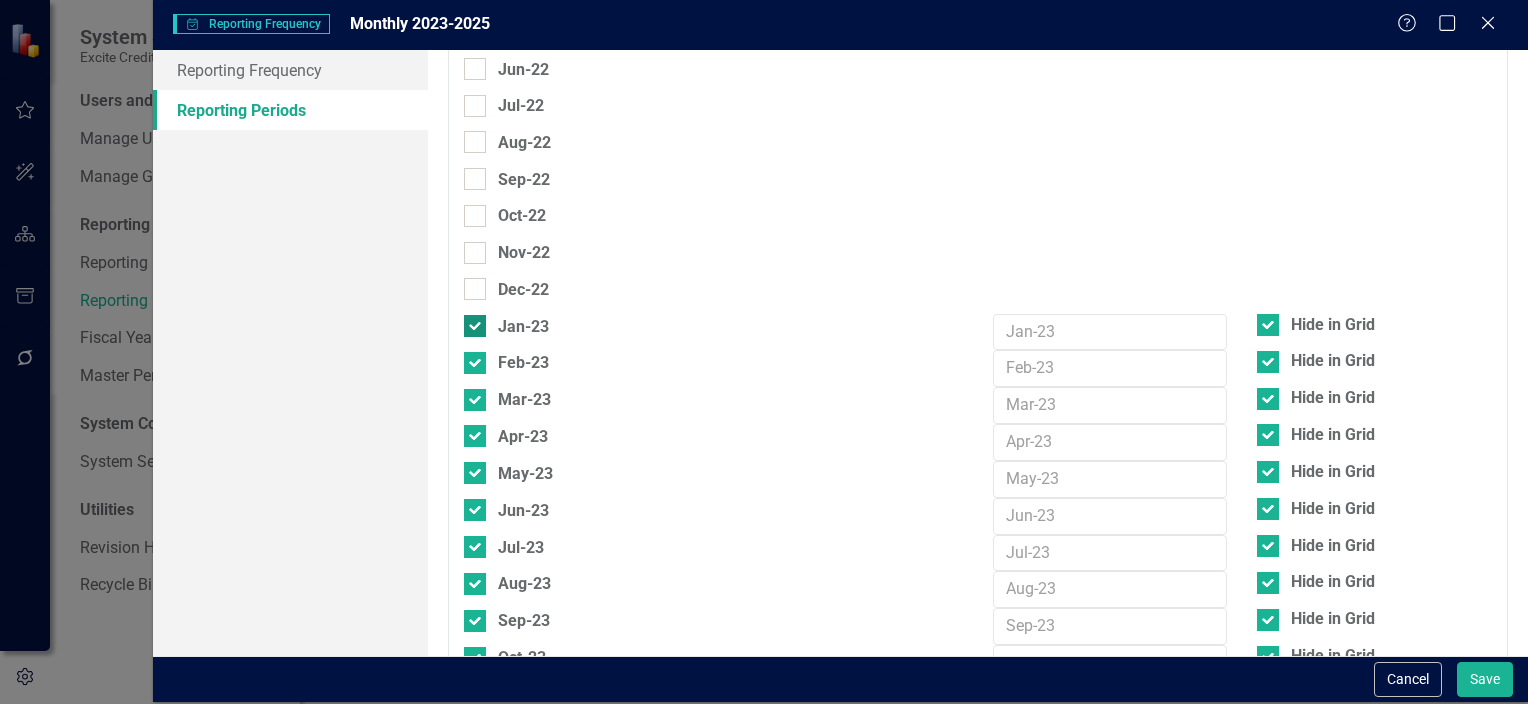 click at bounding box center (475, 326) 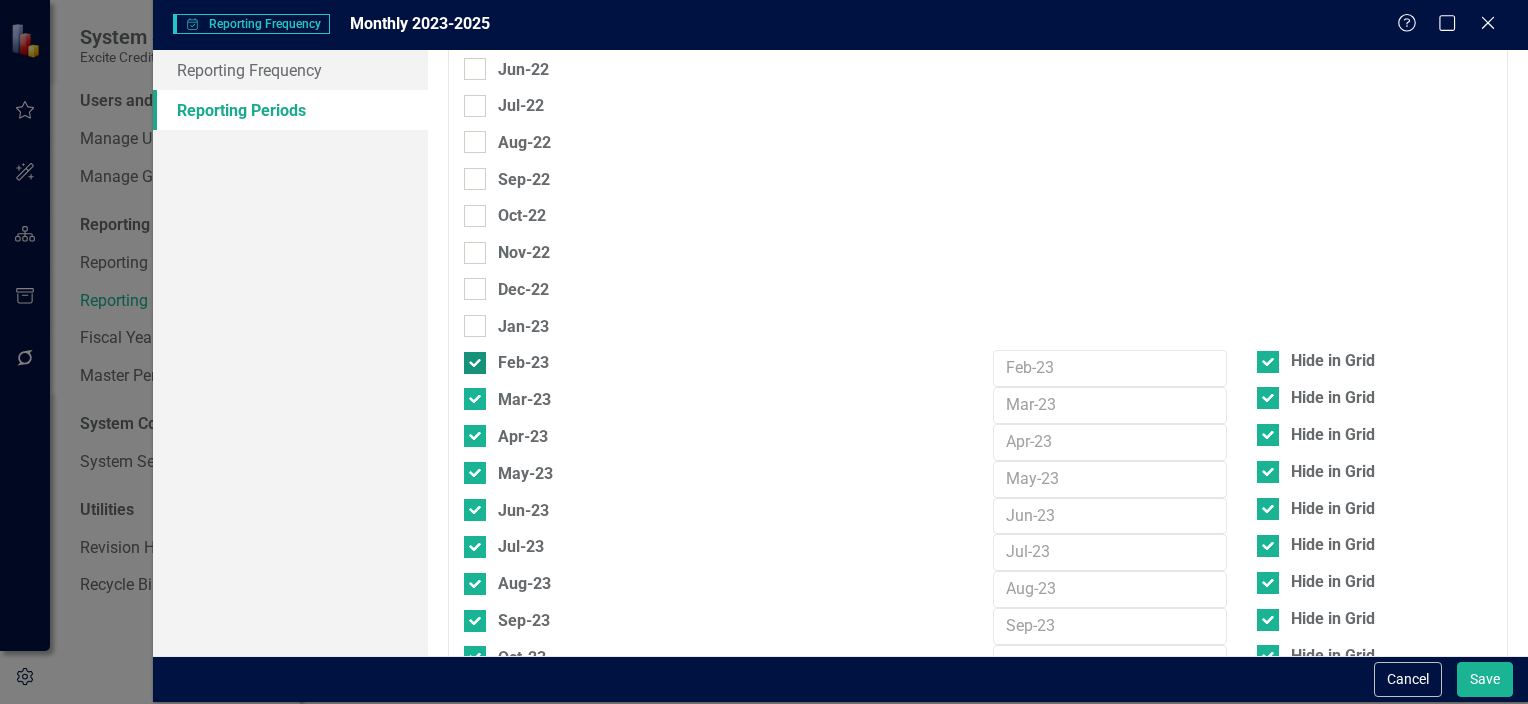 click at bounding box center (475, 363) 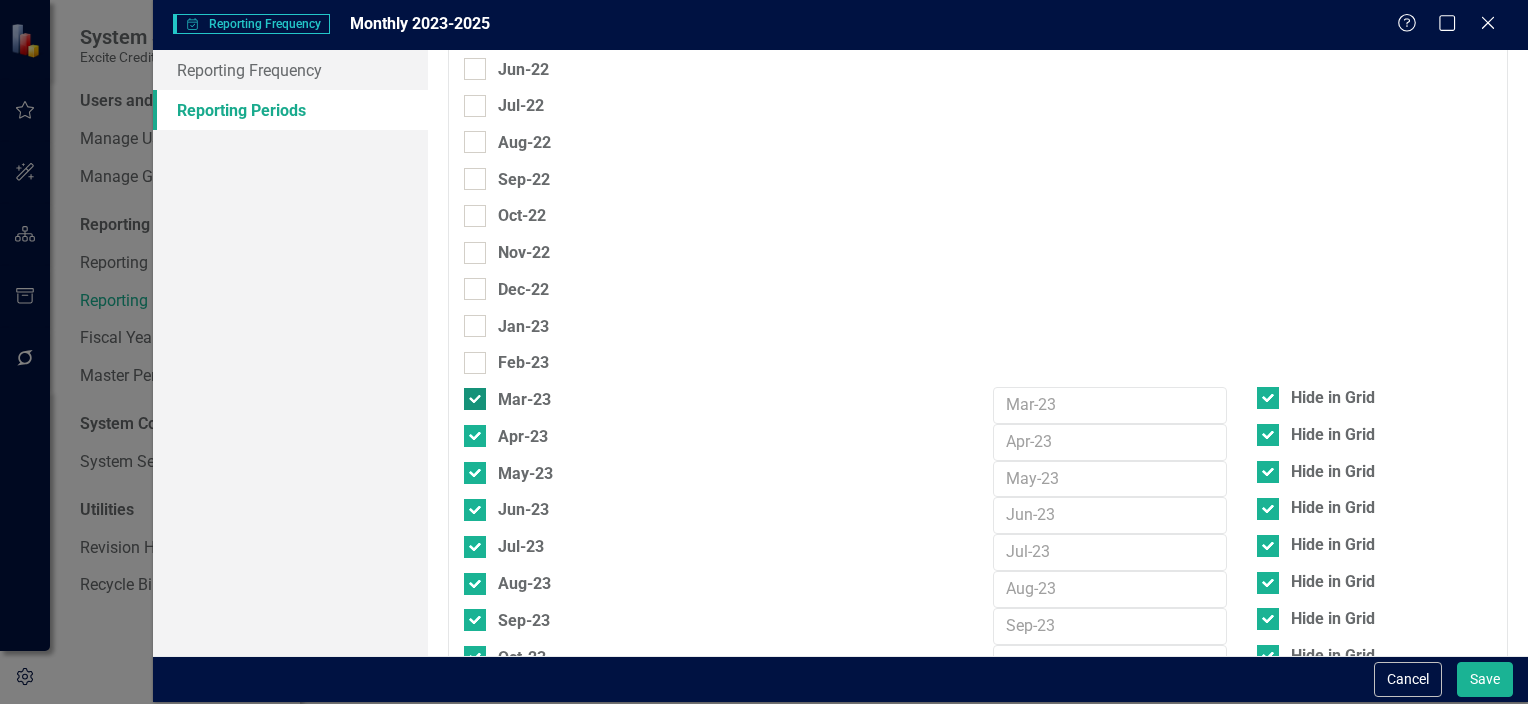 click on "Mar-23" at bounding box center (470, 394) 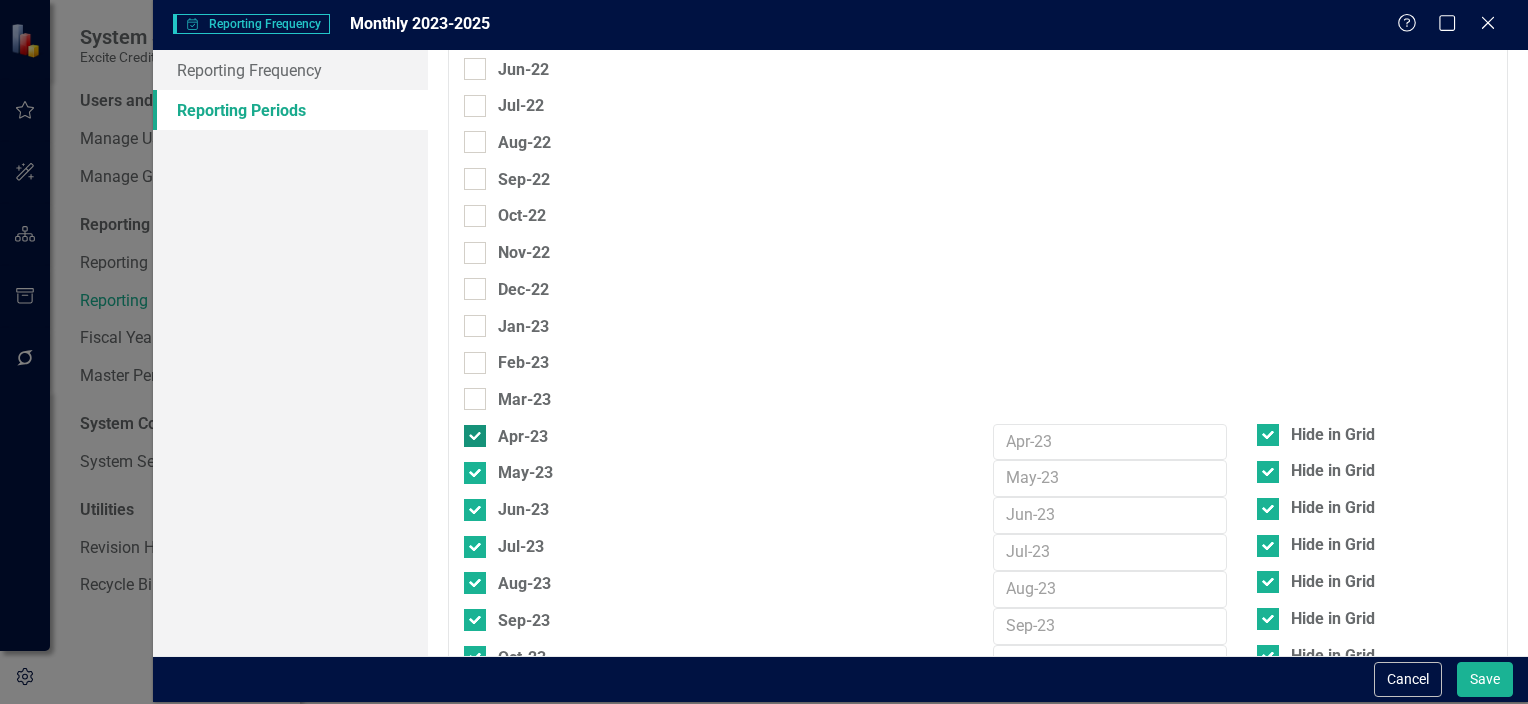 click at bounding box center (475, 436) 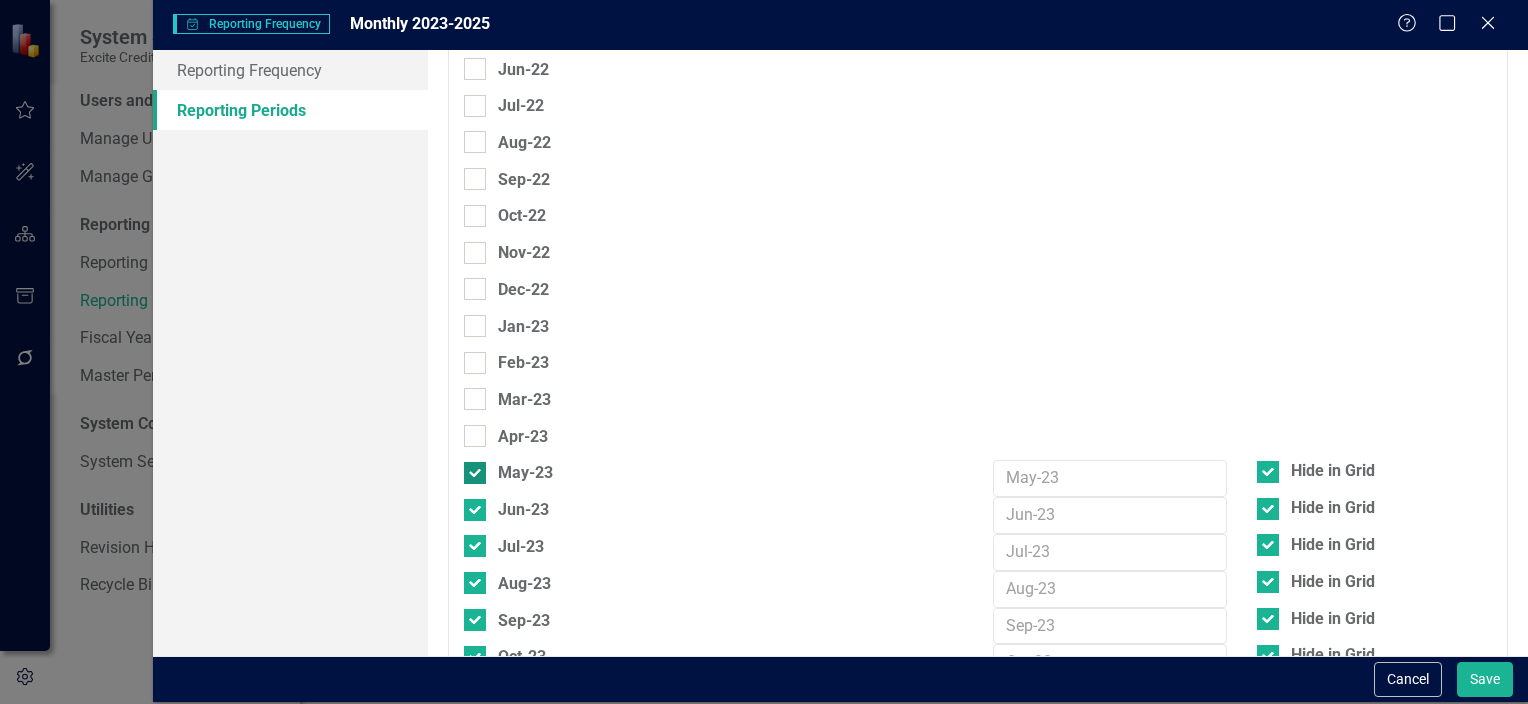 click at bounding box center (475, 473) 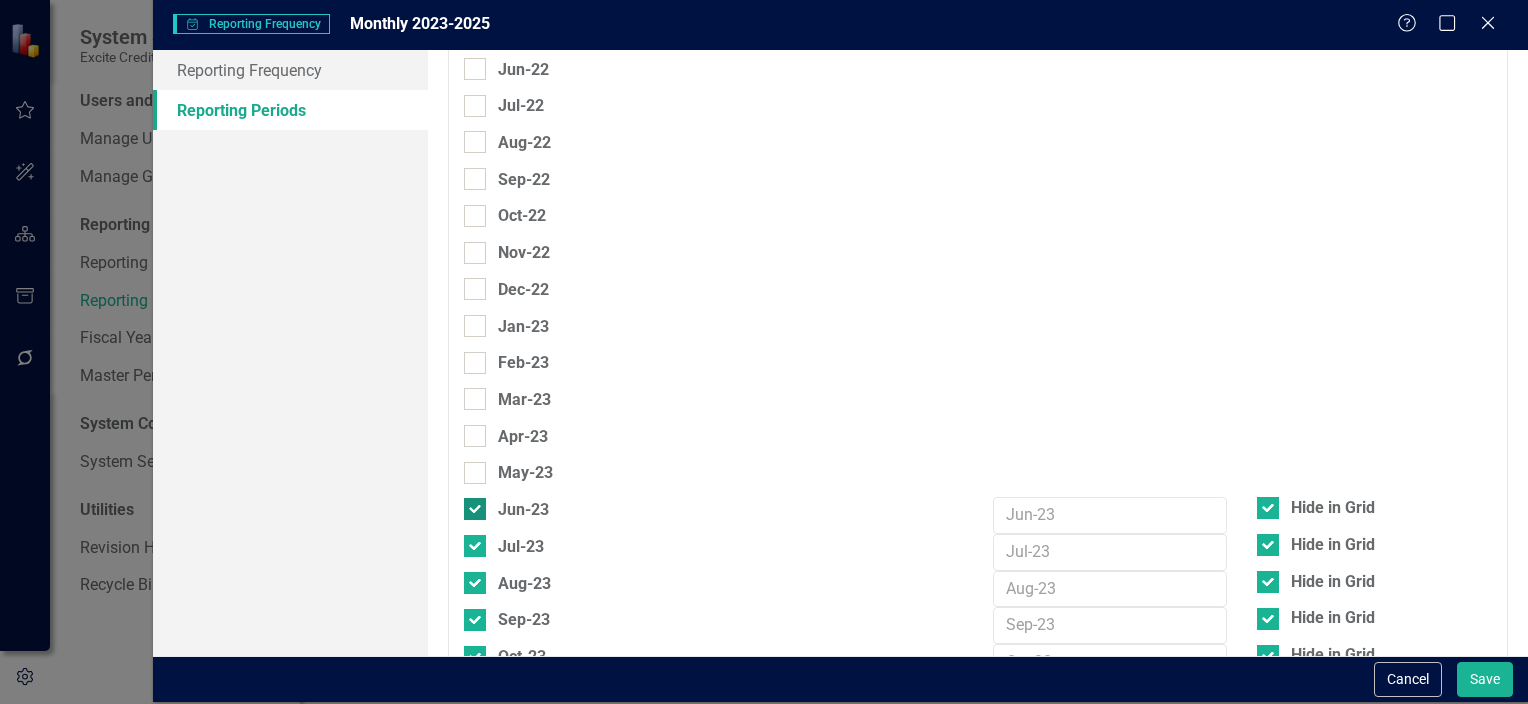 click at bounding box center [475, 509] 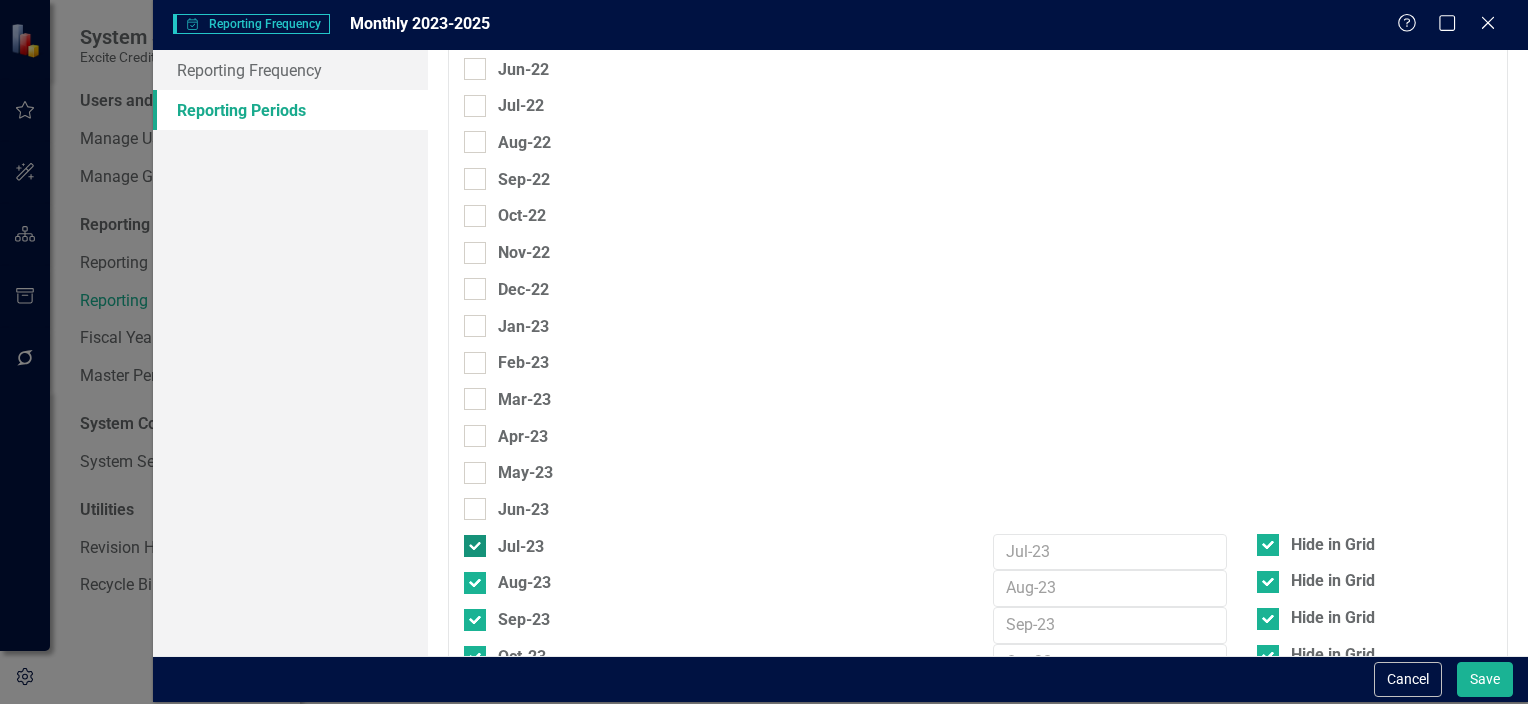 click at bounding box center [475, 546] 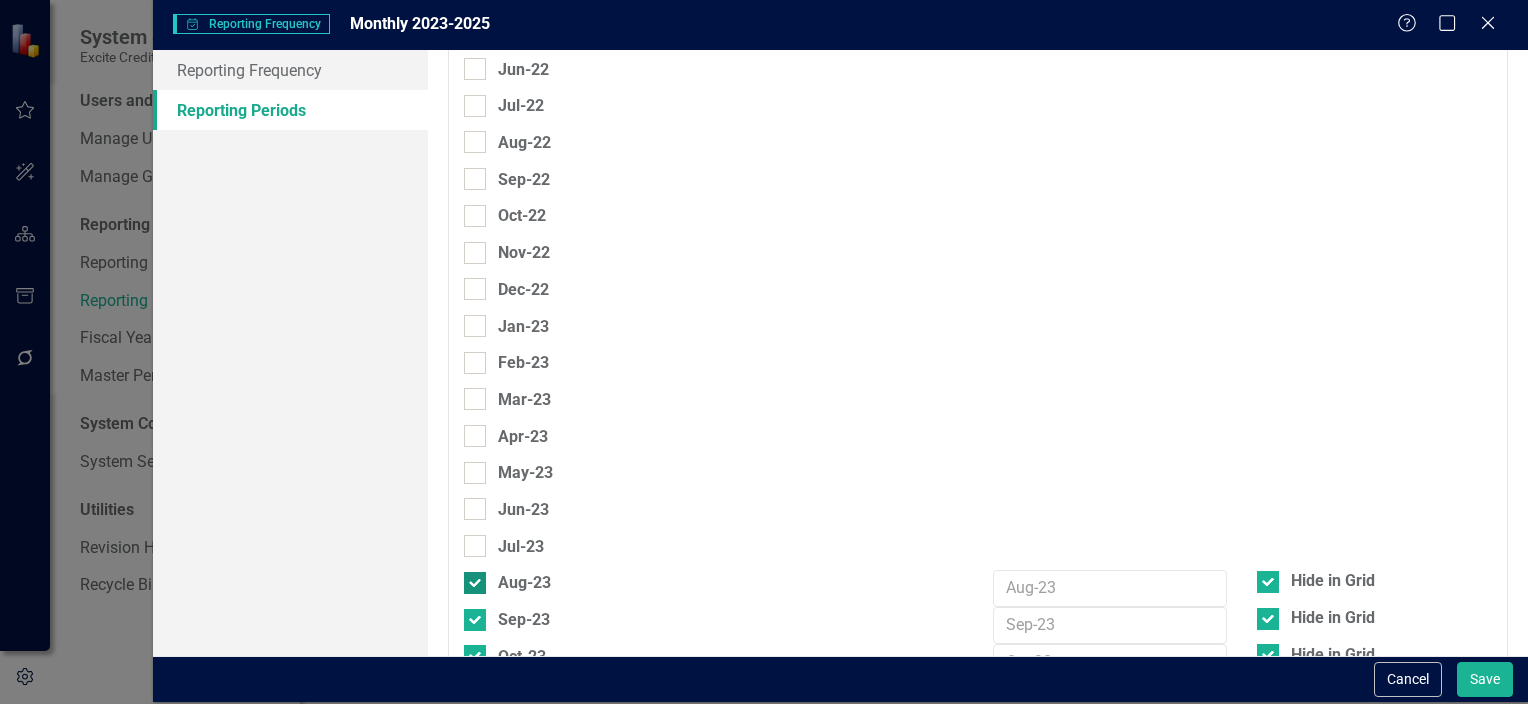 click at bounding box center (475, 583) 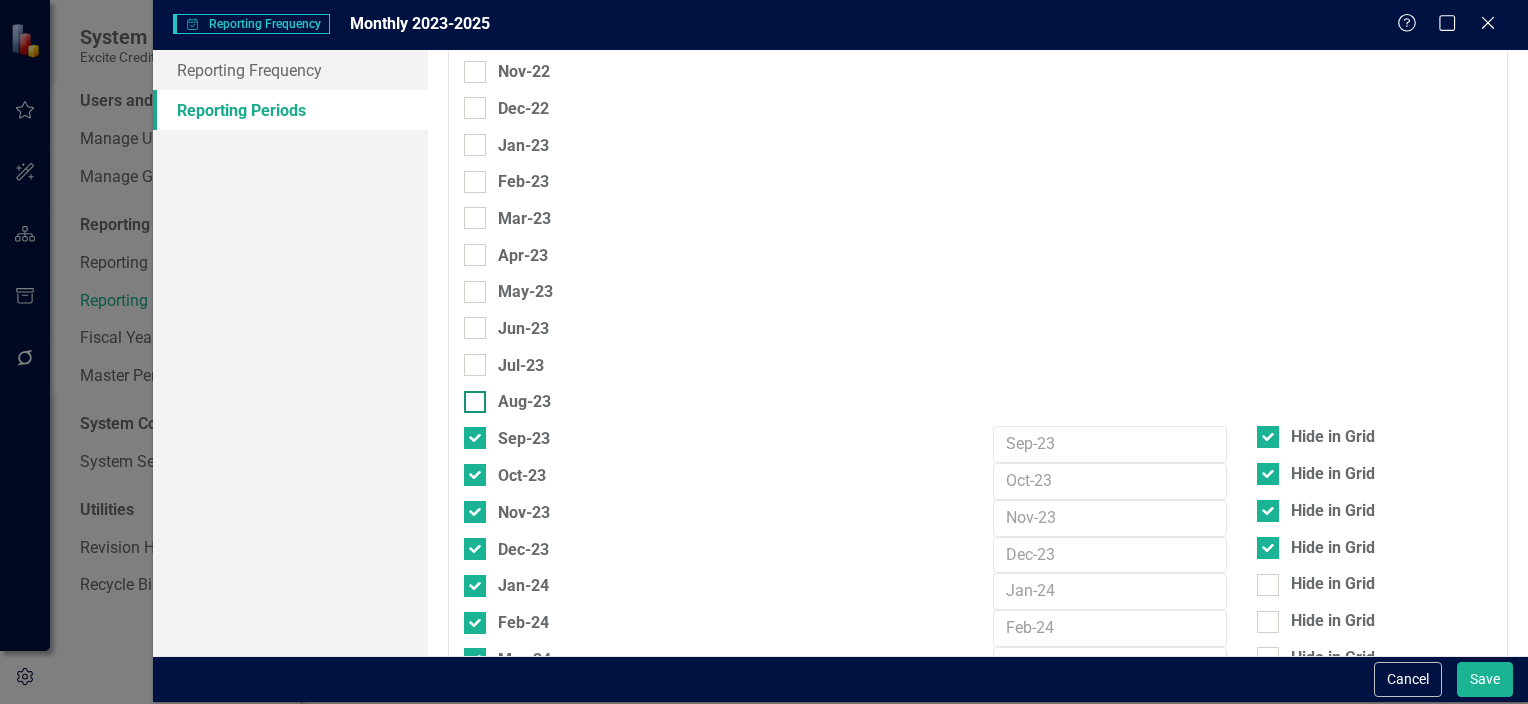 scroll, scrollTop: 578, scrollLeft: 0, axis: vertical 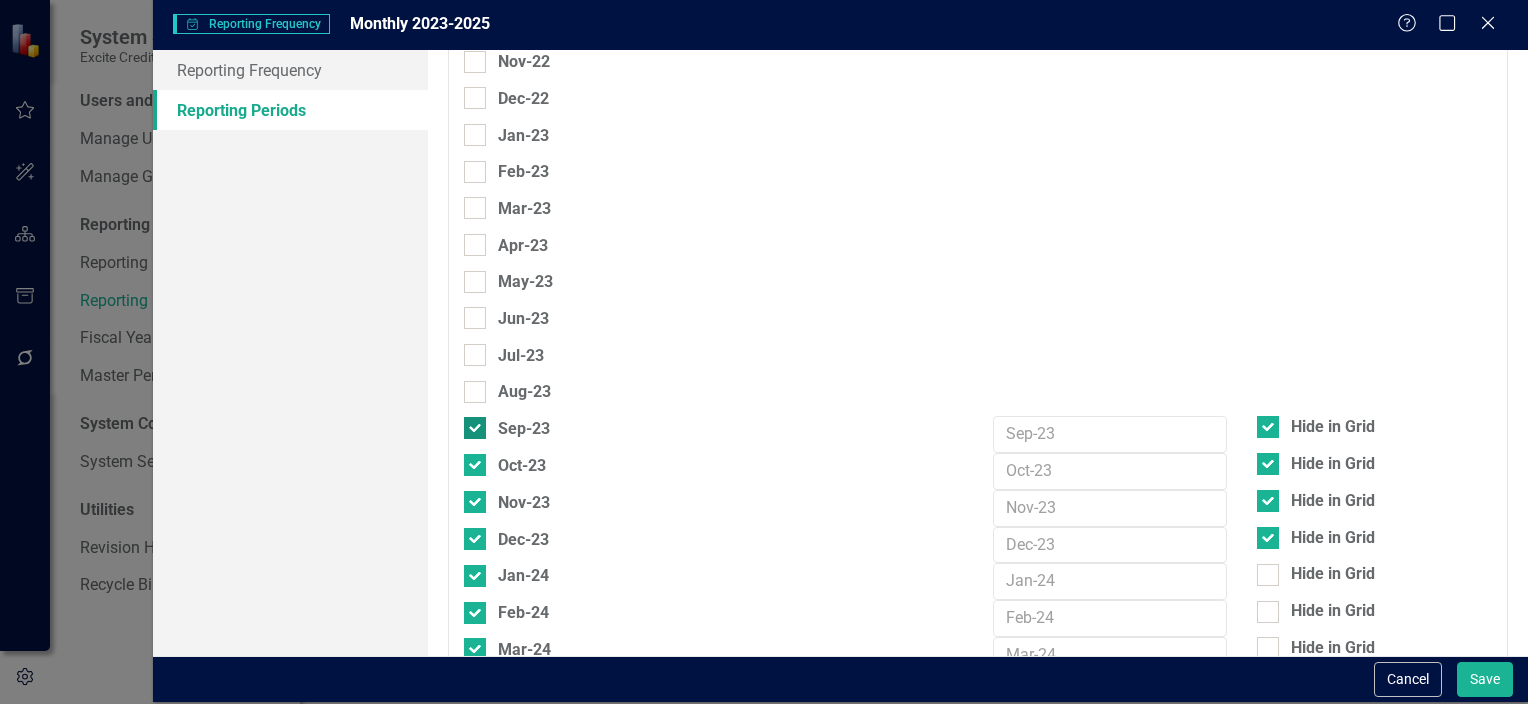click on "Sep-23" at bounding box center (470, 423) 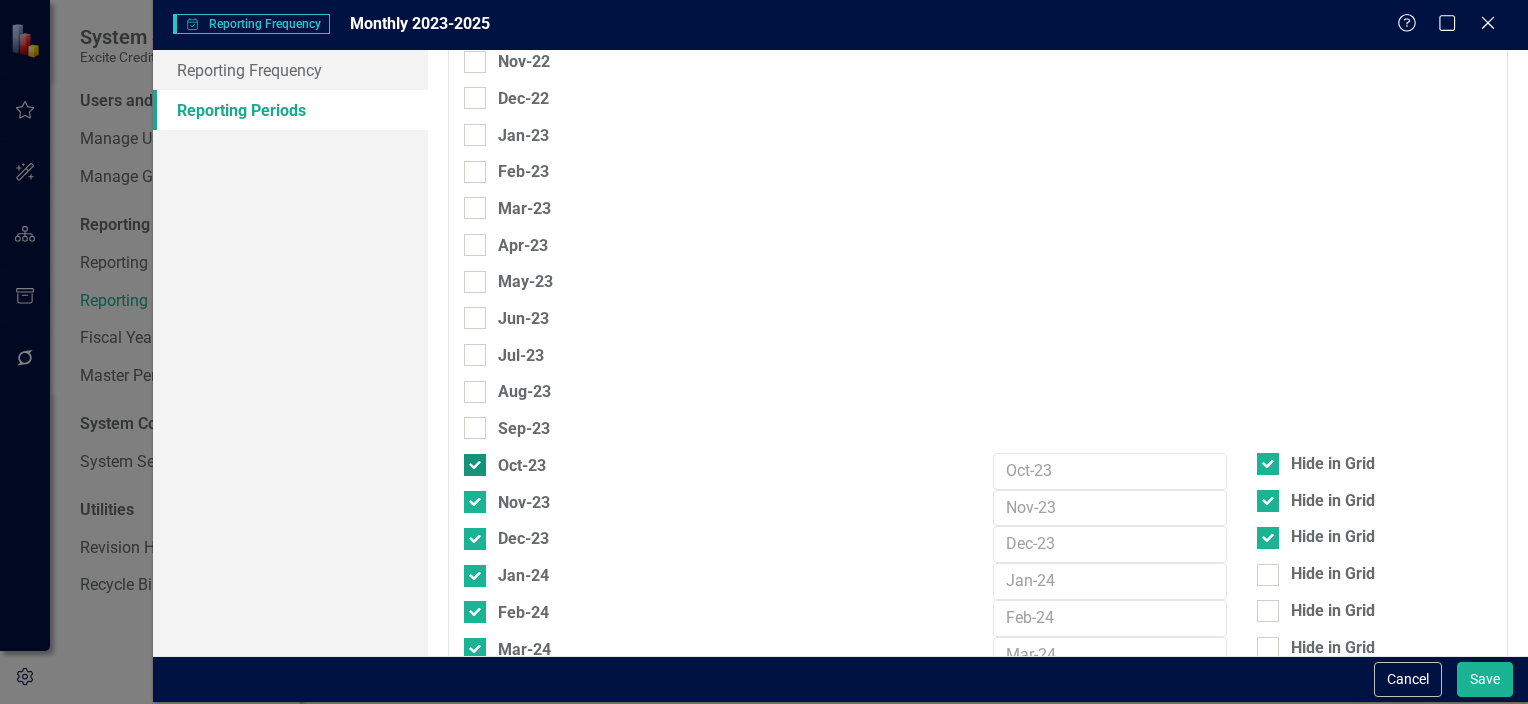 click on "Oct-23" at bounding box center [470, 460] 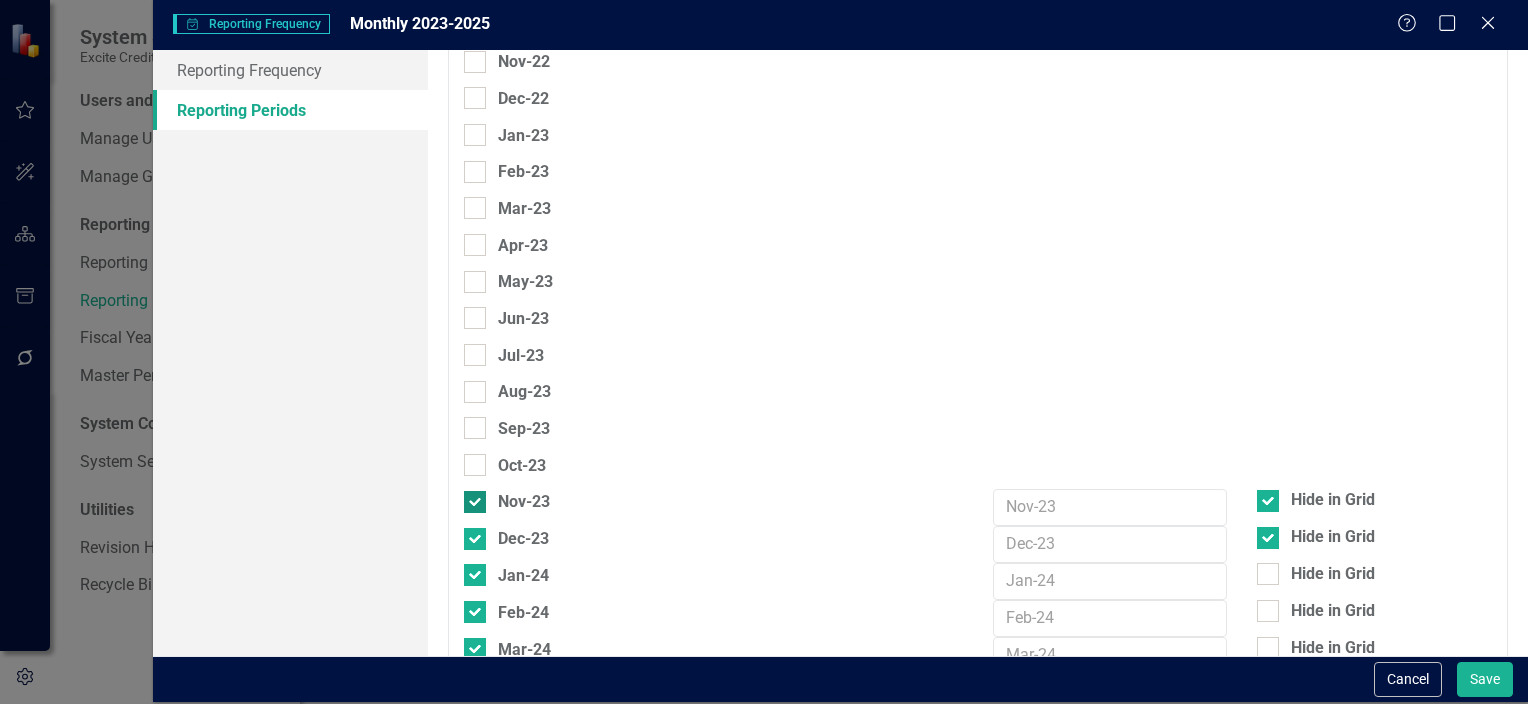 click on "Nov-23" at bounding box center [470, 497] 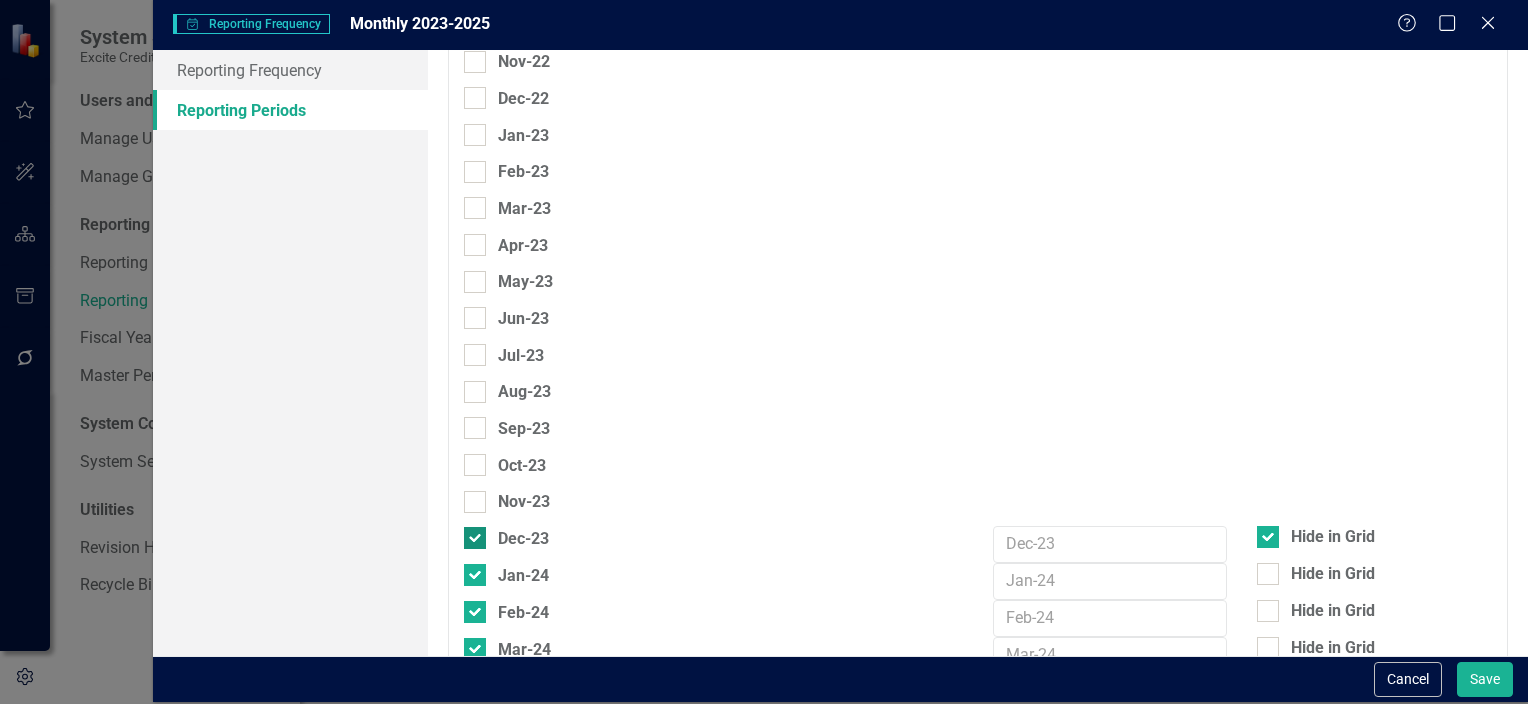 click on "Dec-23" at bounding box center (470, 533) 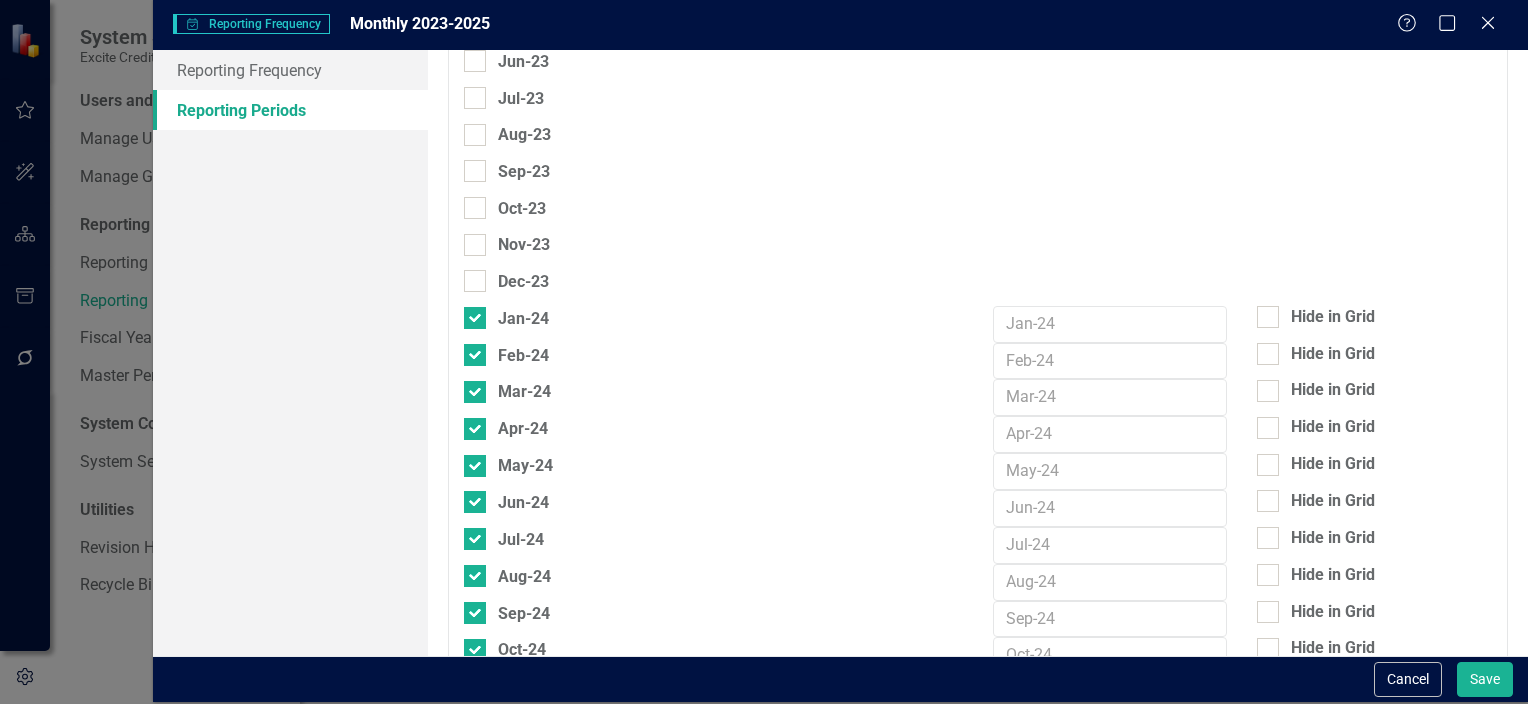 scroll, scrollTop: 834, scrollLeft: 0, axis: vertical 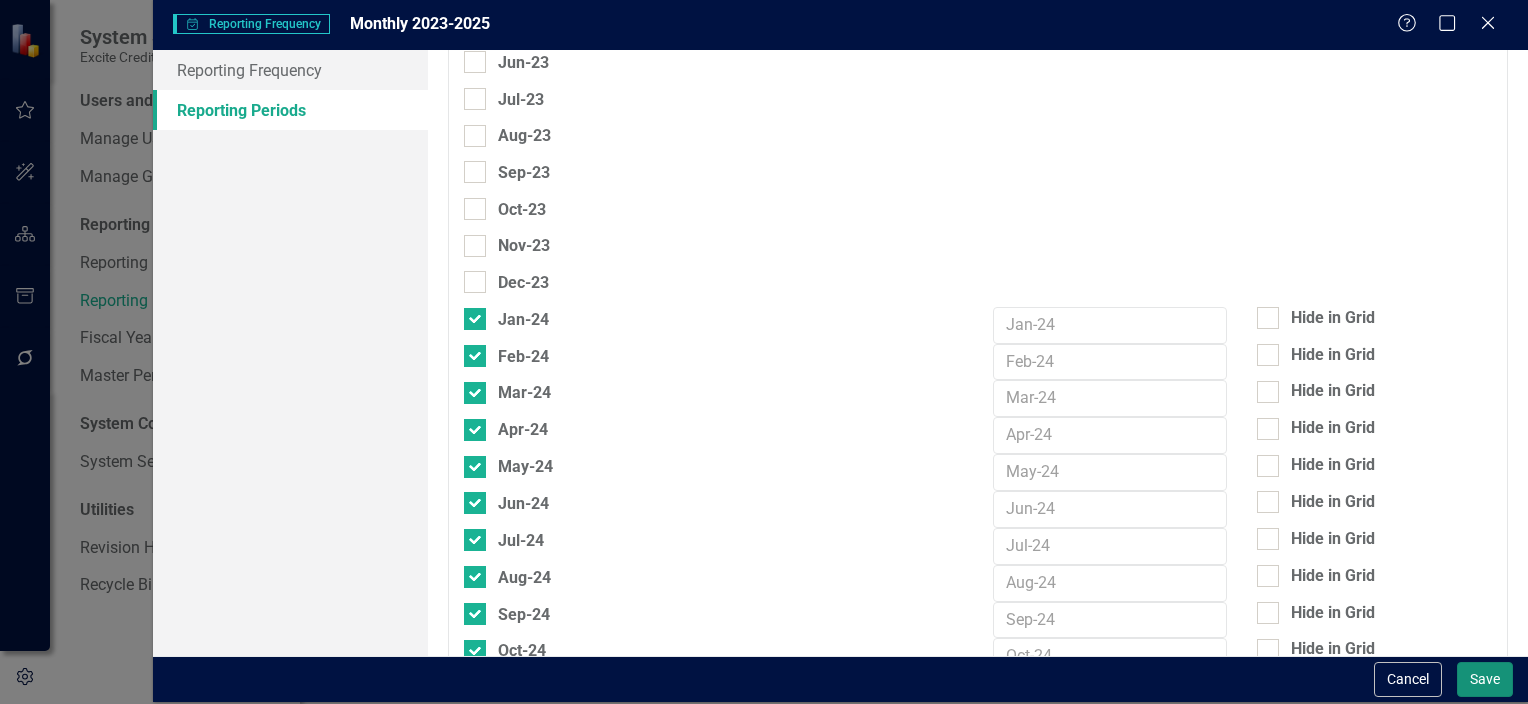 click on "Save" at bounding box center (1485, 679) 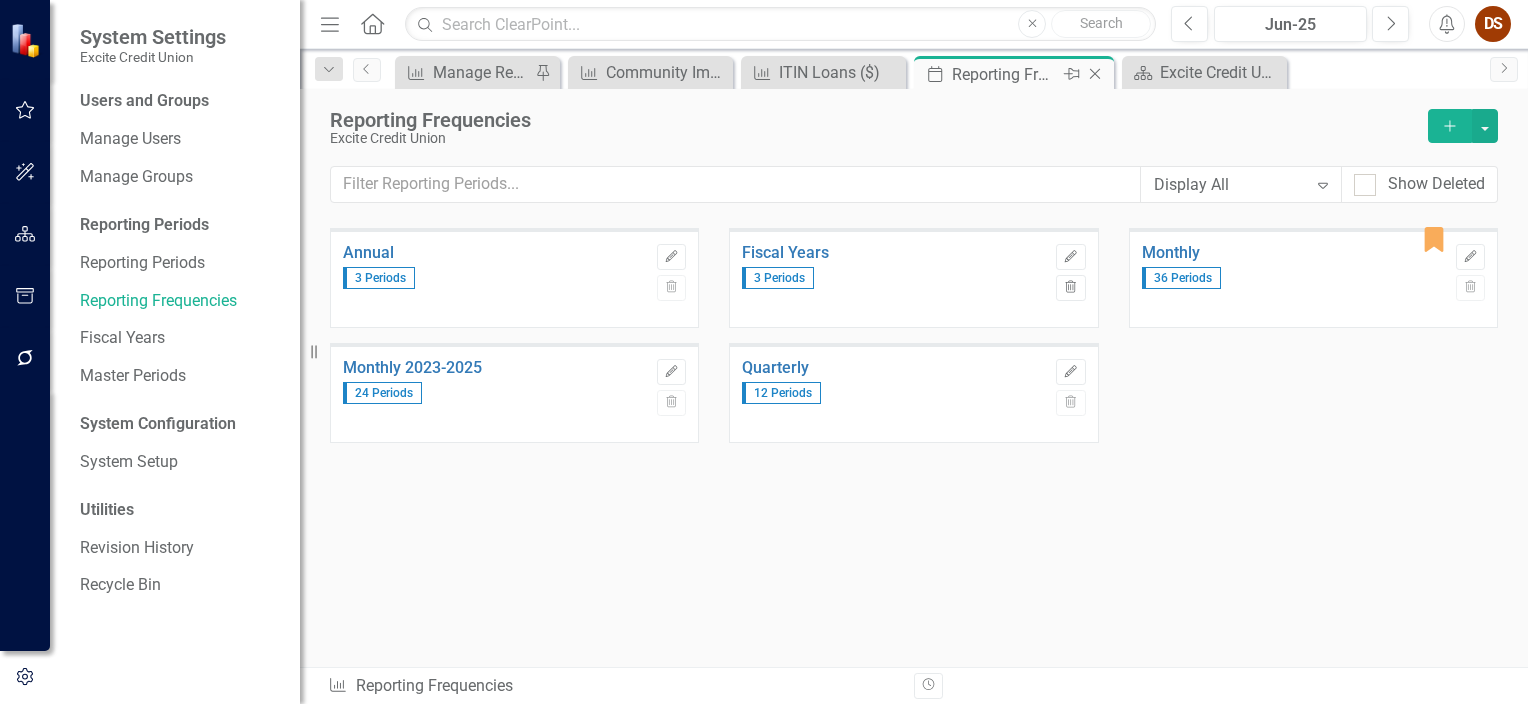 click on "Close" 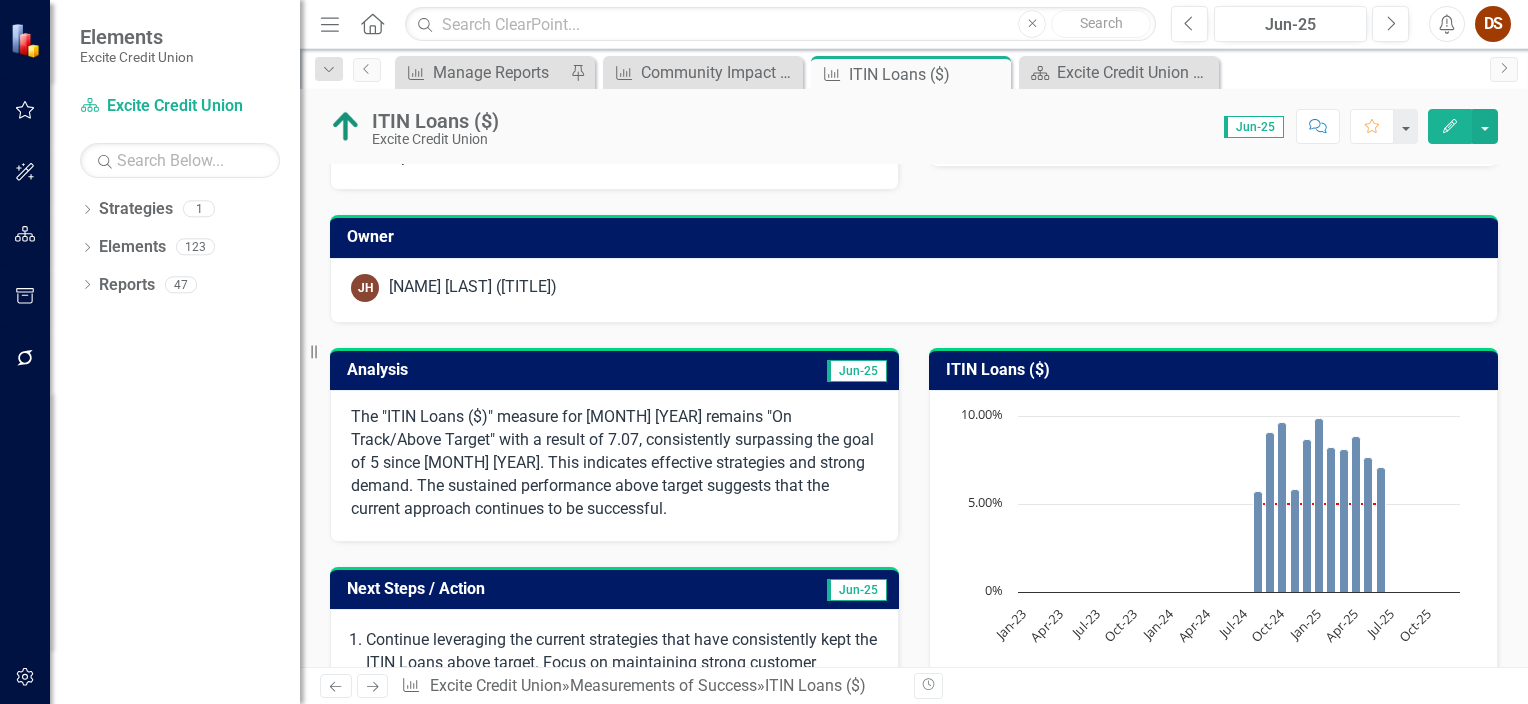 scroll, scrollTop: 0, scrollLeft: 0, axis: both 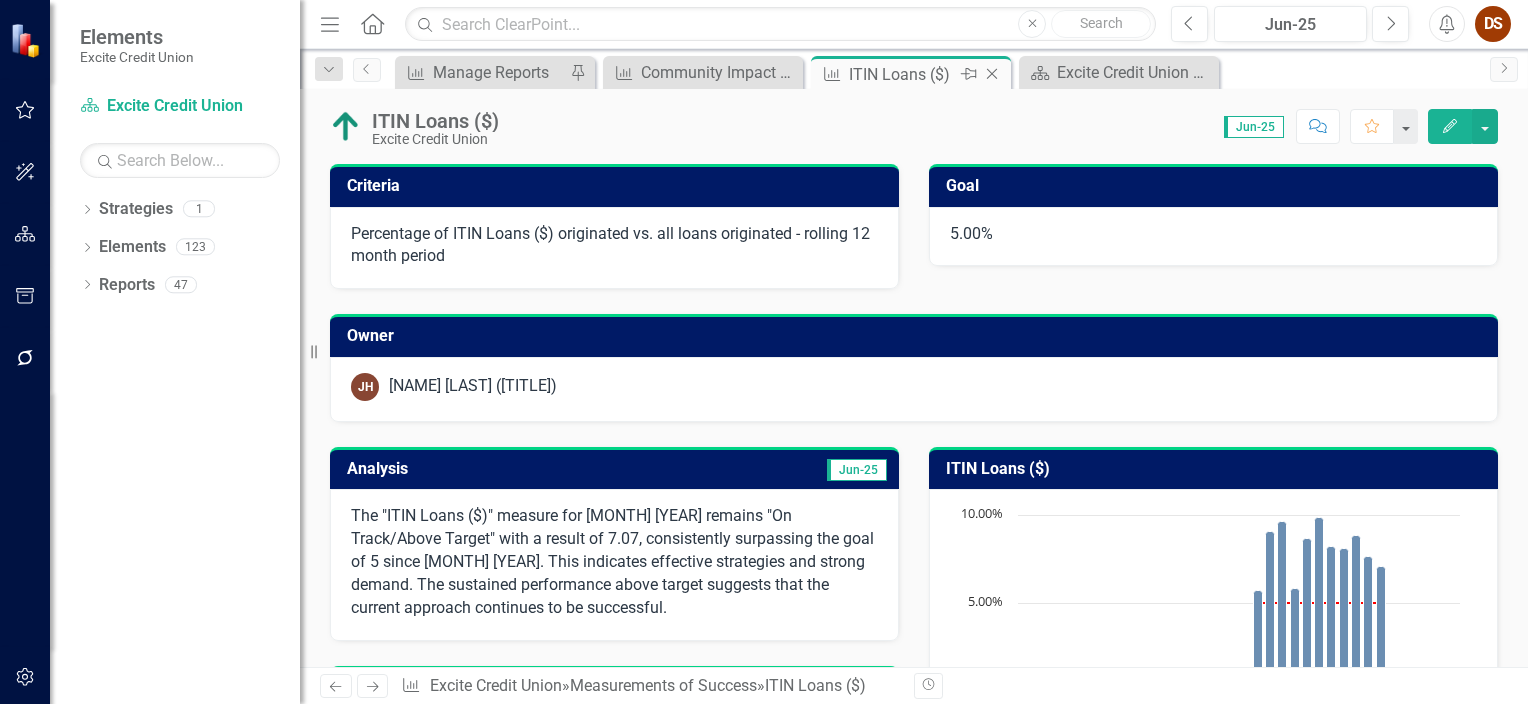 click on "Close" 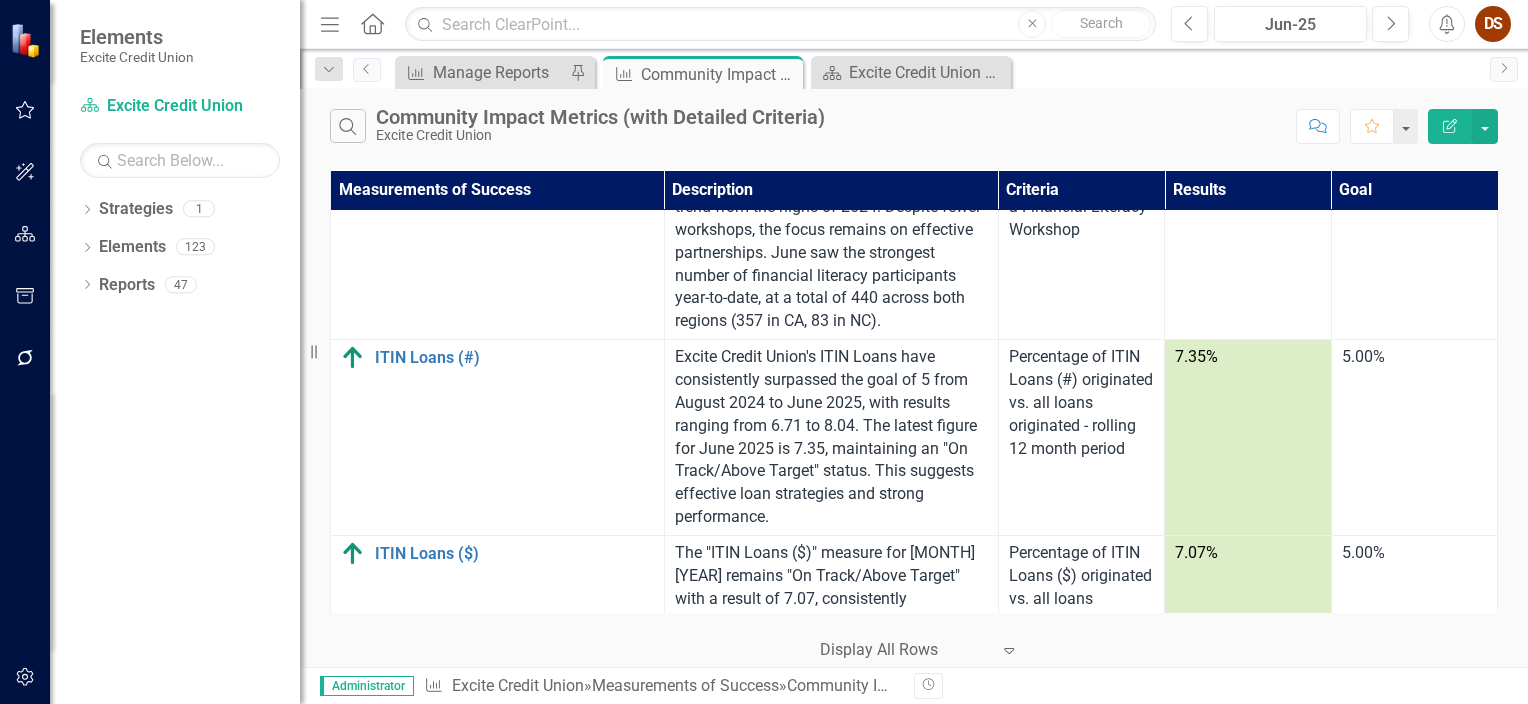 scroll, scrollTop: 596, scrollLeft: 0, axis: vertical 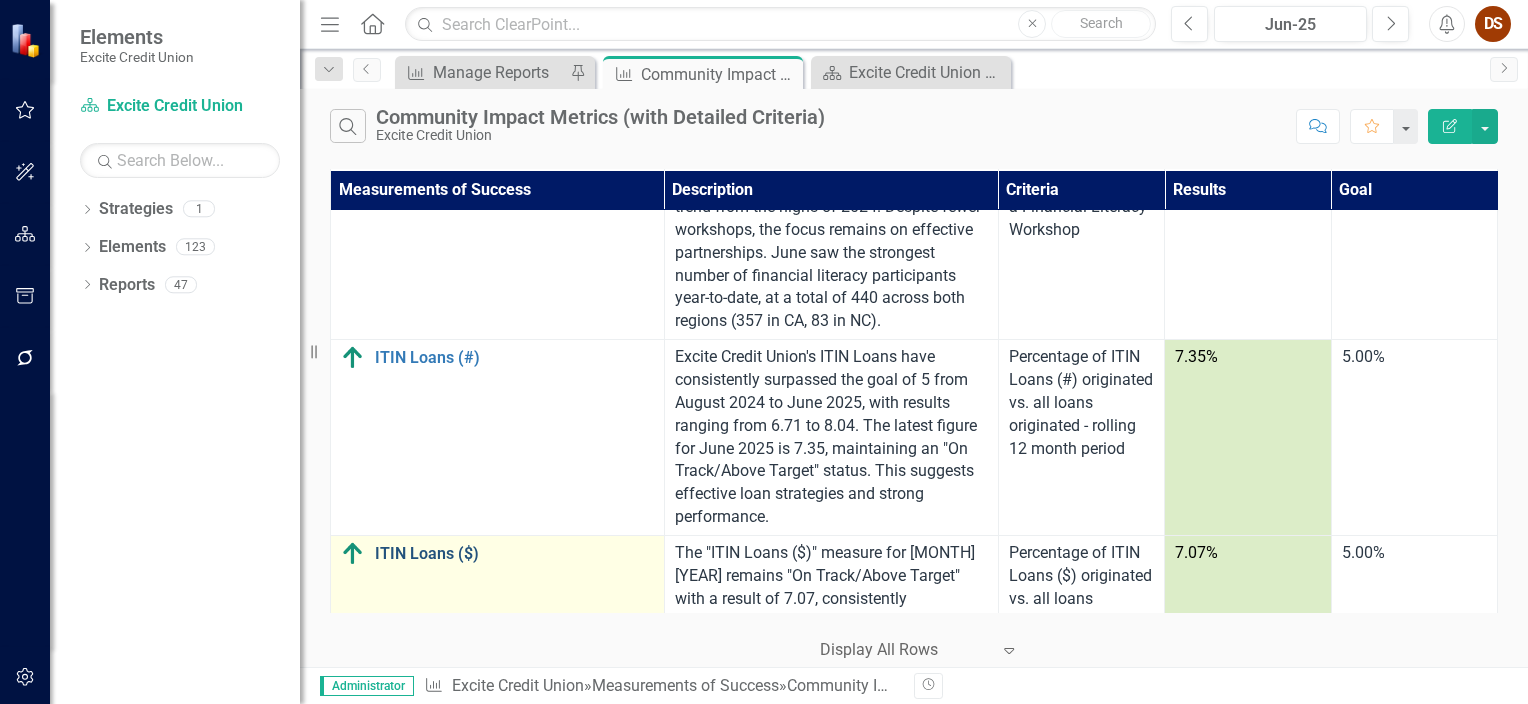 click on "ITIN Loans ($)" at bounding box center [514, 554] 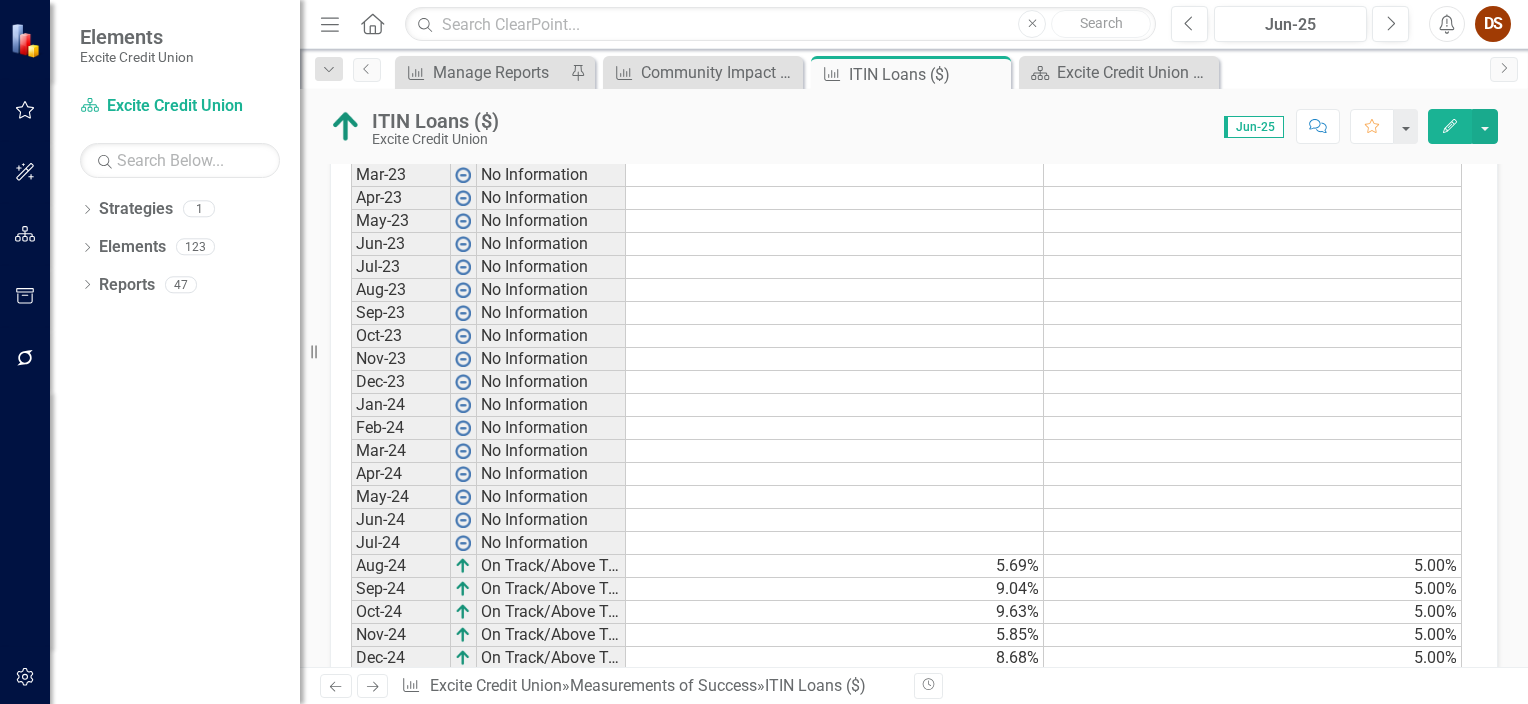 scroll, scrollTop: 1275, scrollLeft: 0, axis: vertical 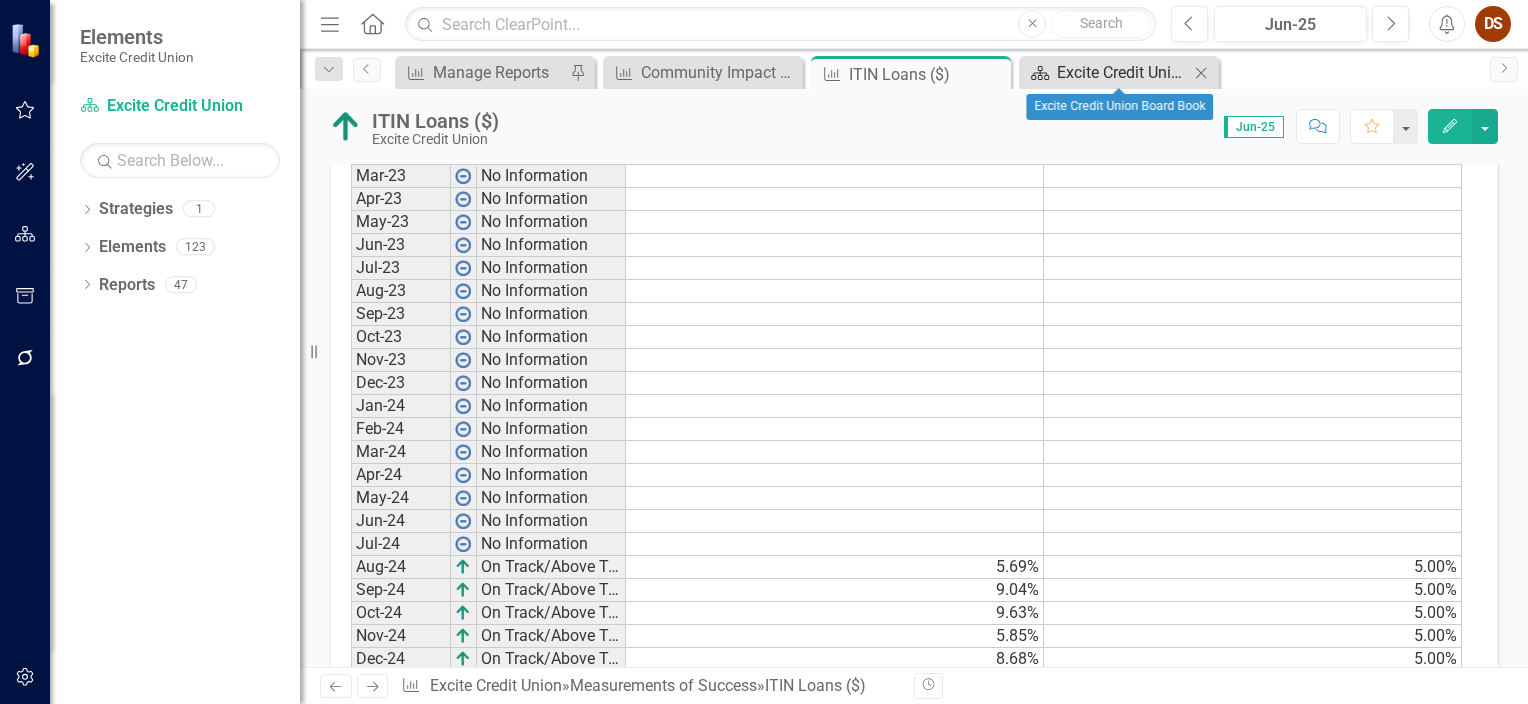 click on "Excite Credit Union Board Book" at bounding box center [1123, 72] 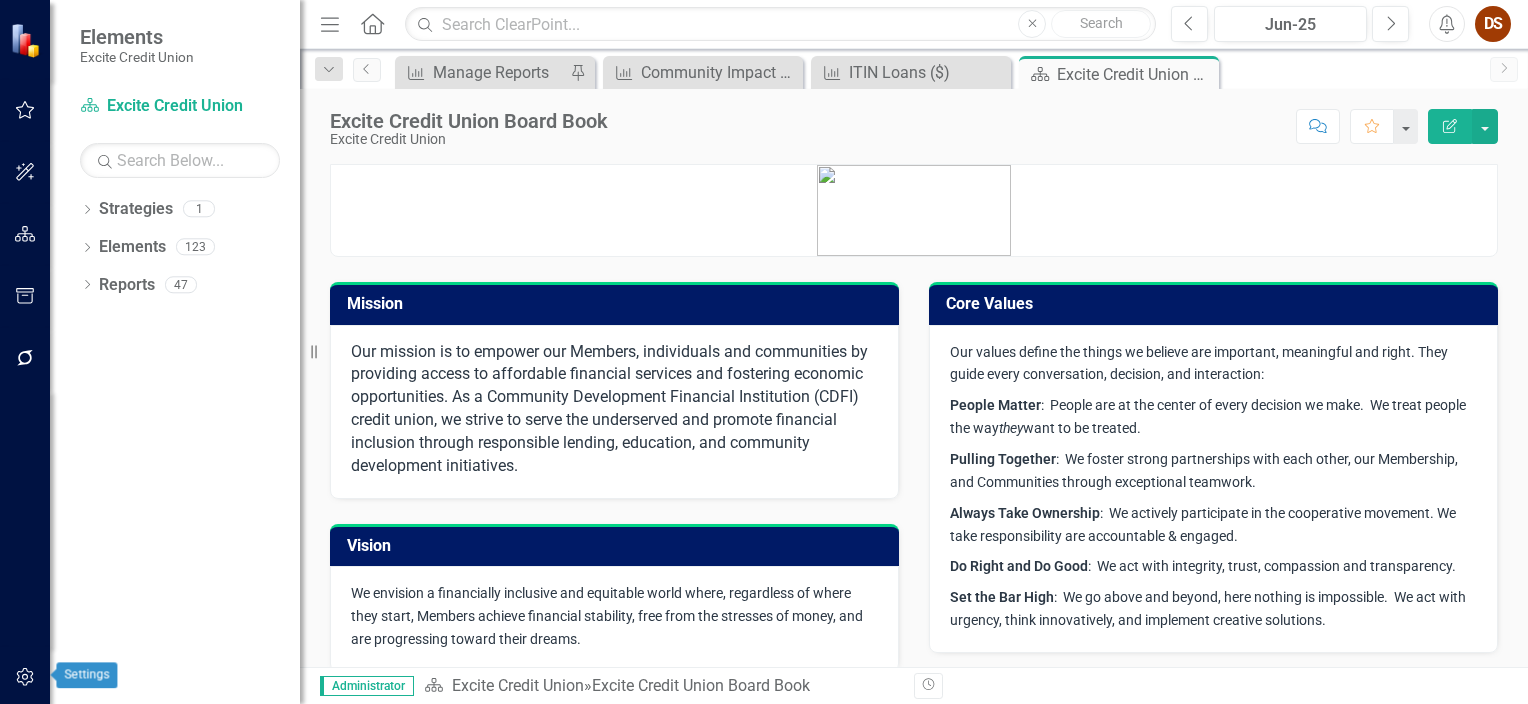 click 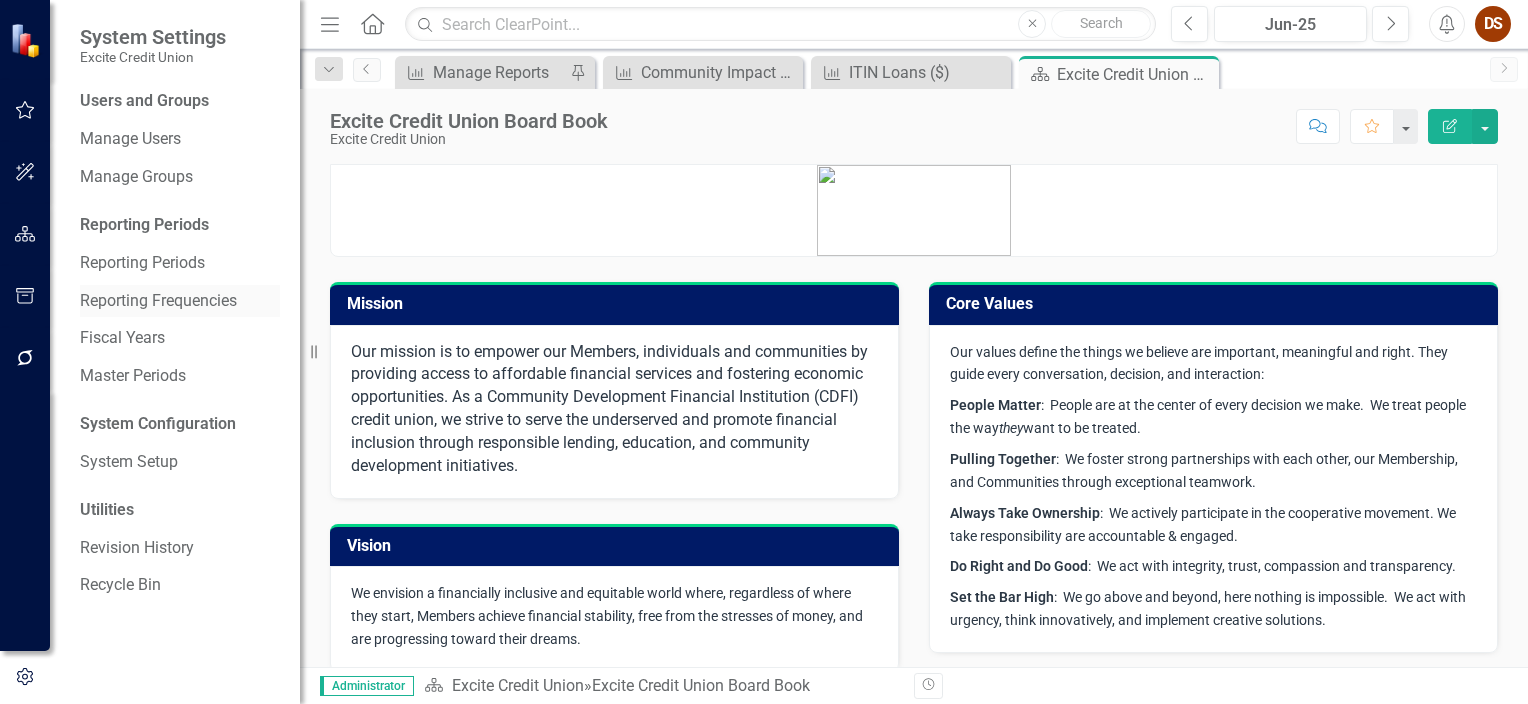 click on "Reporting Frequencies" at bounding box center (180, 301) 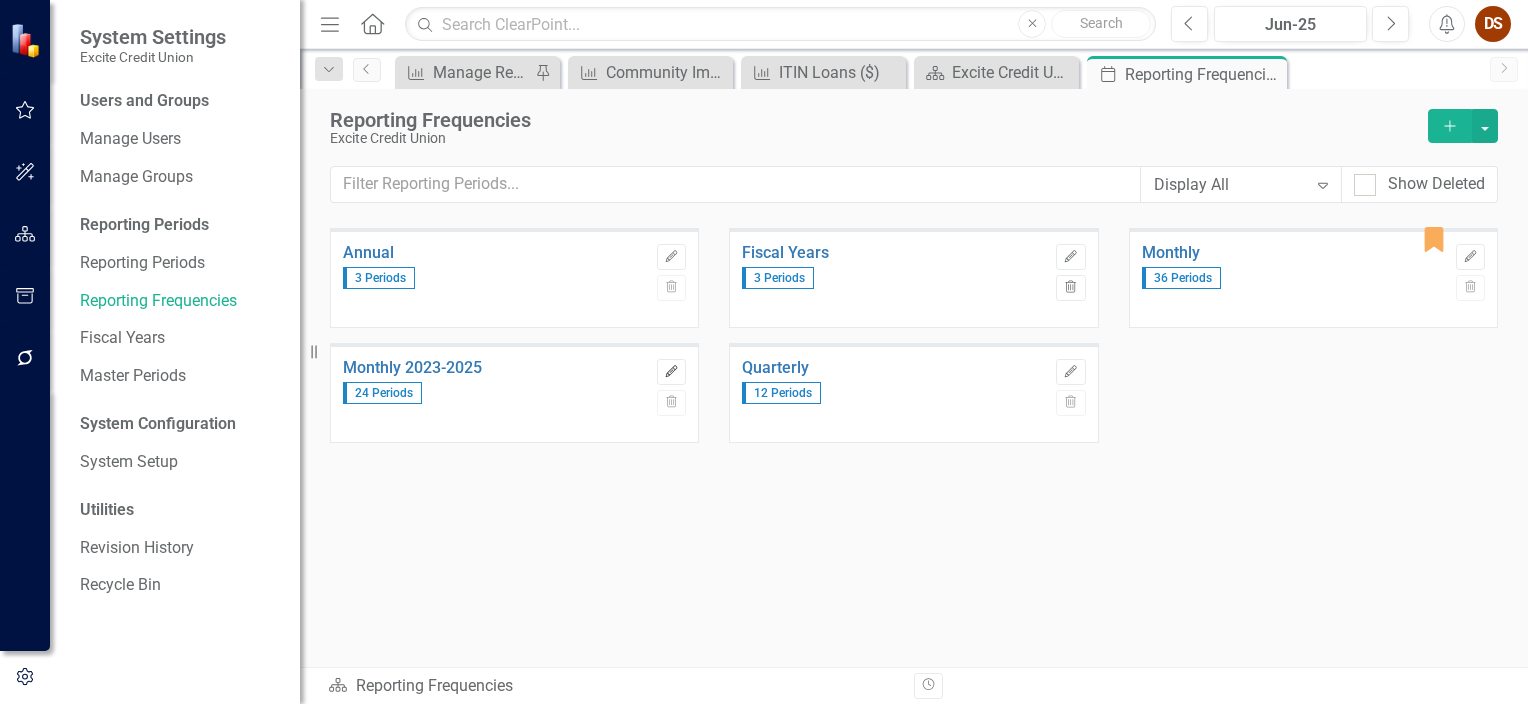 click 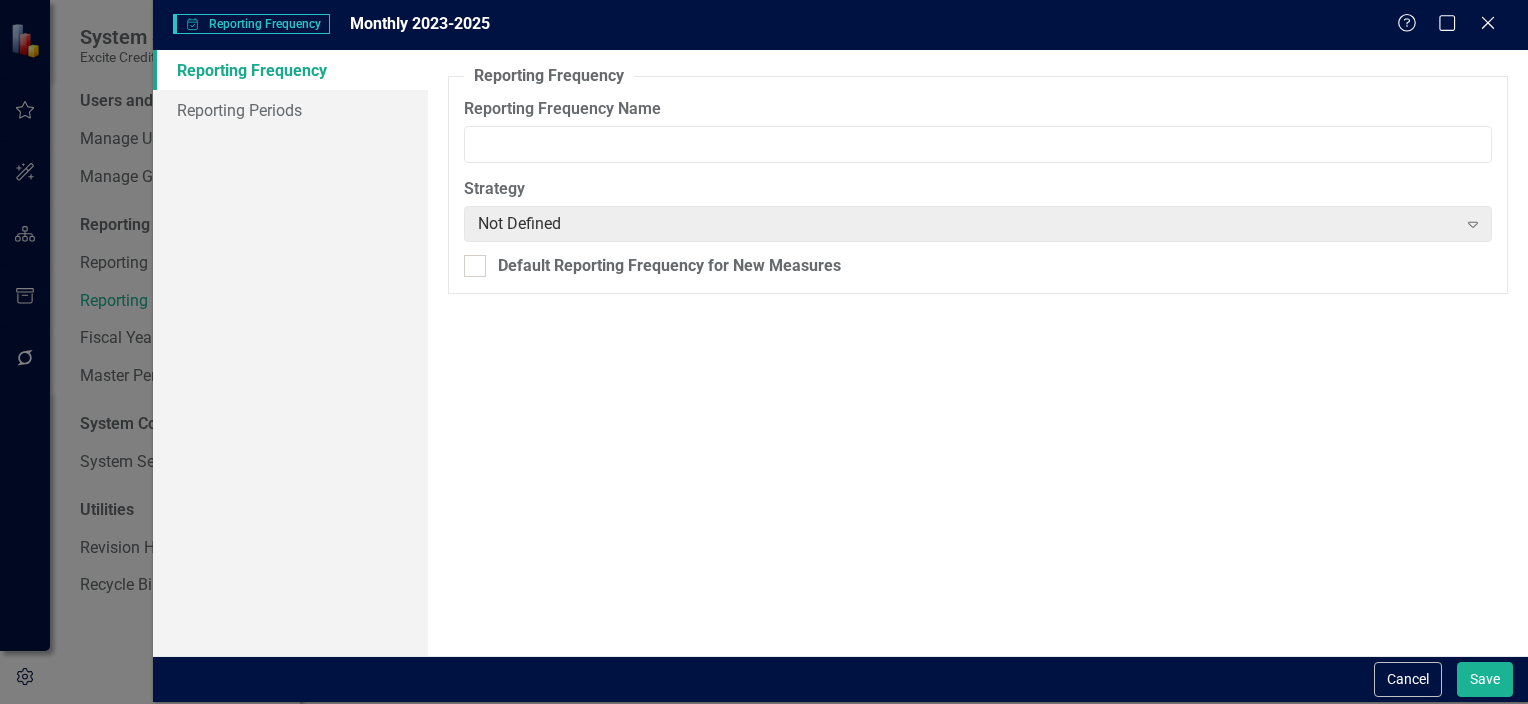 type on "Monthly 2023-2025" 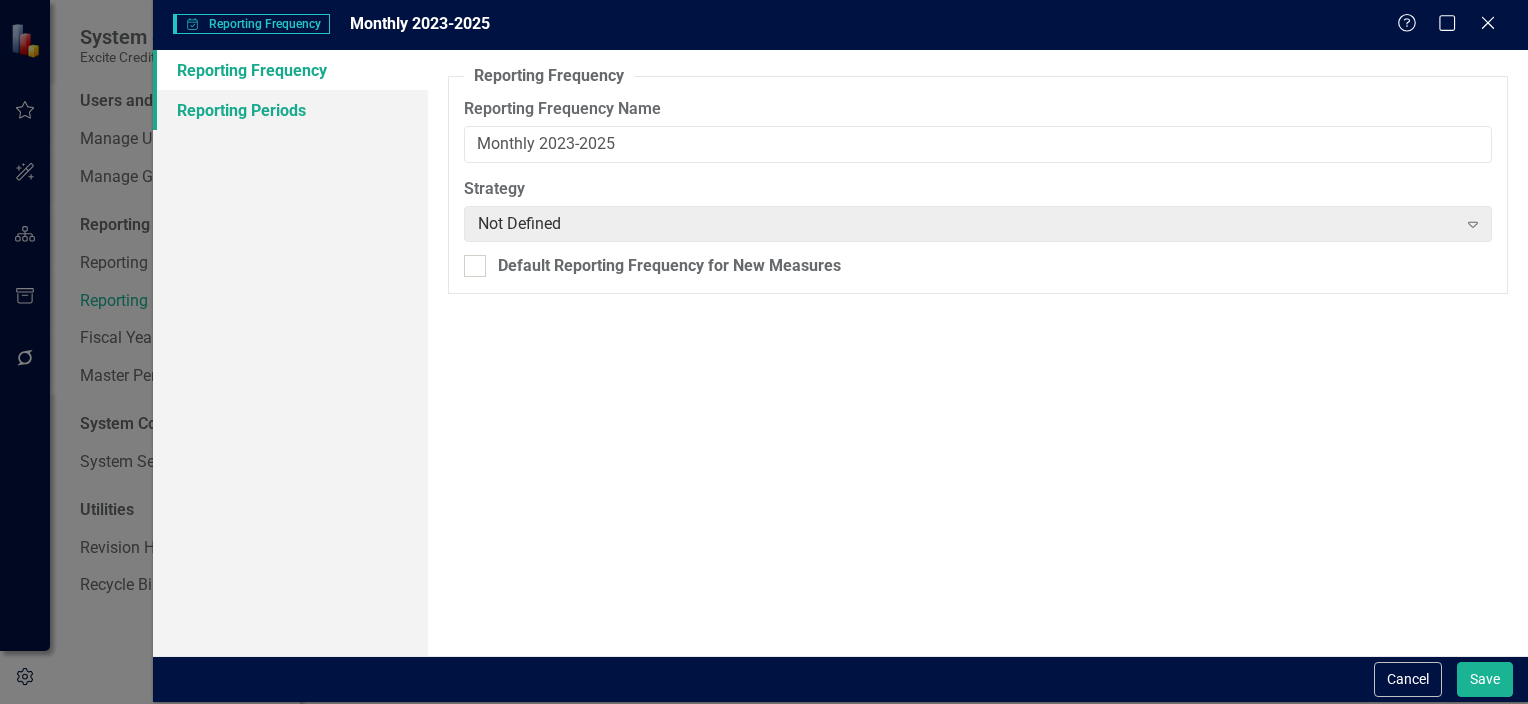 click on "Reporting Periods" at bounding box center [290, 110] 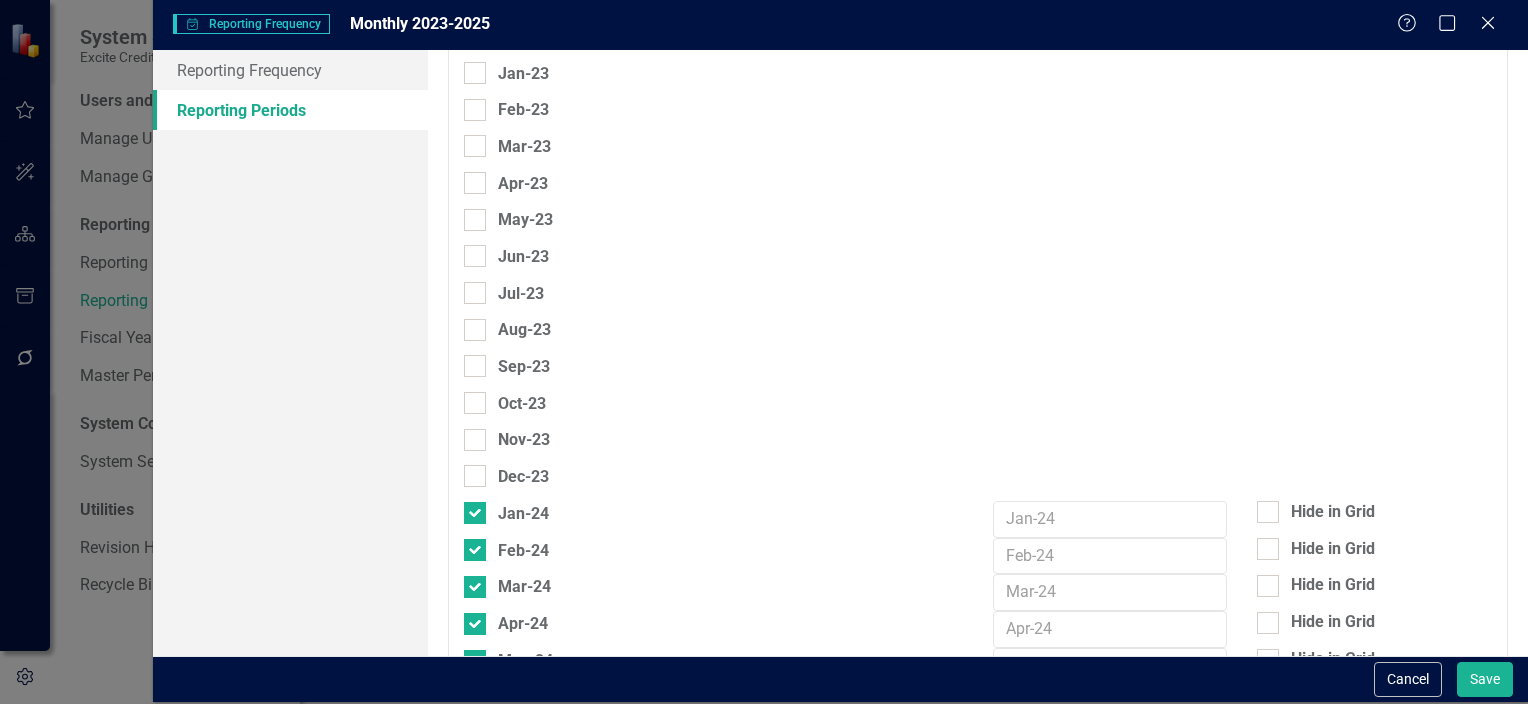 scroll, scrollTop: 572, scrollLeft: 0, axis: vertical 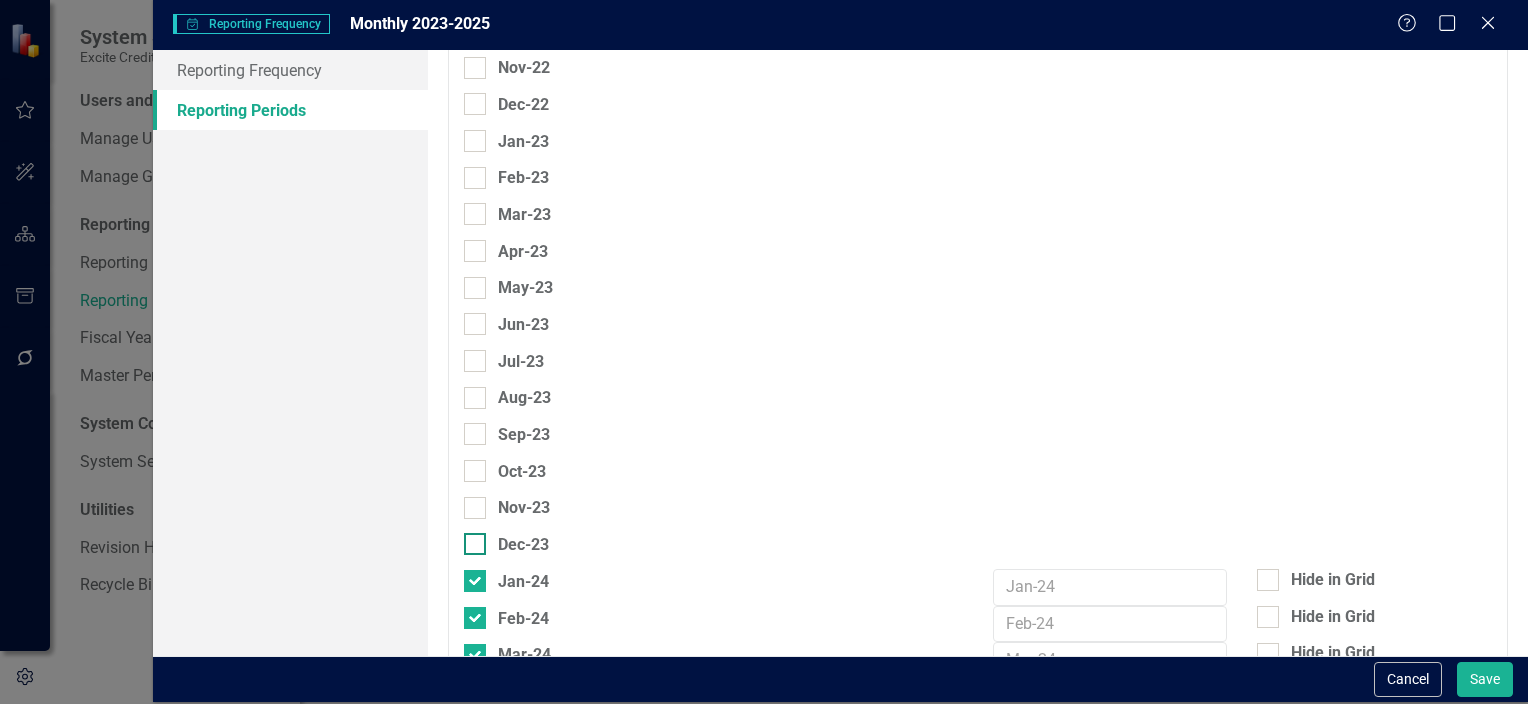 click at bounding box center (475, 544) 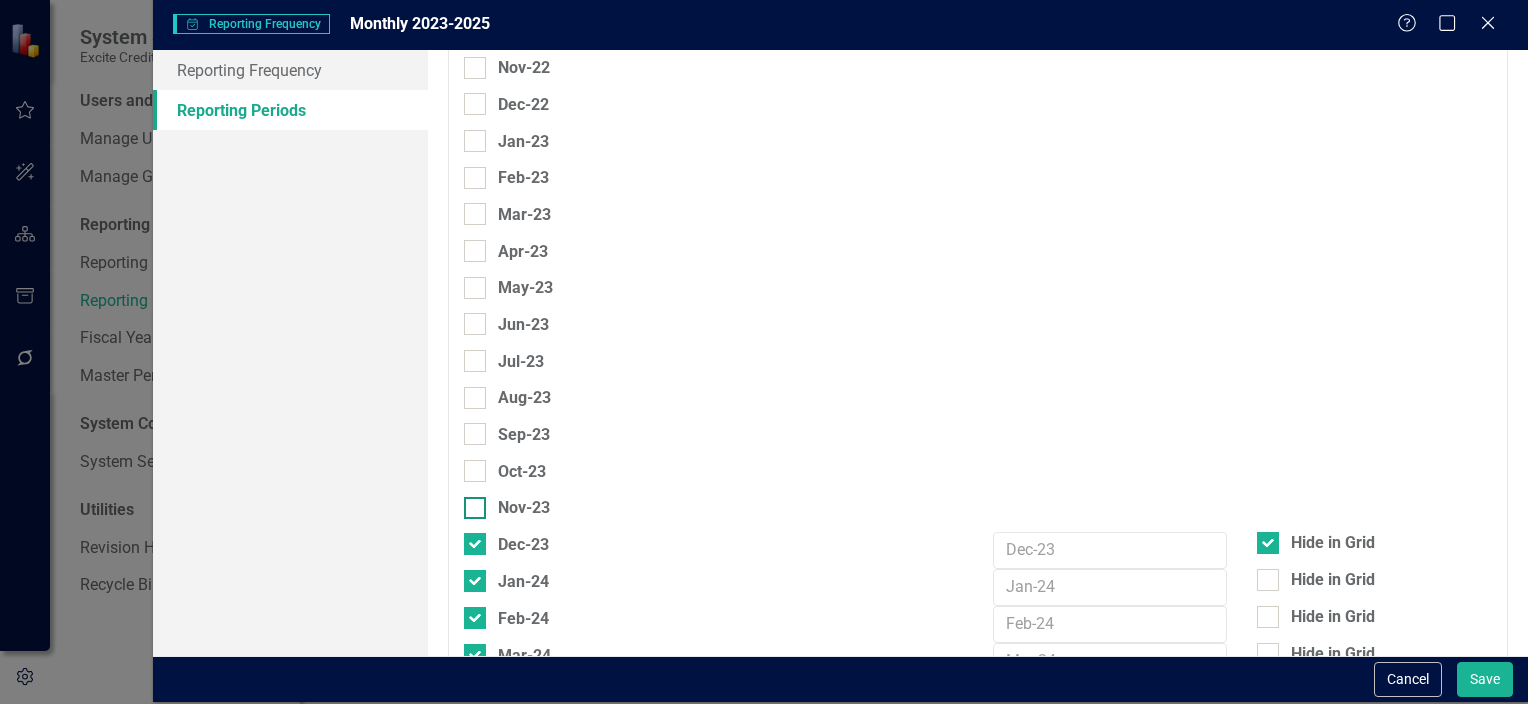 click at bounding box center [475, 508] 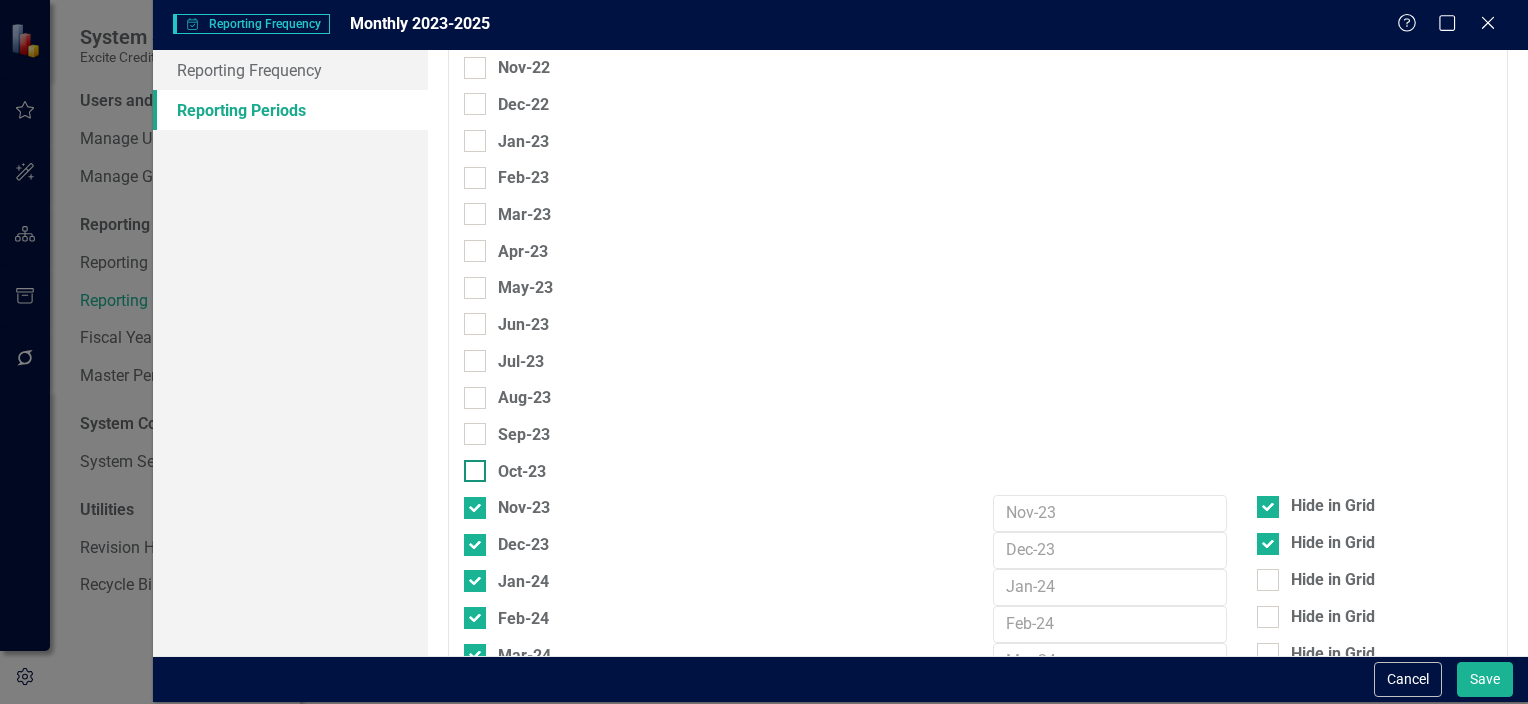 click on "Oct-23" at bounding box center (470, 466) 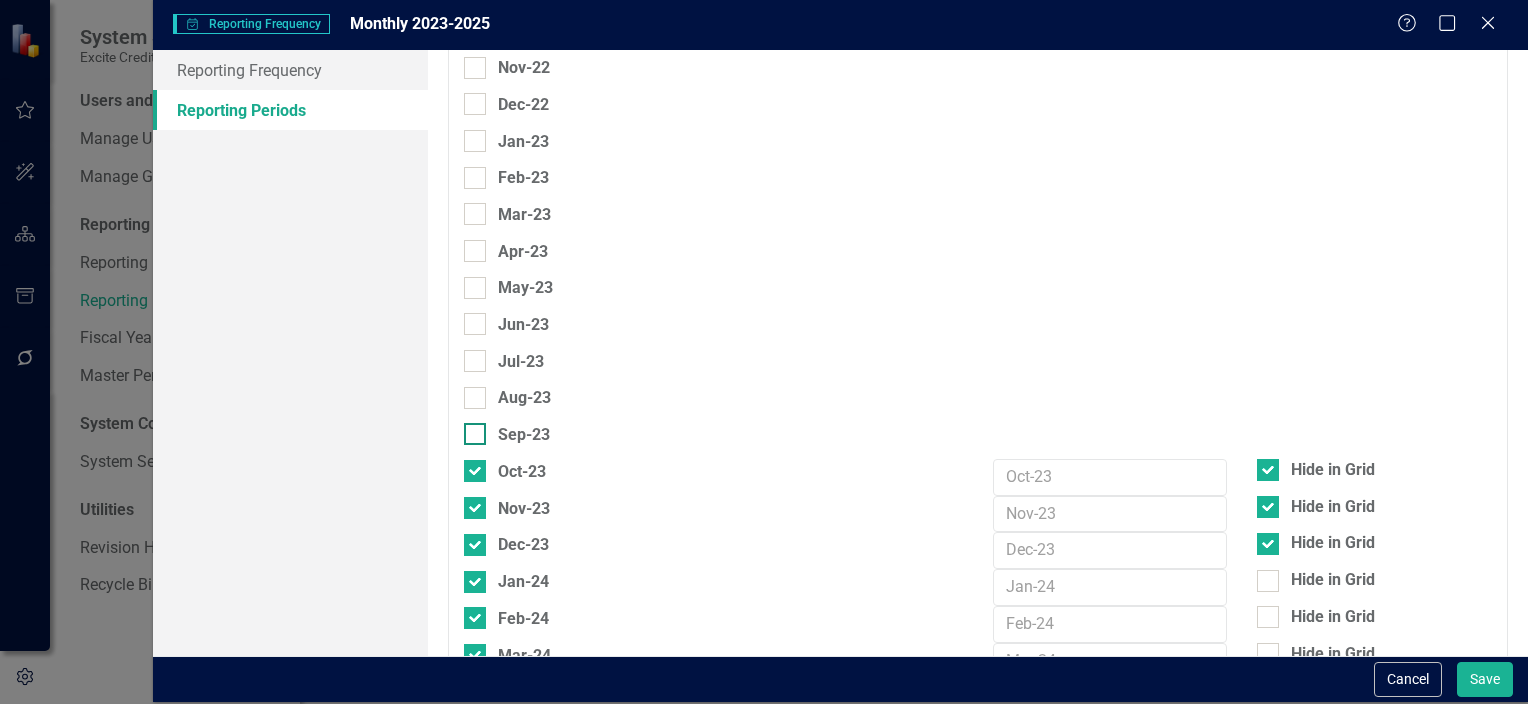 click at bounding box center [475, 434] 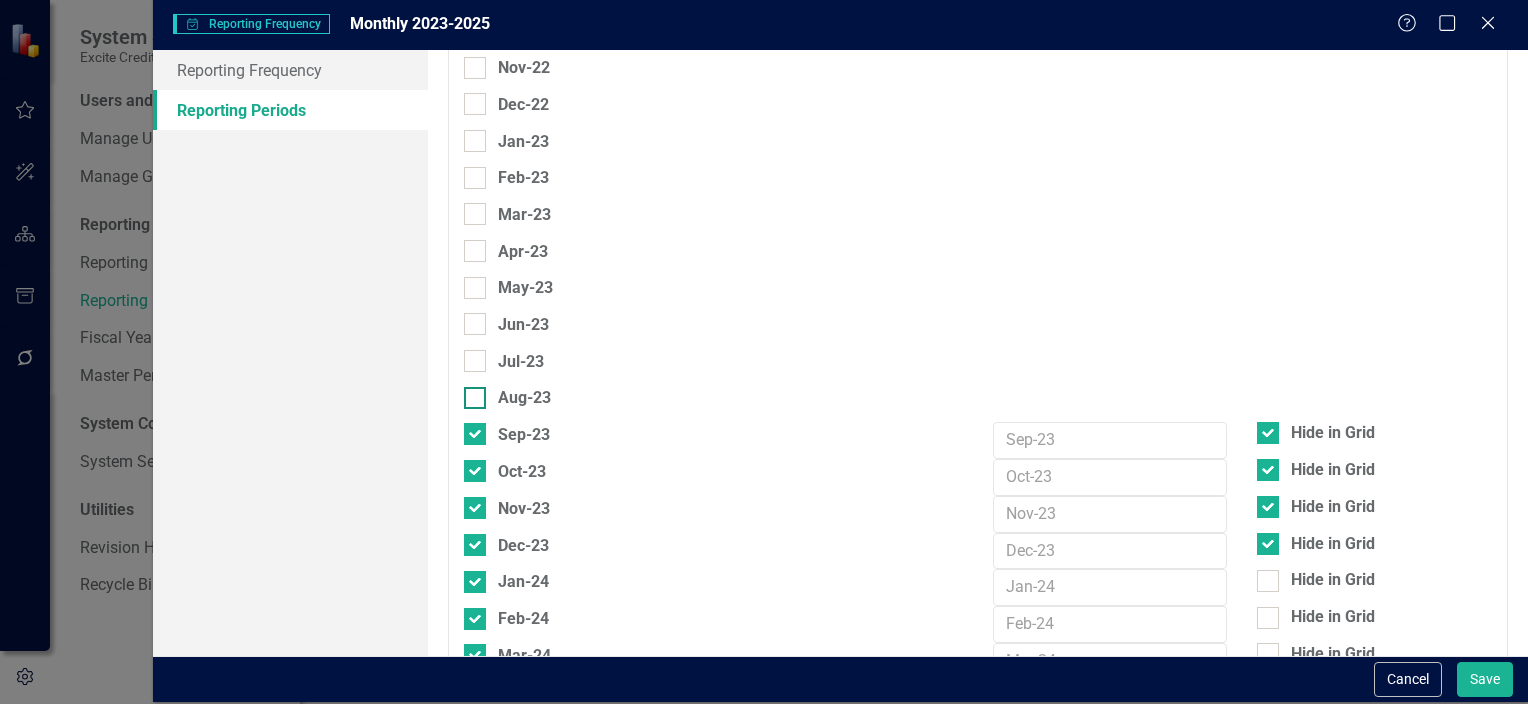 click on "Aug-23" at bounding box center [470, 393] 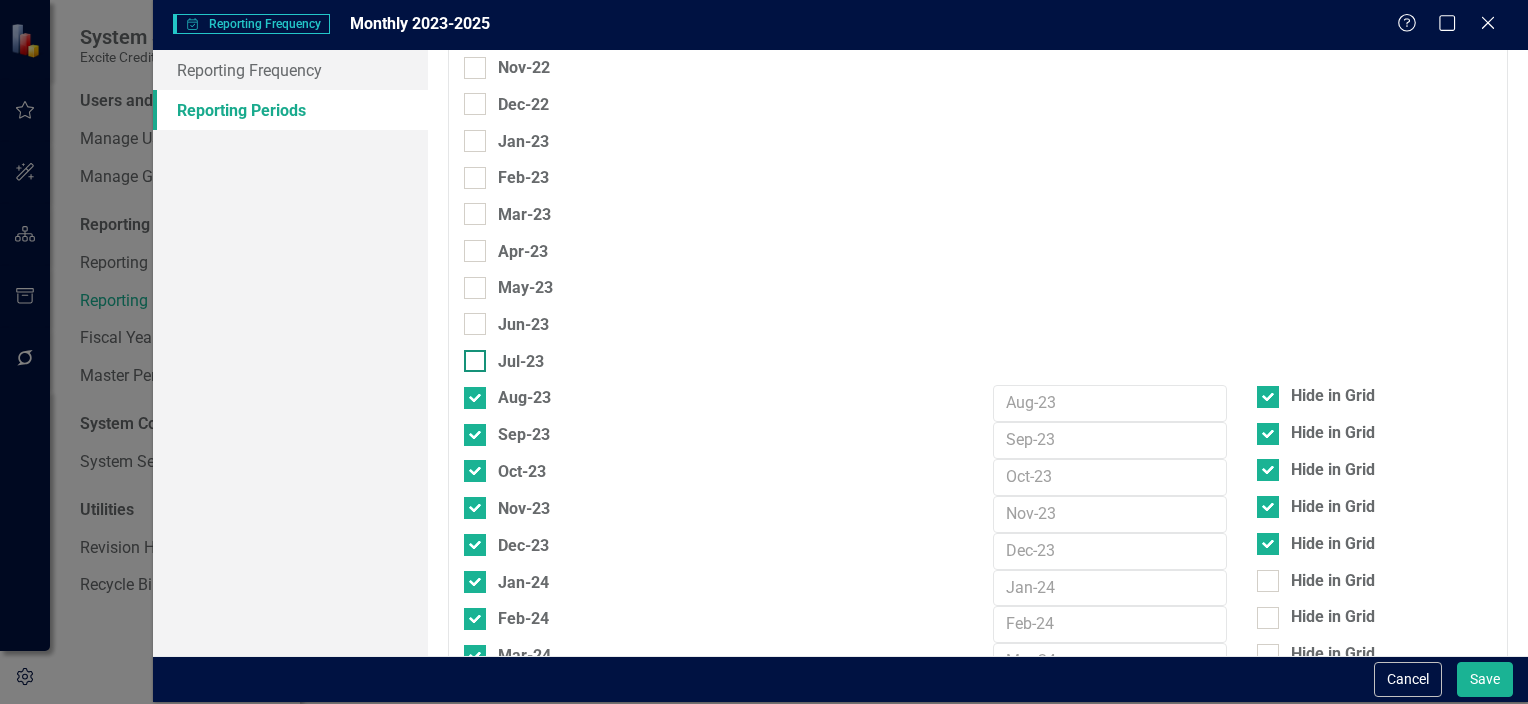 click at bounding box center (475, 361) 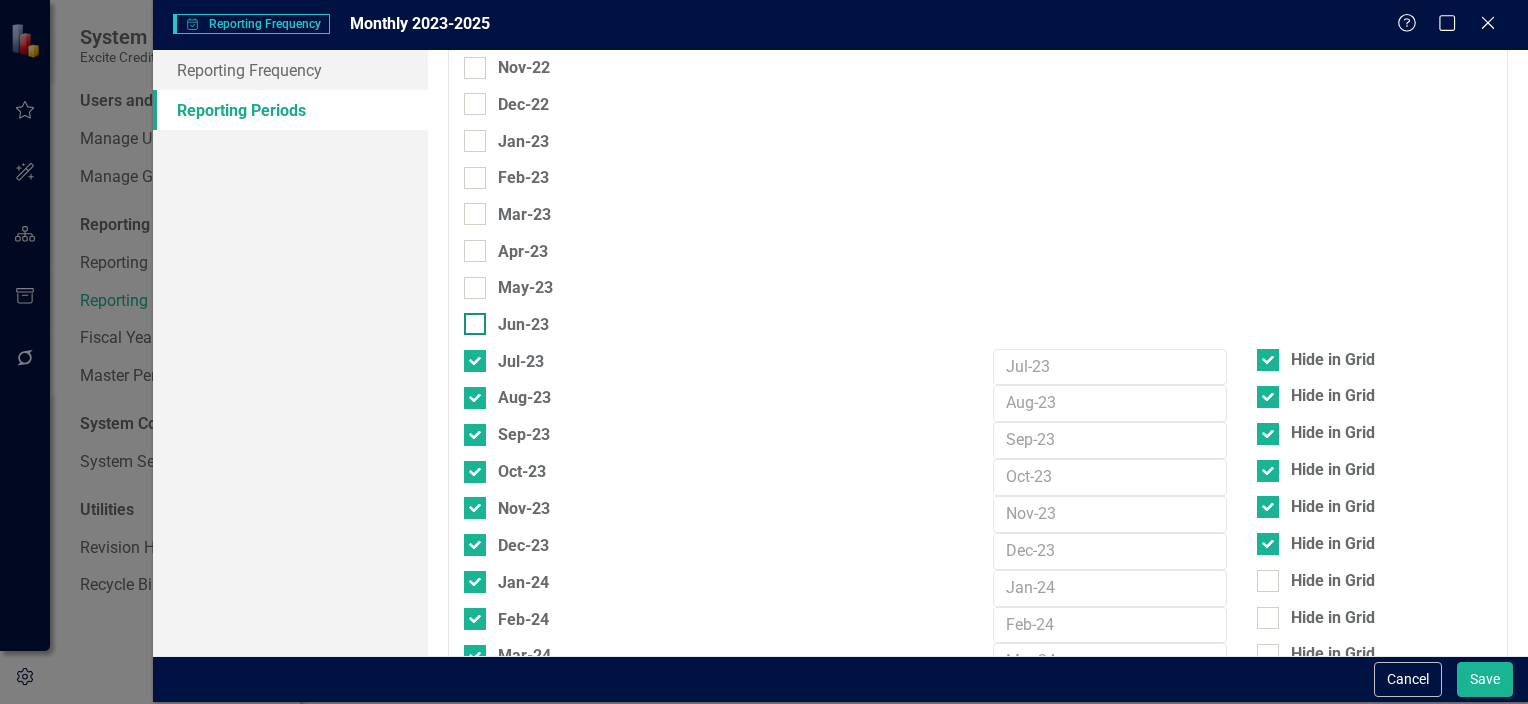 click at bounding box center [475, 324] 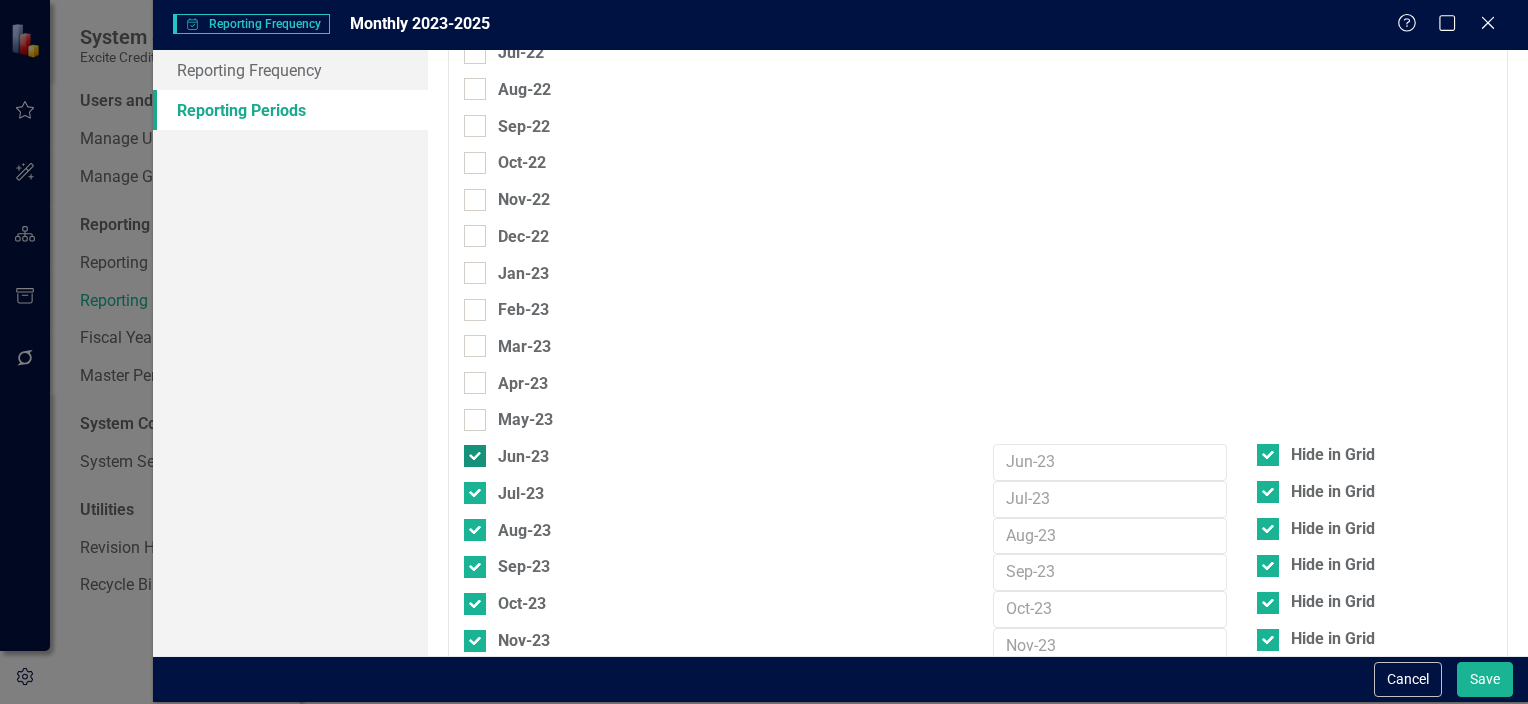 scroll, scrollTop: 438, scrollLeft: 0, axis: vertical 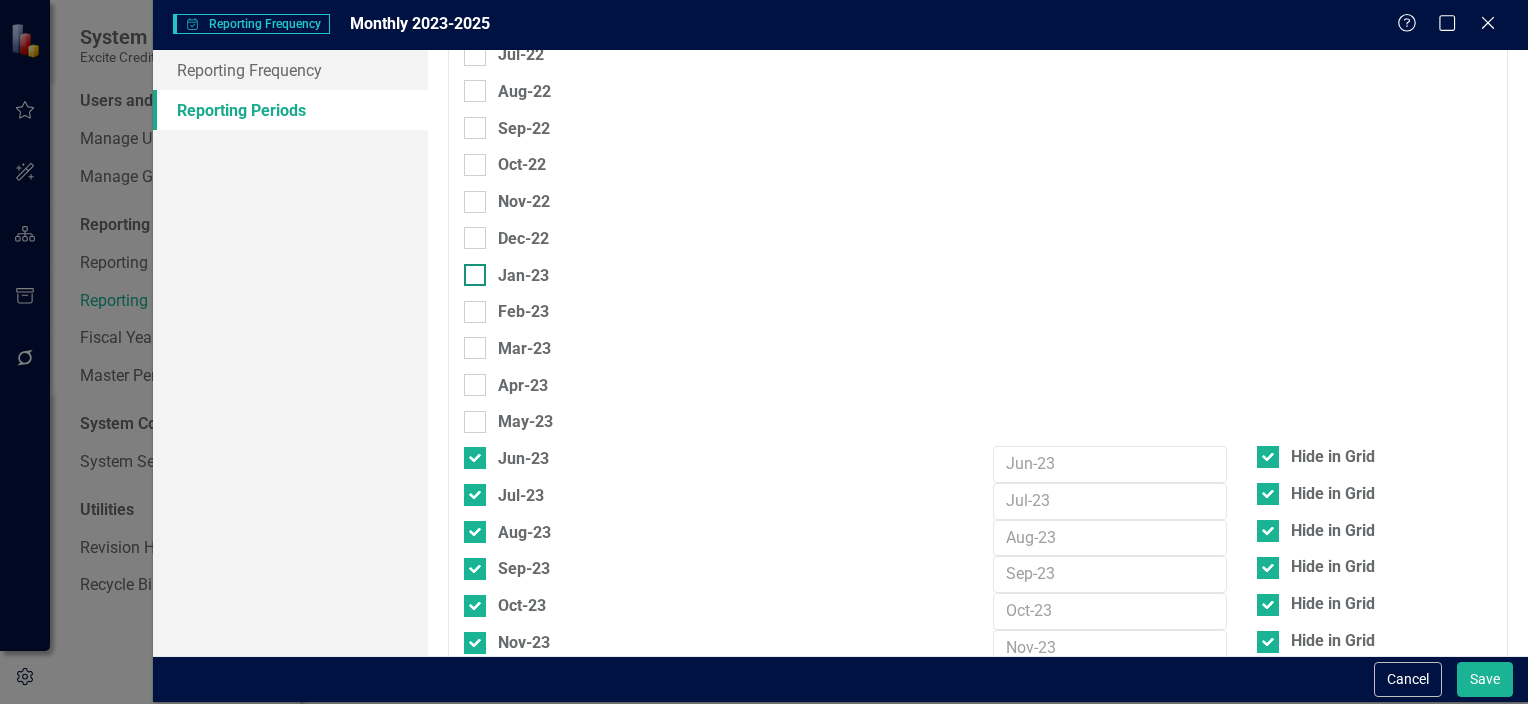 click at bounding box center [475, 275] 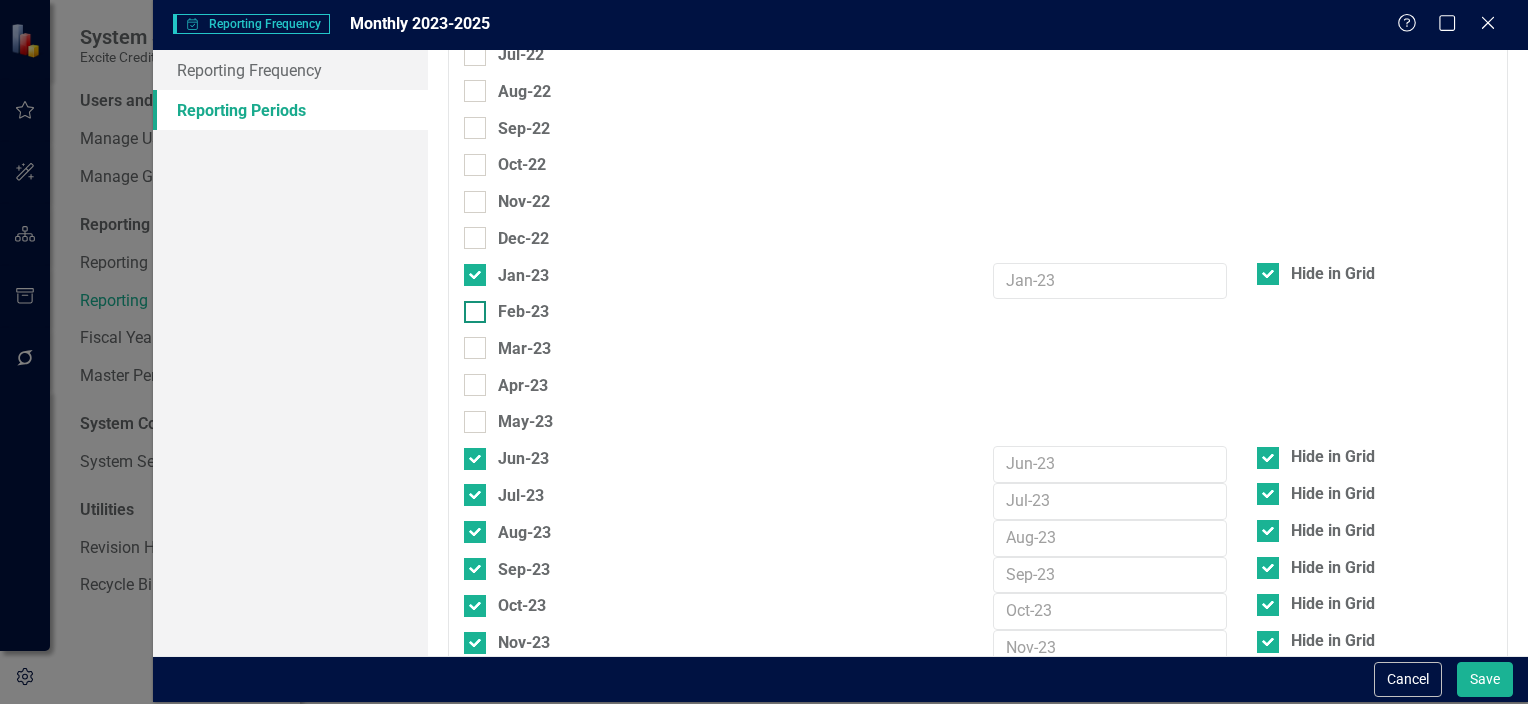 click at bounding box center (475, 312) 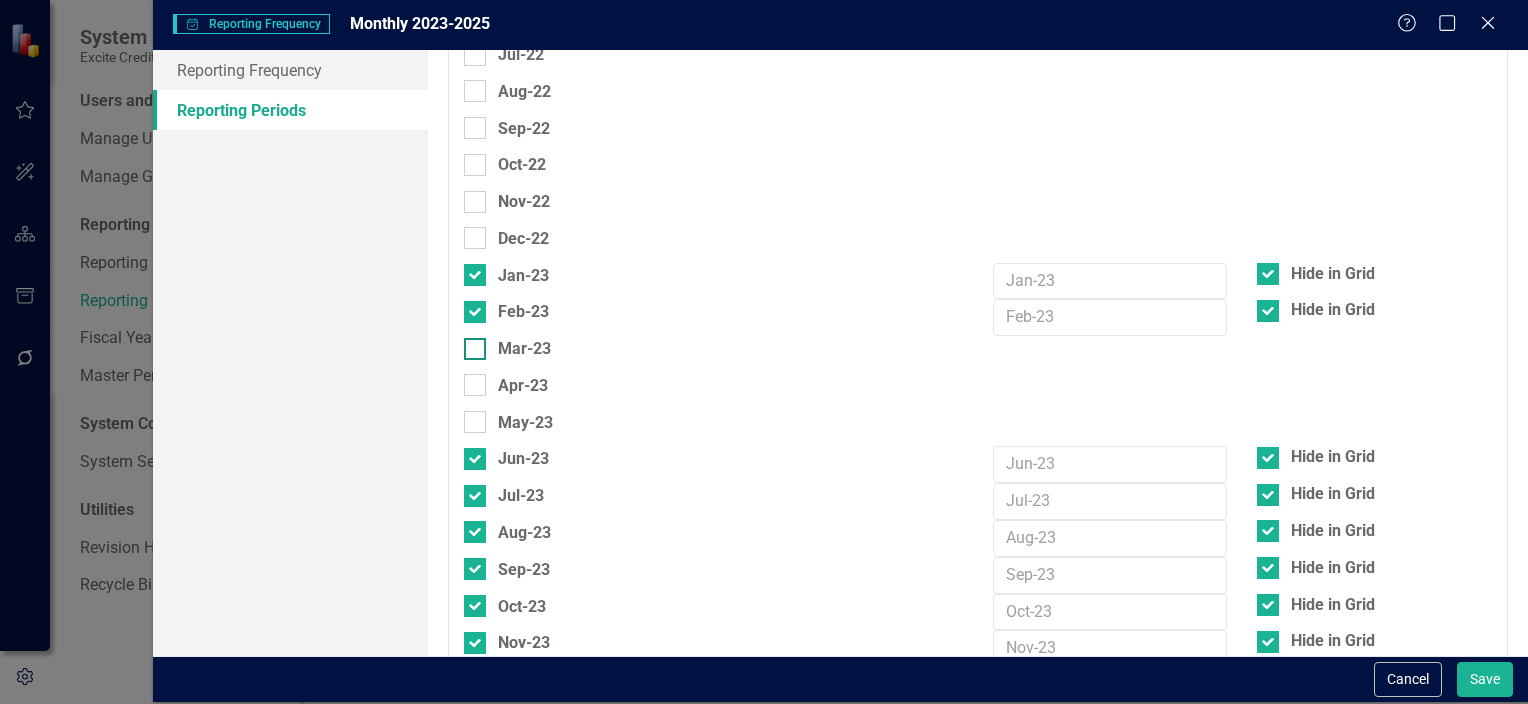 click at bounding box center [475, 349] 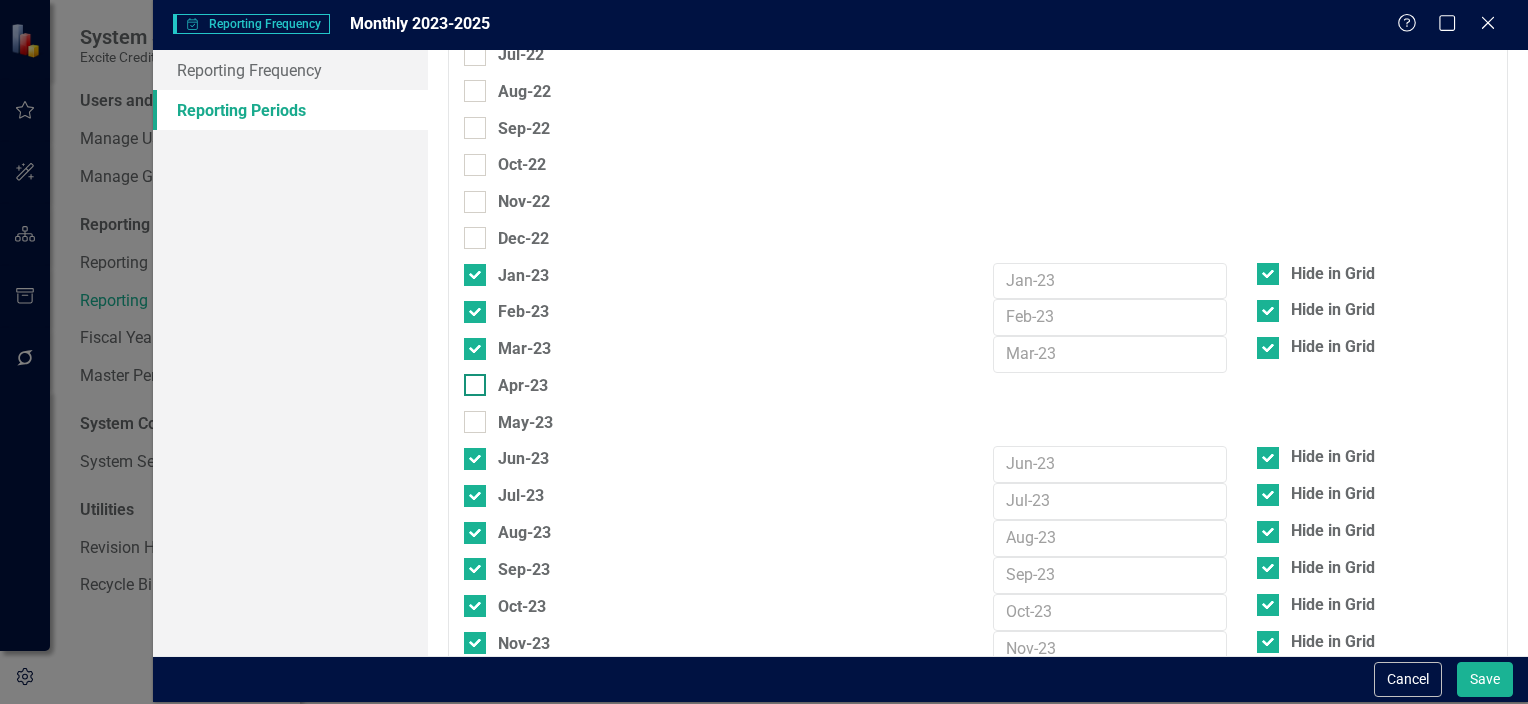 click on "Apr-23" at bounding box center [470, 380] 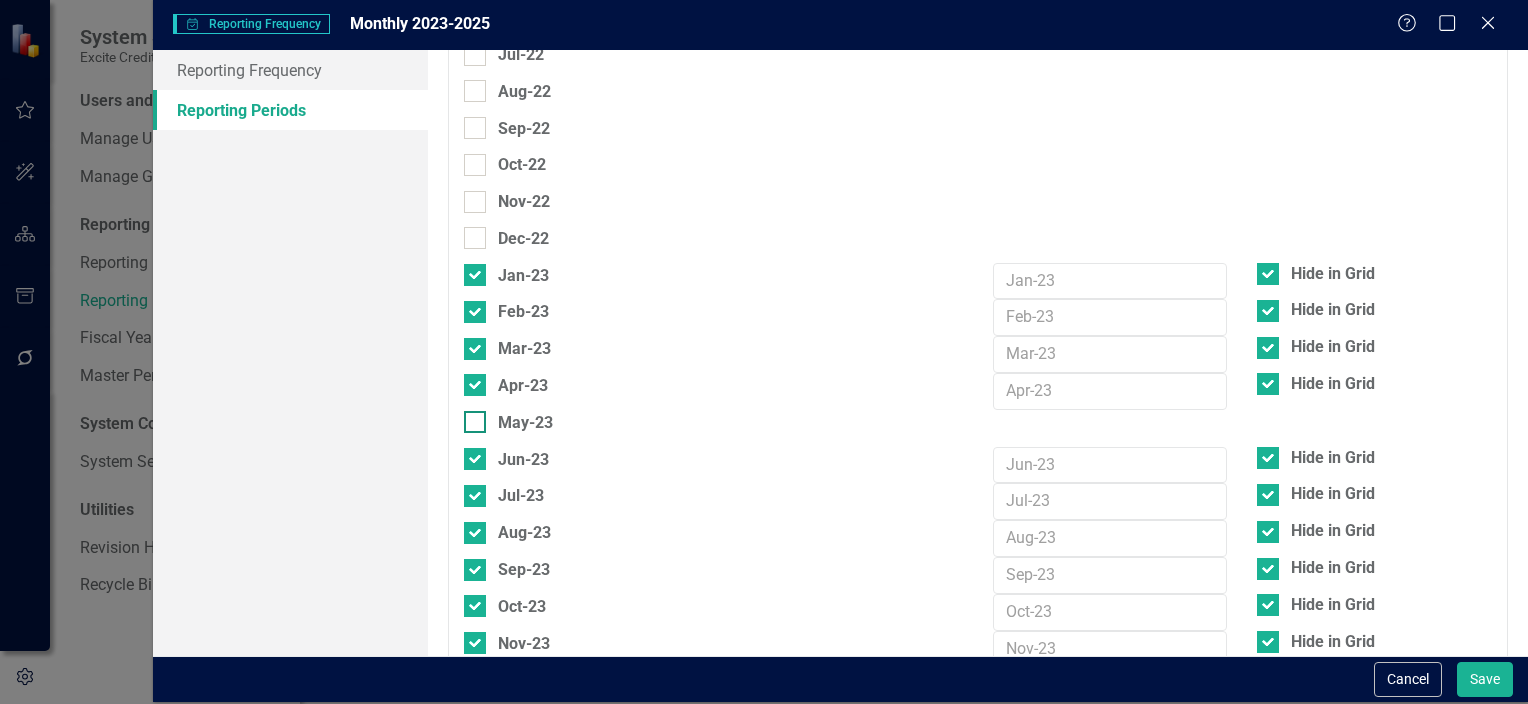 click at bounding box center [475, 422] 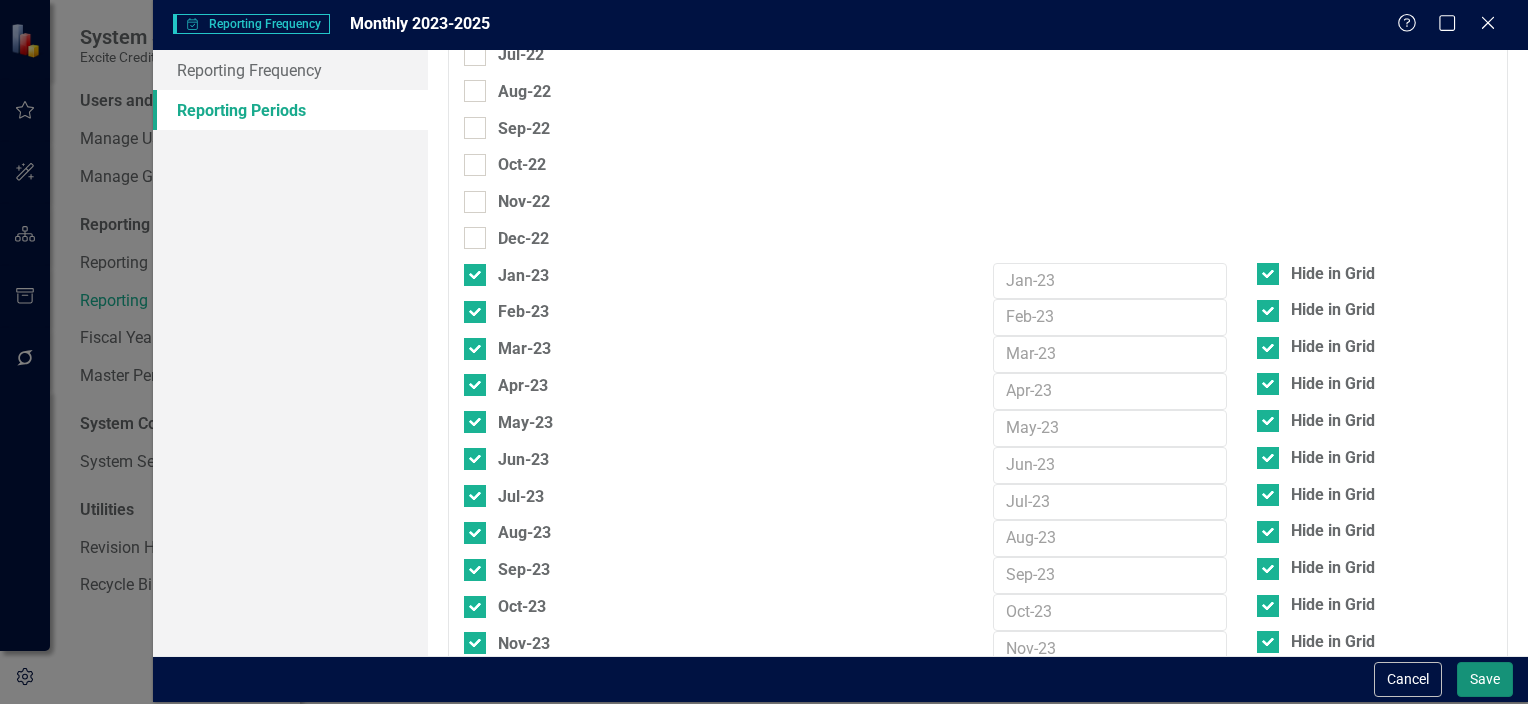 click on "Save" at bounding box center [1485, 679] 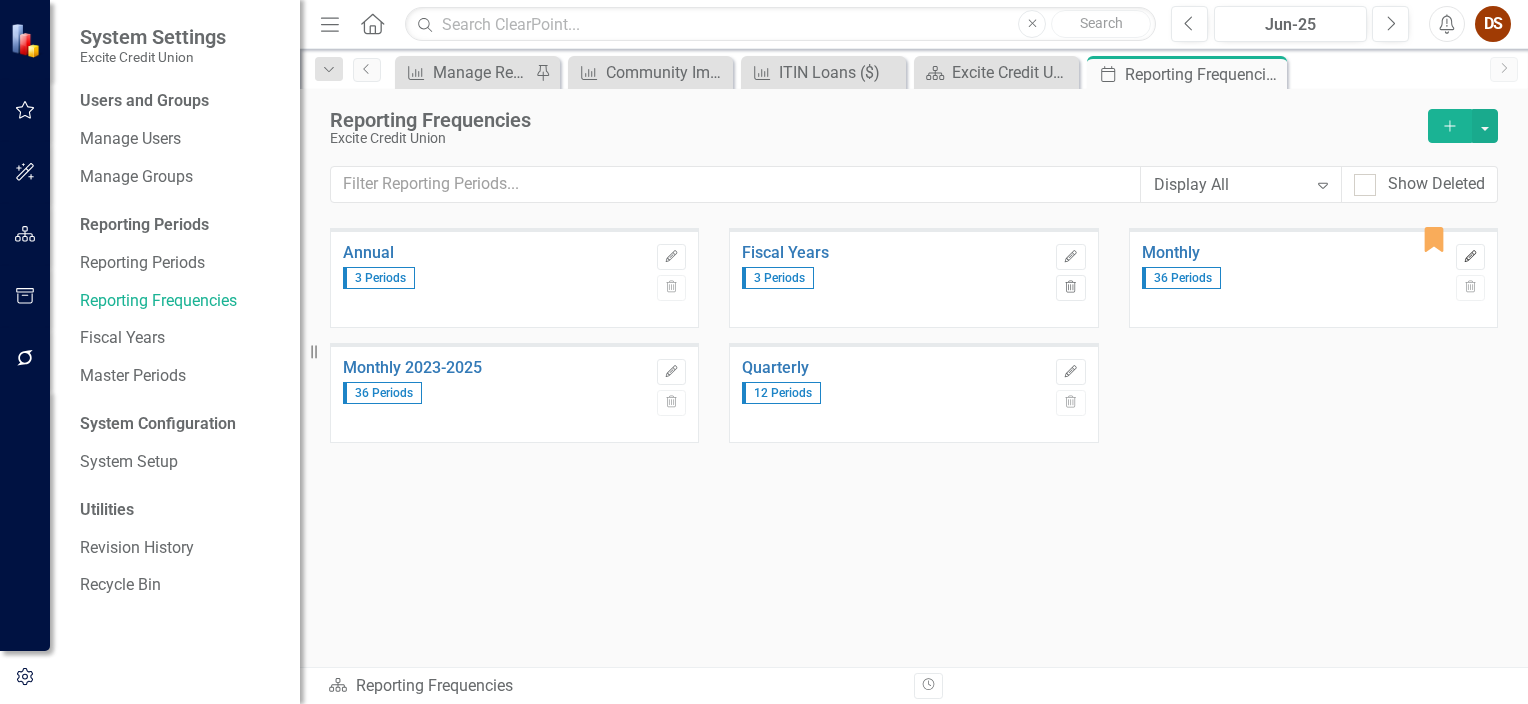 click 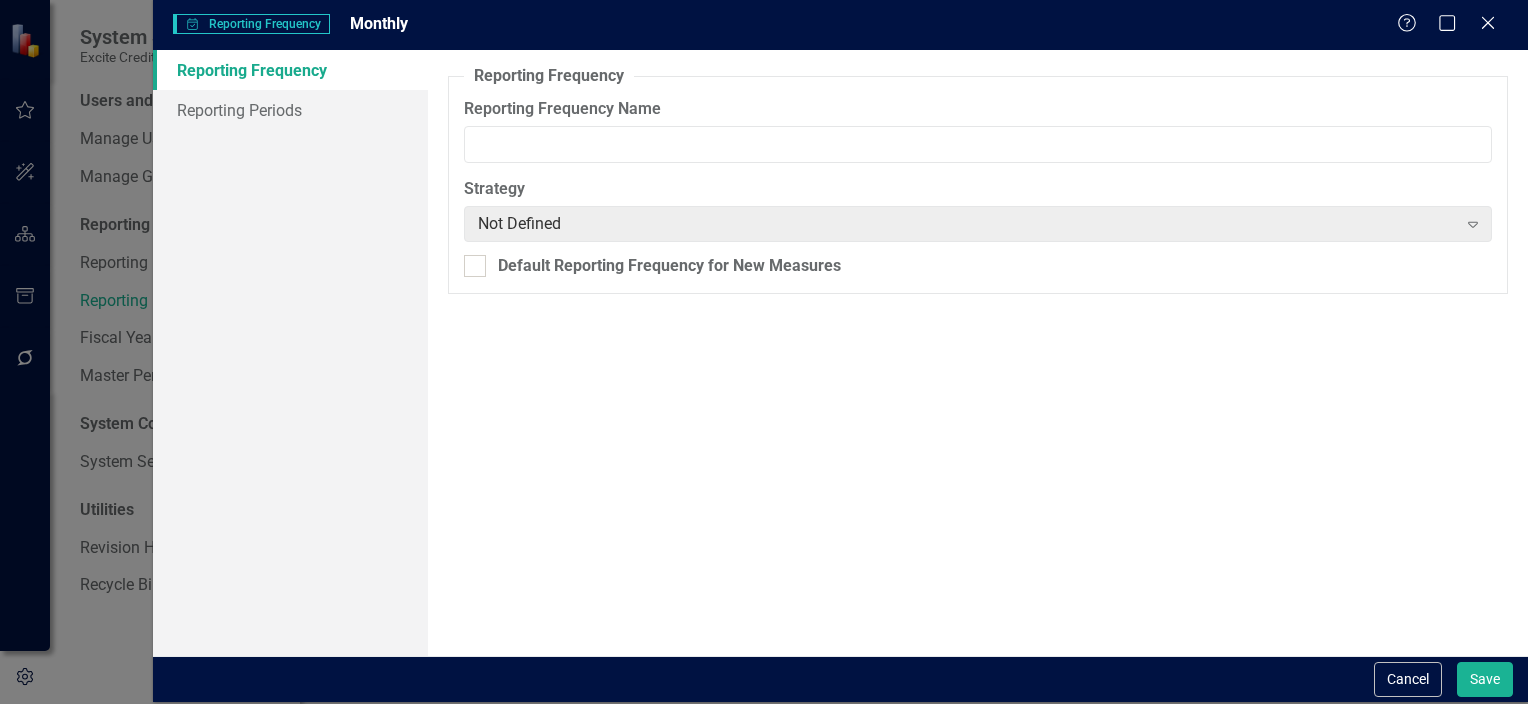 type on "Monthly" 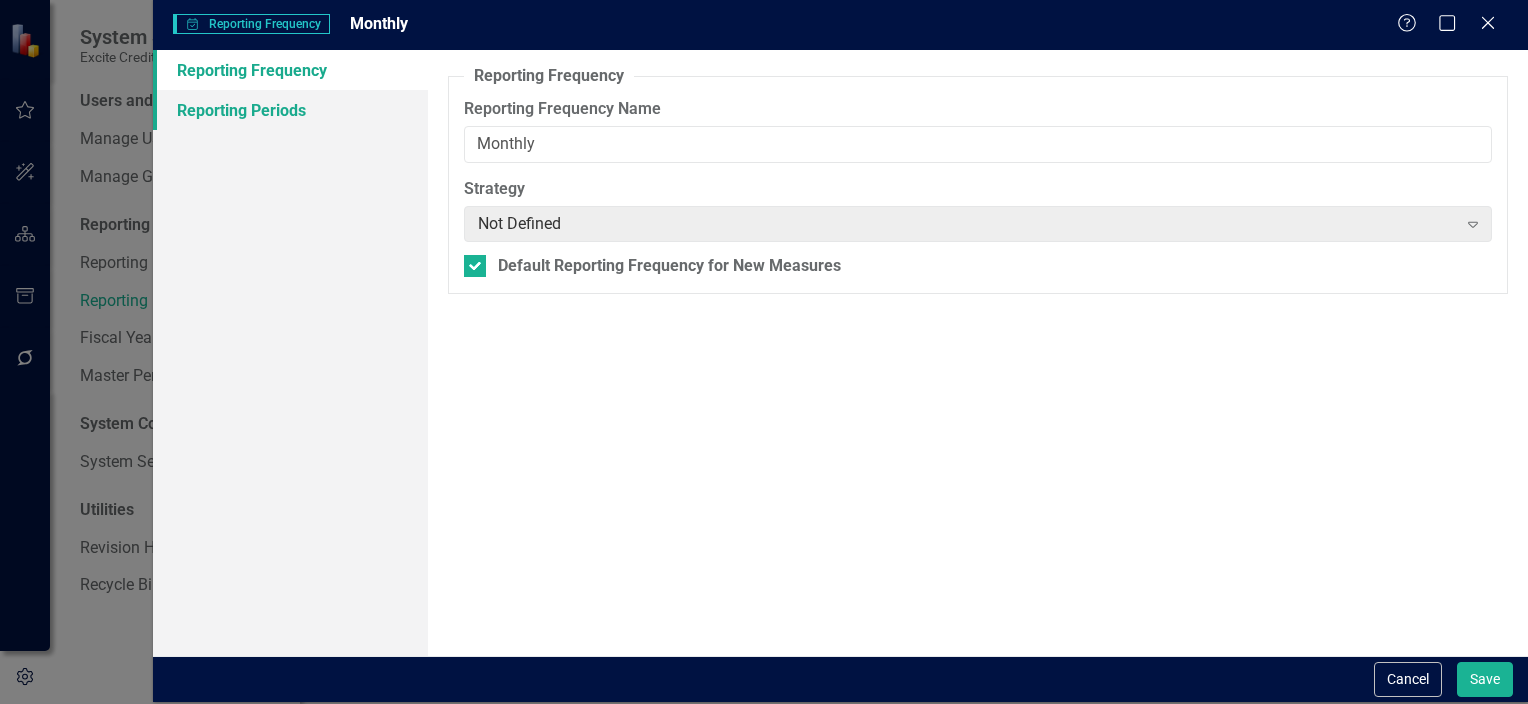 click on "Reporting Periods" at bounding box center [290, 110] 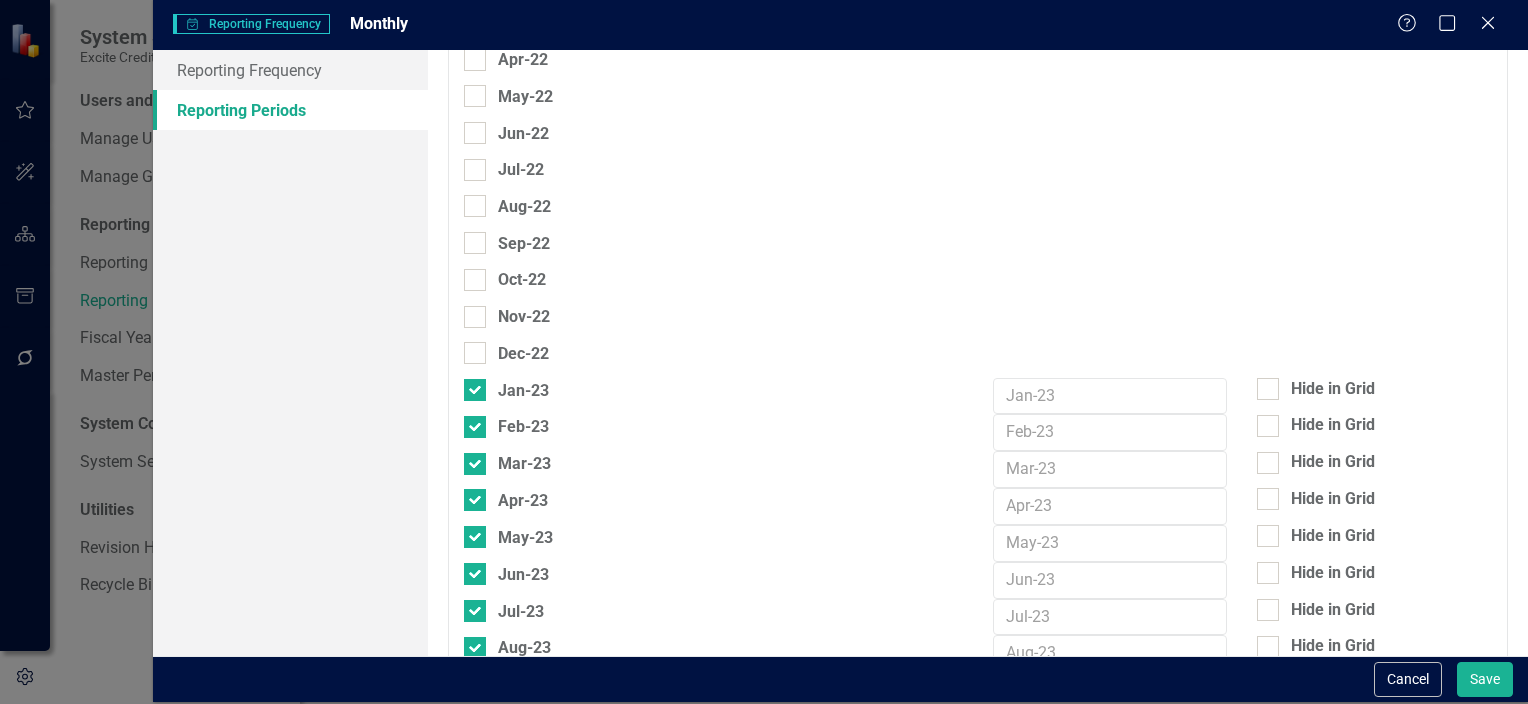 scroll, scrollTop: 454, scrollLeft: 0, axis: vertical 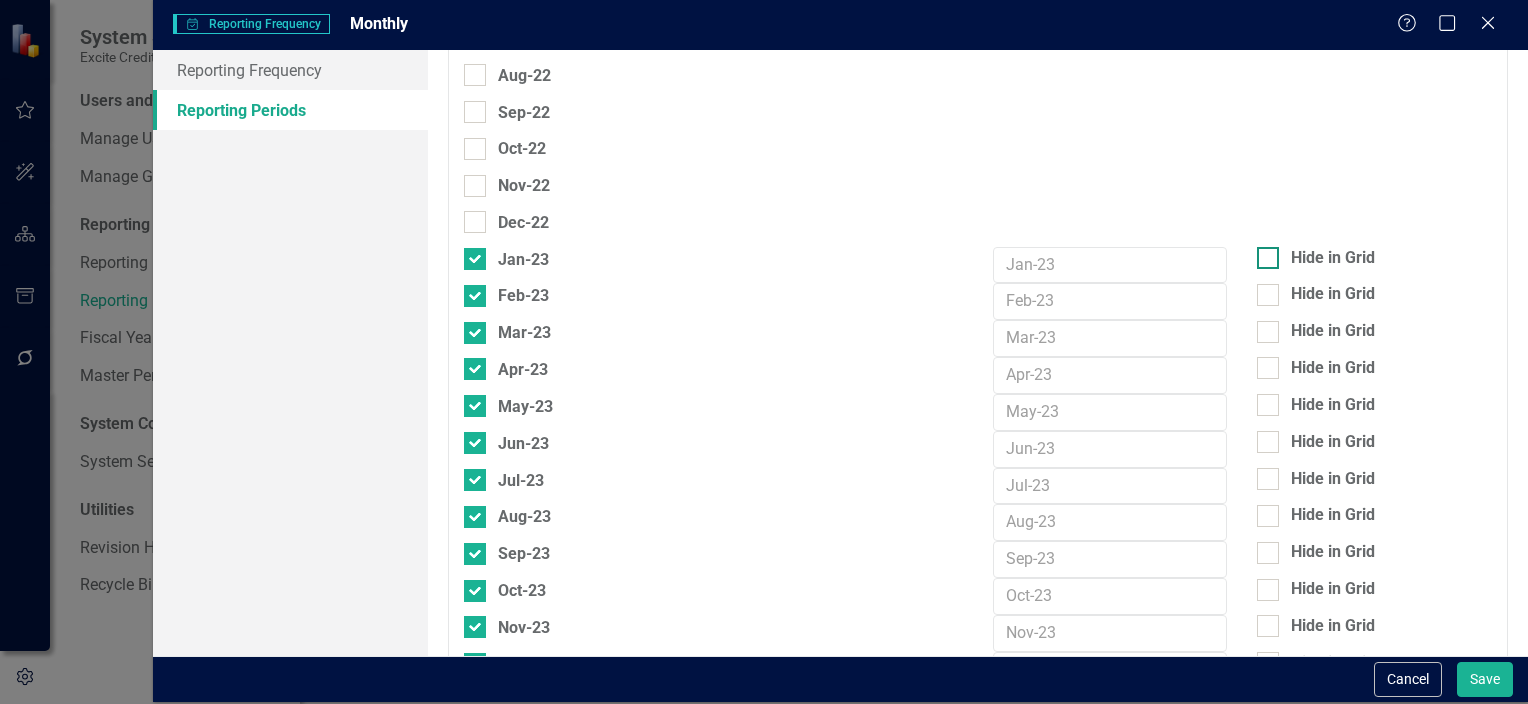 click on "Hide in Grid" at bounding box center (1263, 253) 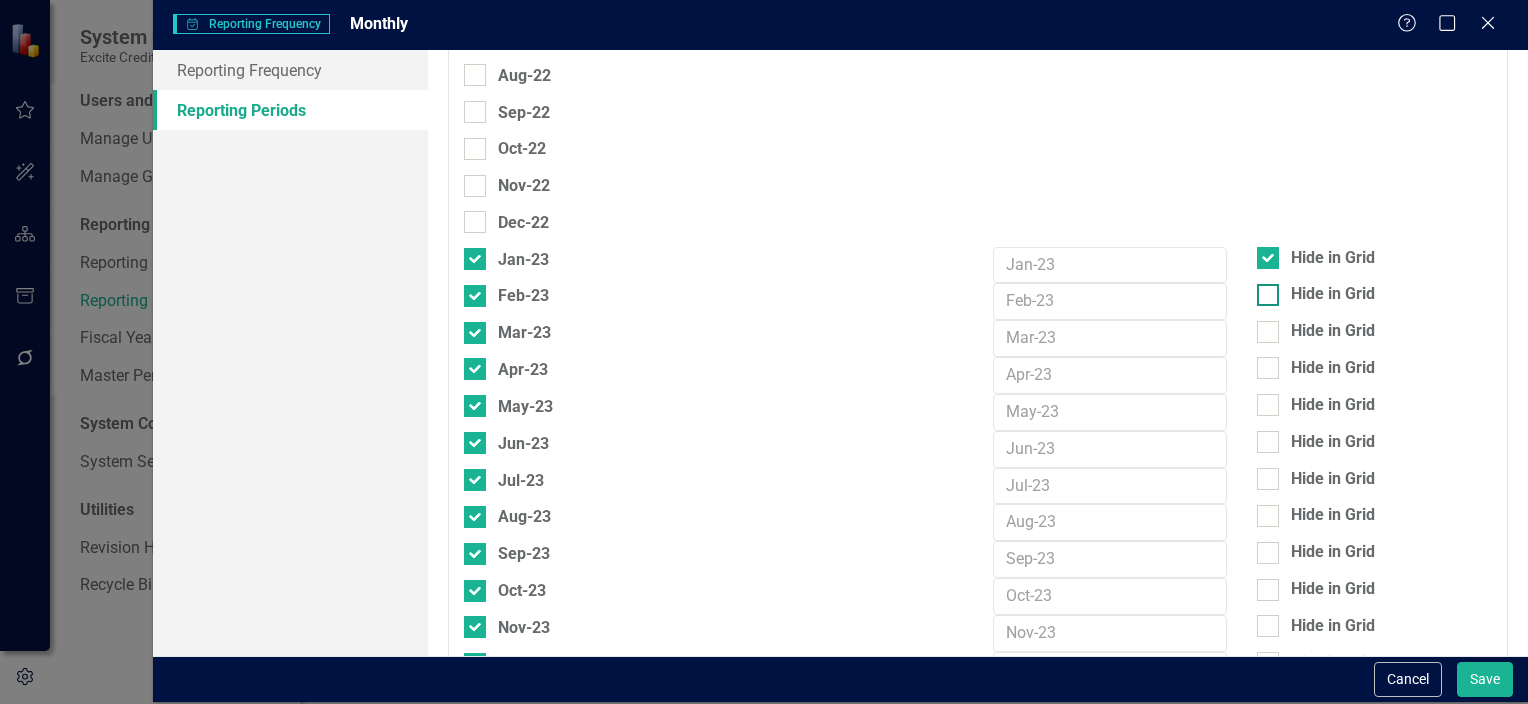 click at bounding box center (1268, 295) 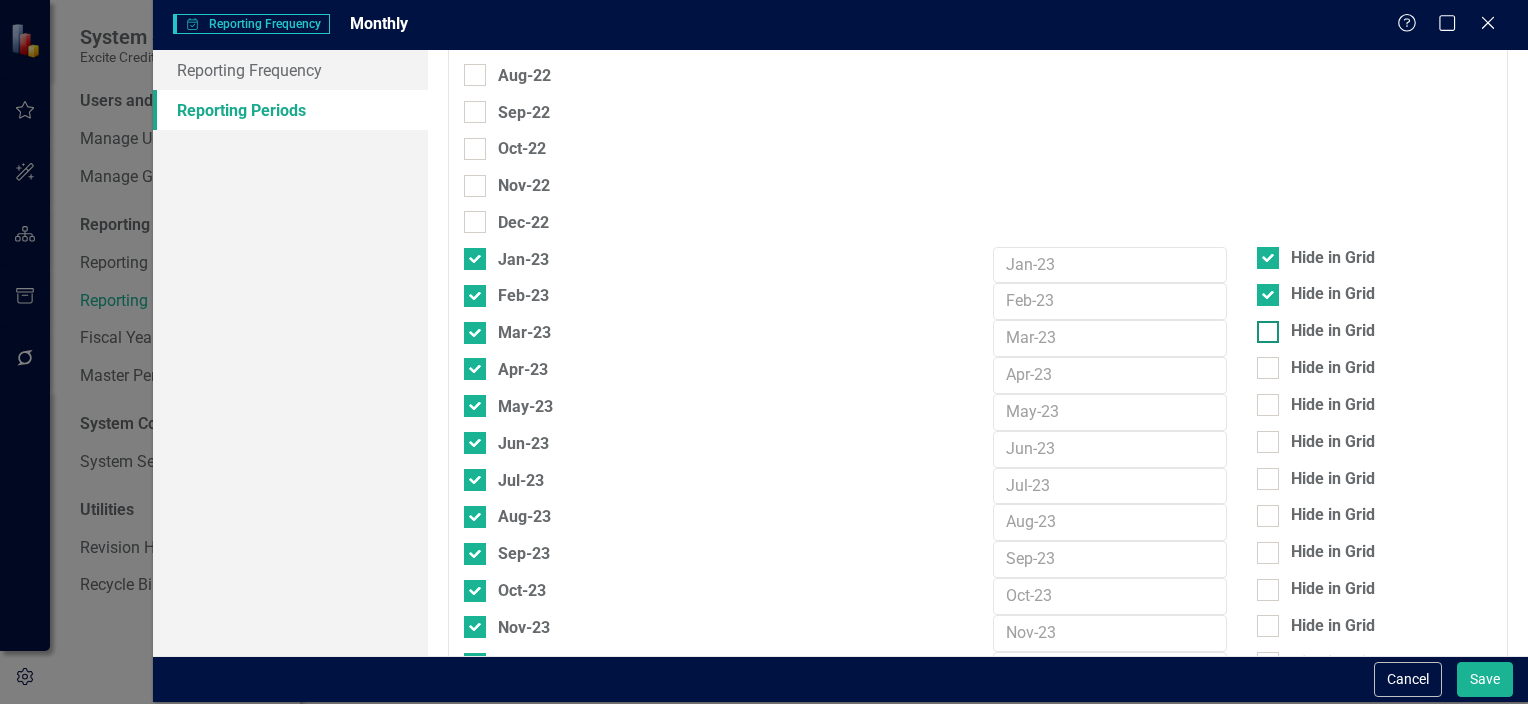 click at bounding box center [1268, 332] 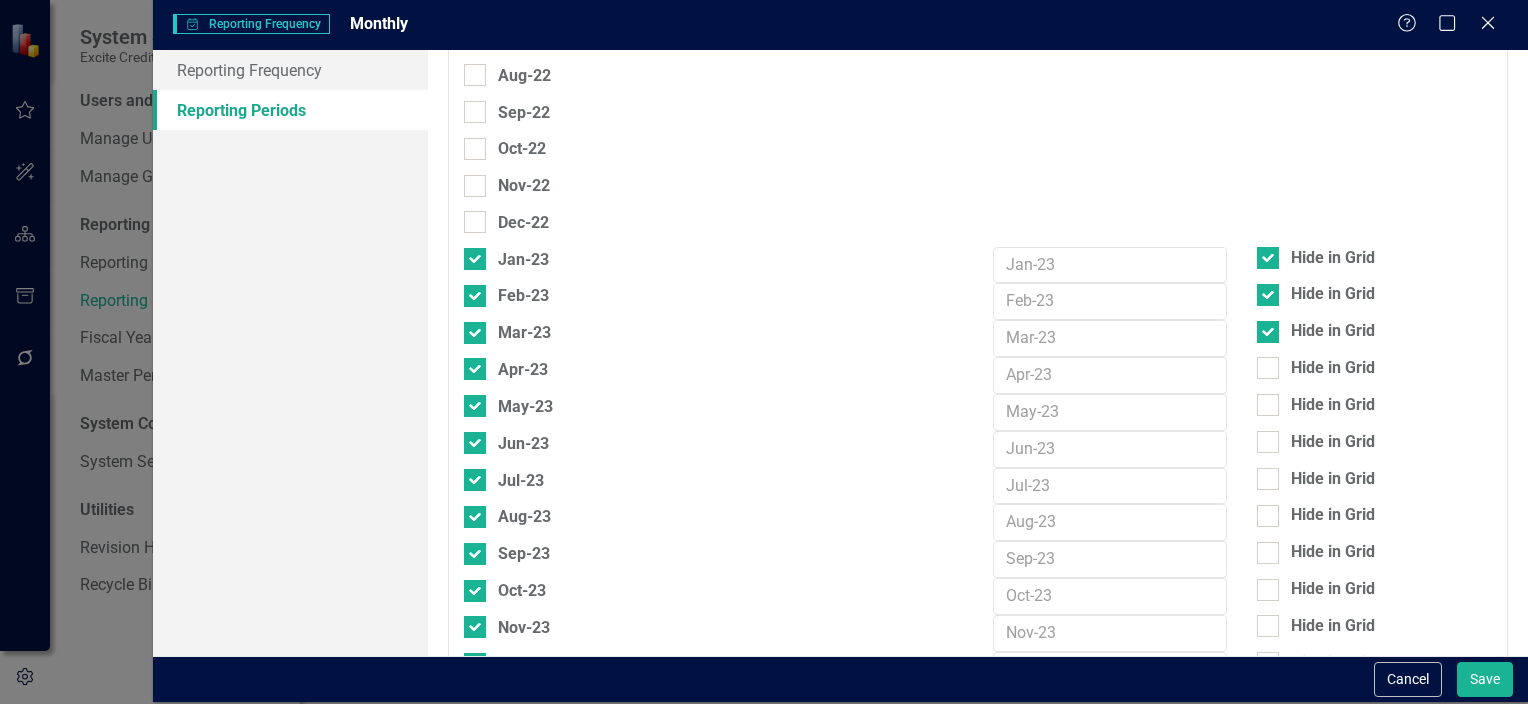 click on "Hide in Grid" at bounding box center (1374, 371) 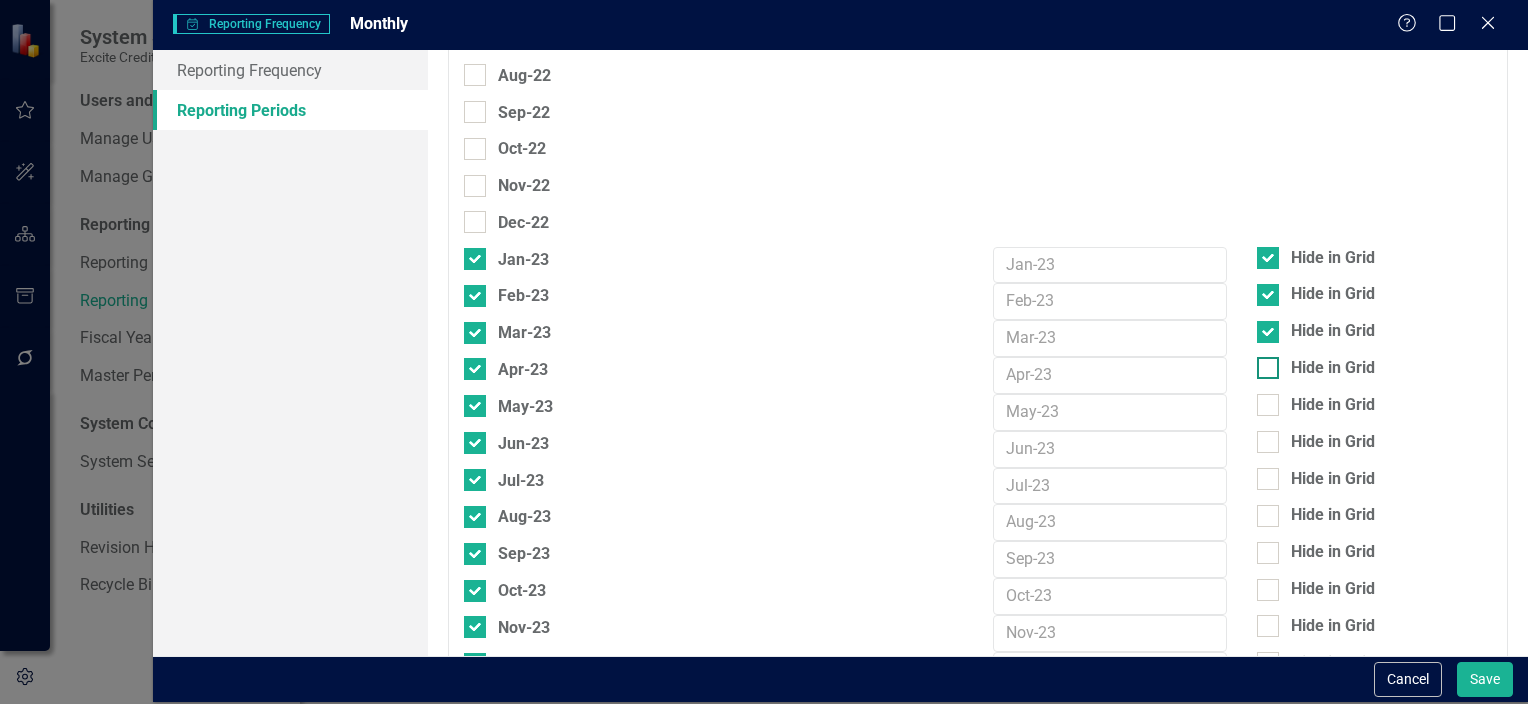click on "Hide in Grid" at bounding box center [1263, 363] 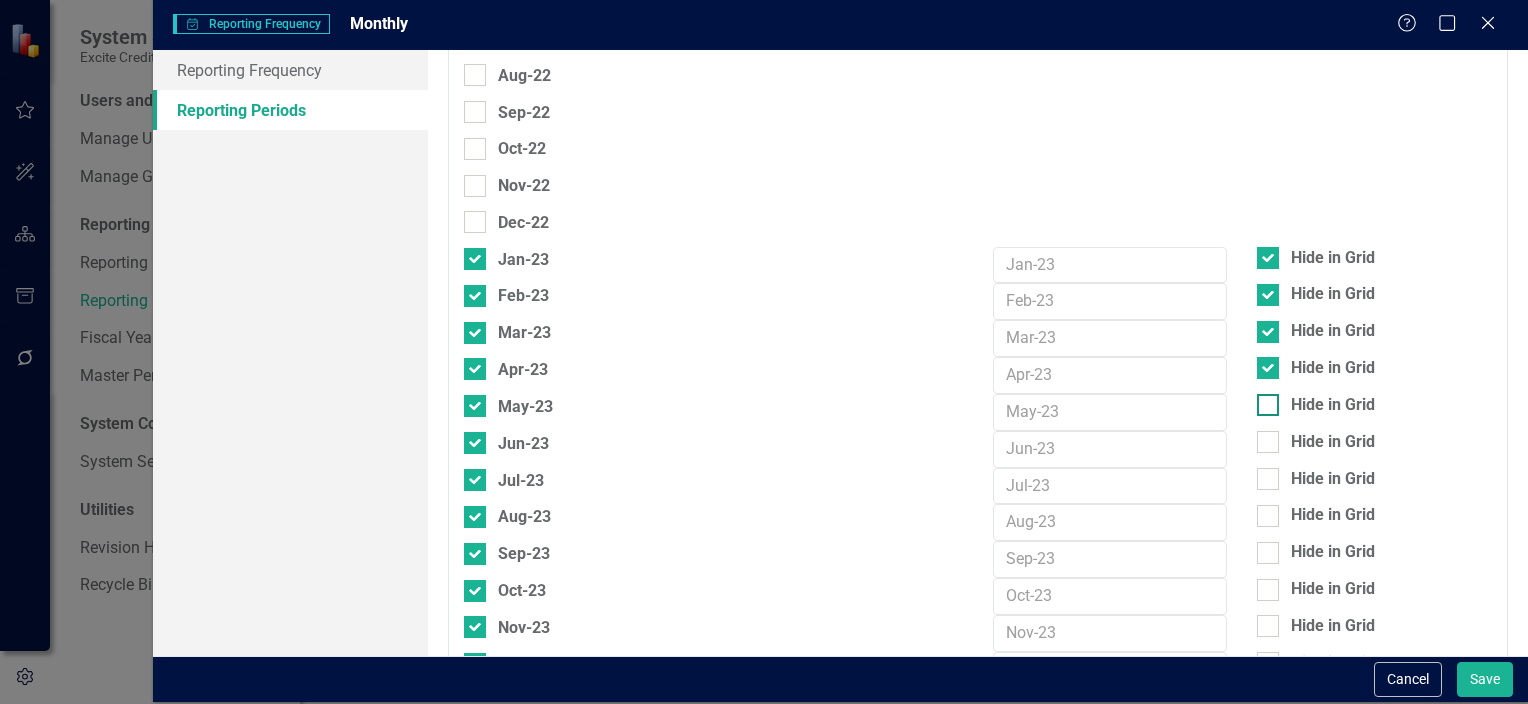 click at bounding box center [1268, 405] 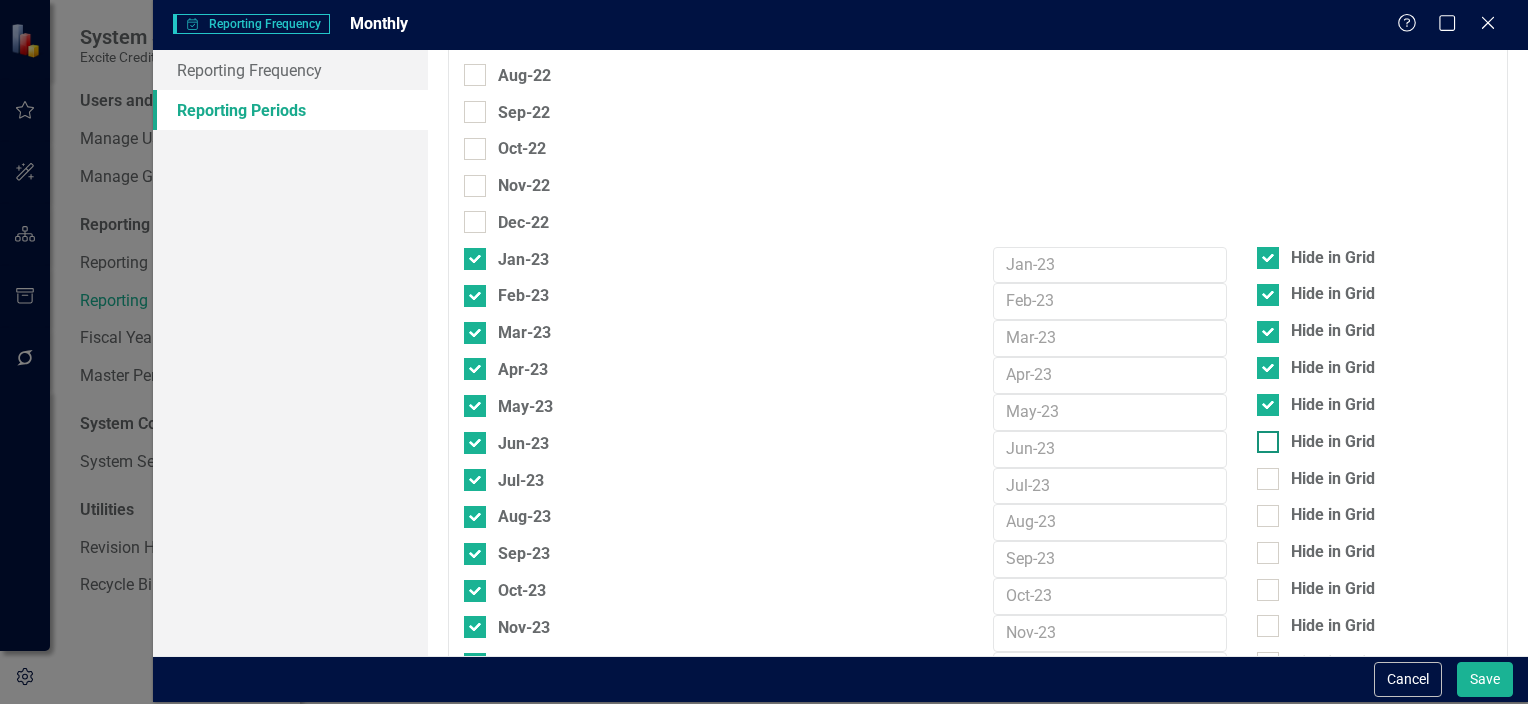 click on "Hide in Grid" at bounding box center (1263, 437) 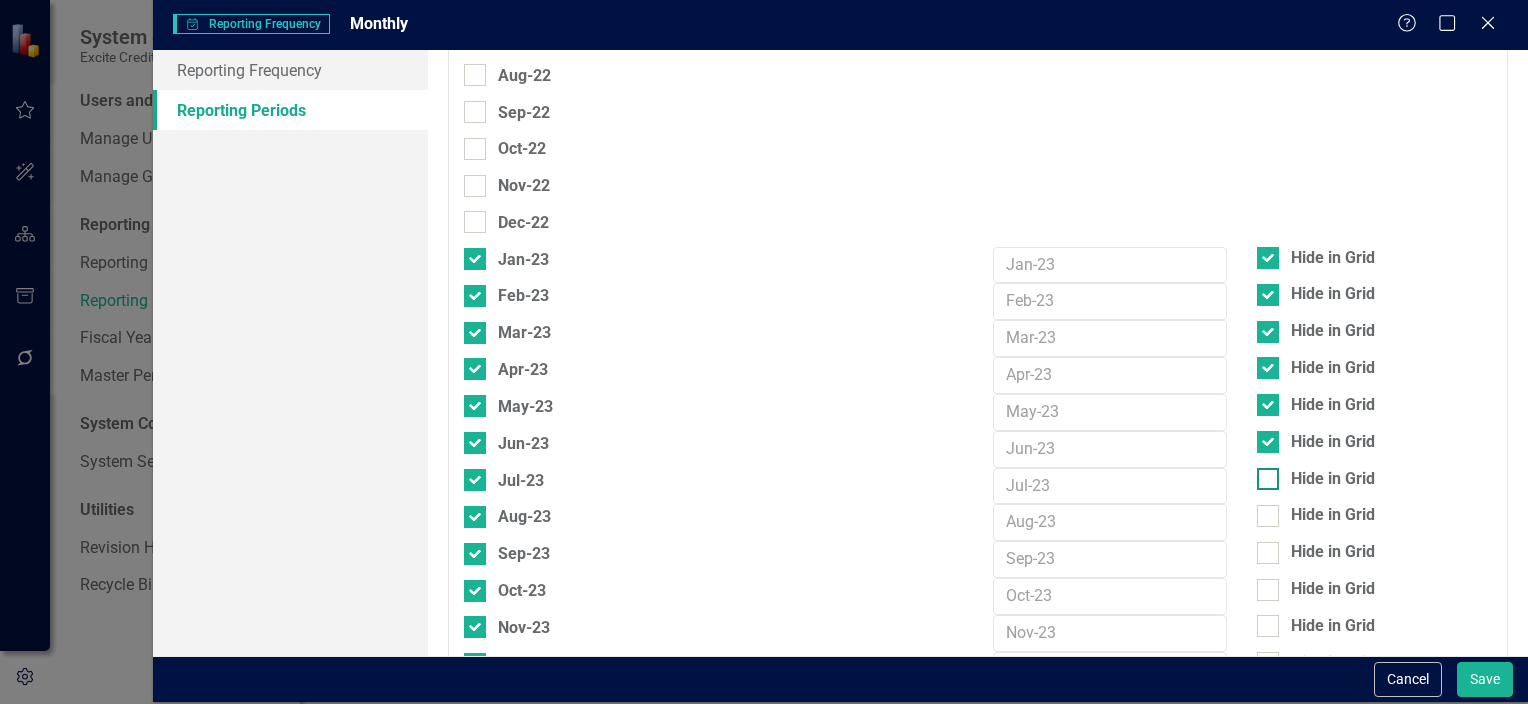 click on "Hide in Grid" at bounding box center [1263, 474] 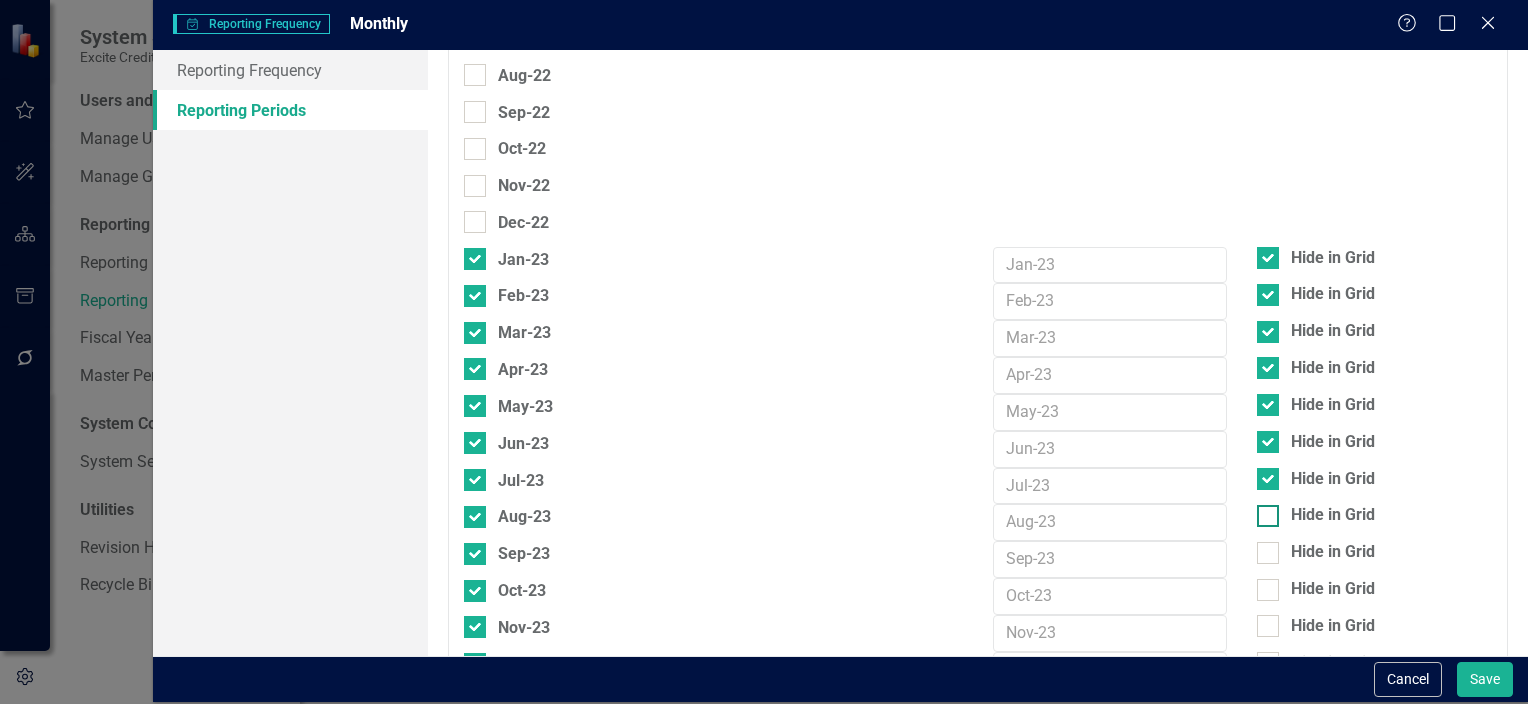 click at bounding box center (1268, 516) 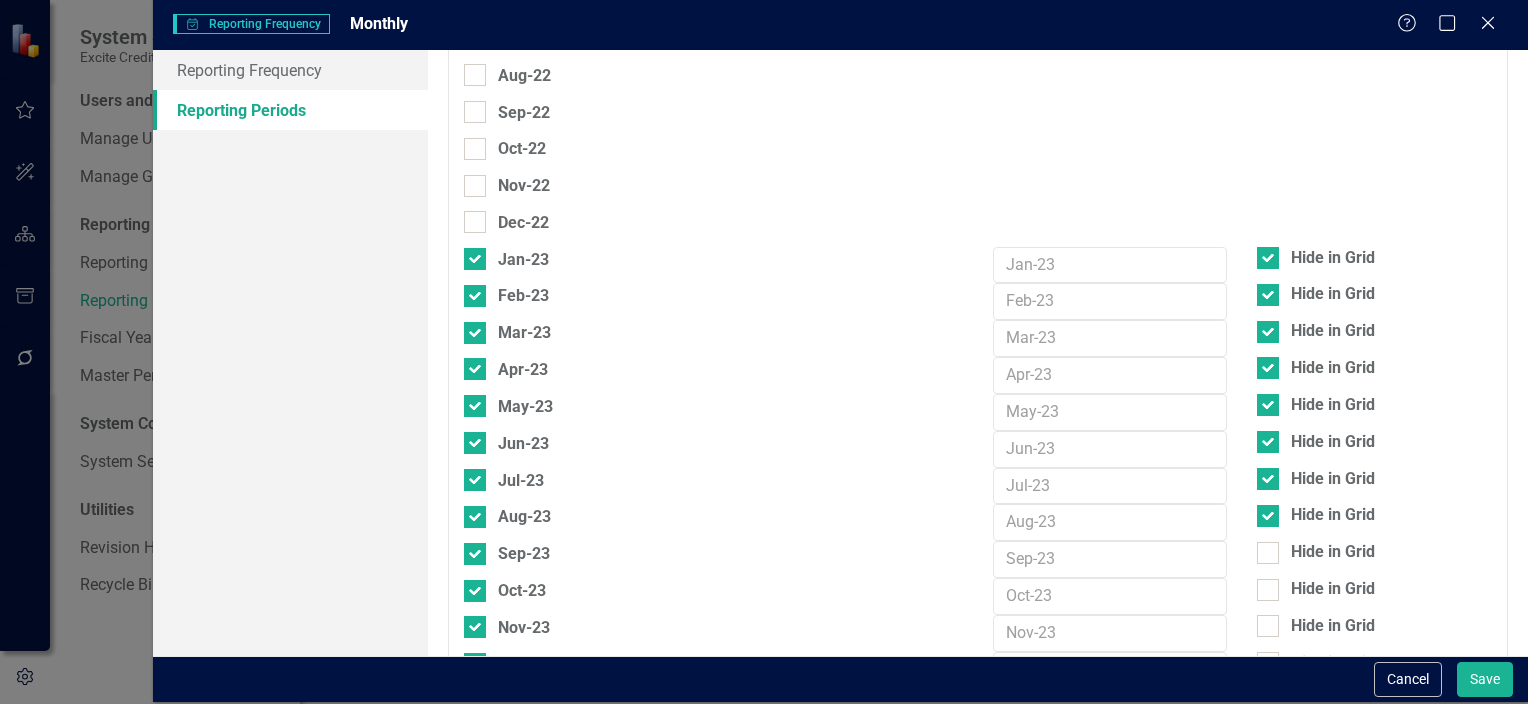 click on "[MONTH]-[YEAR]   Hide in Grid" at bounding box center (978, 522) 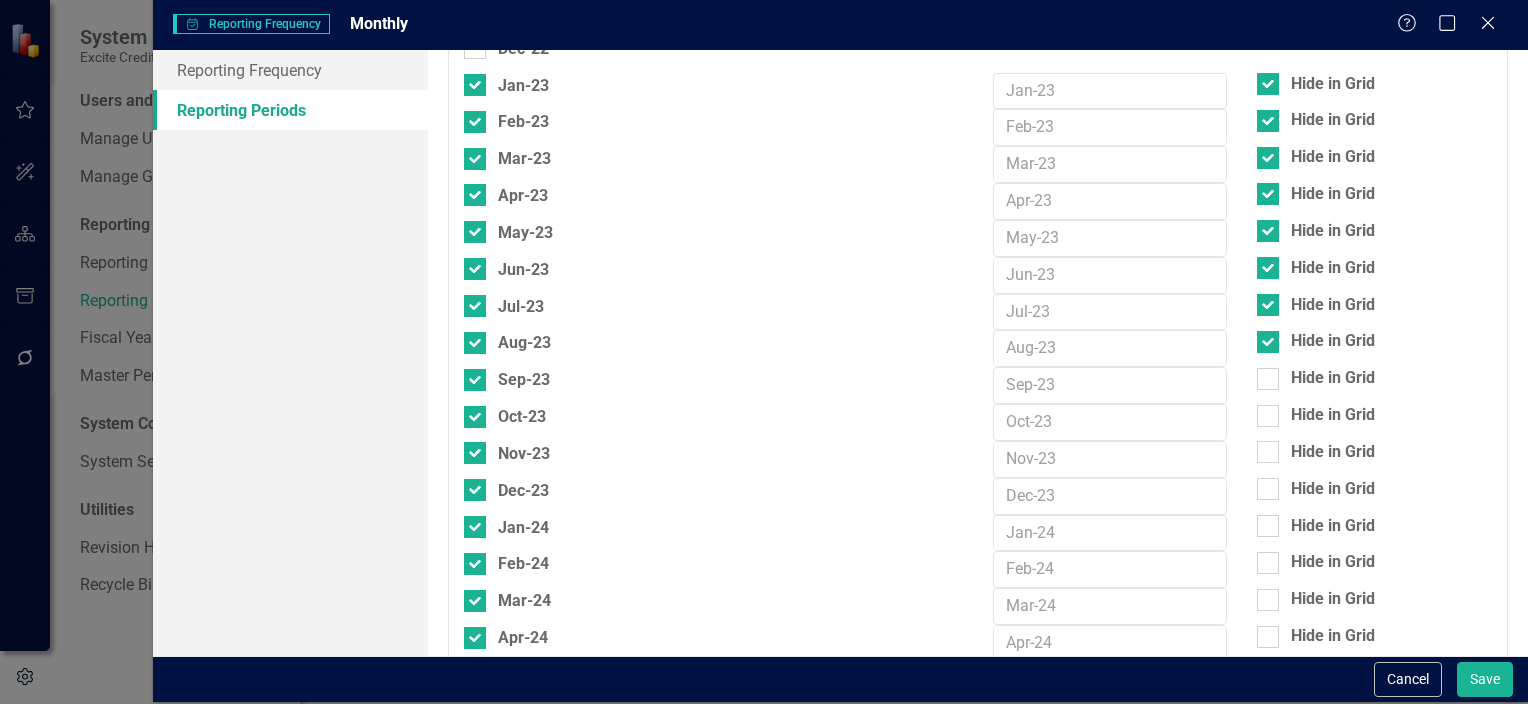 scroll, scrollTop: 642, scrollLeft: 0, axis: vertical 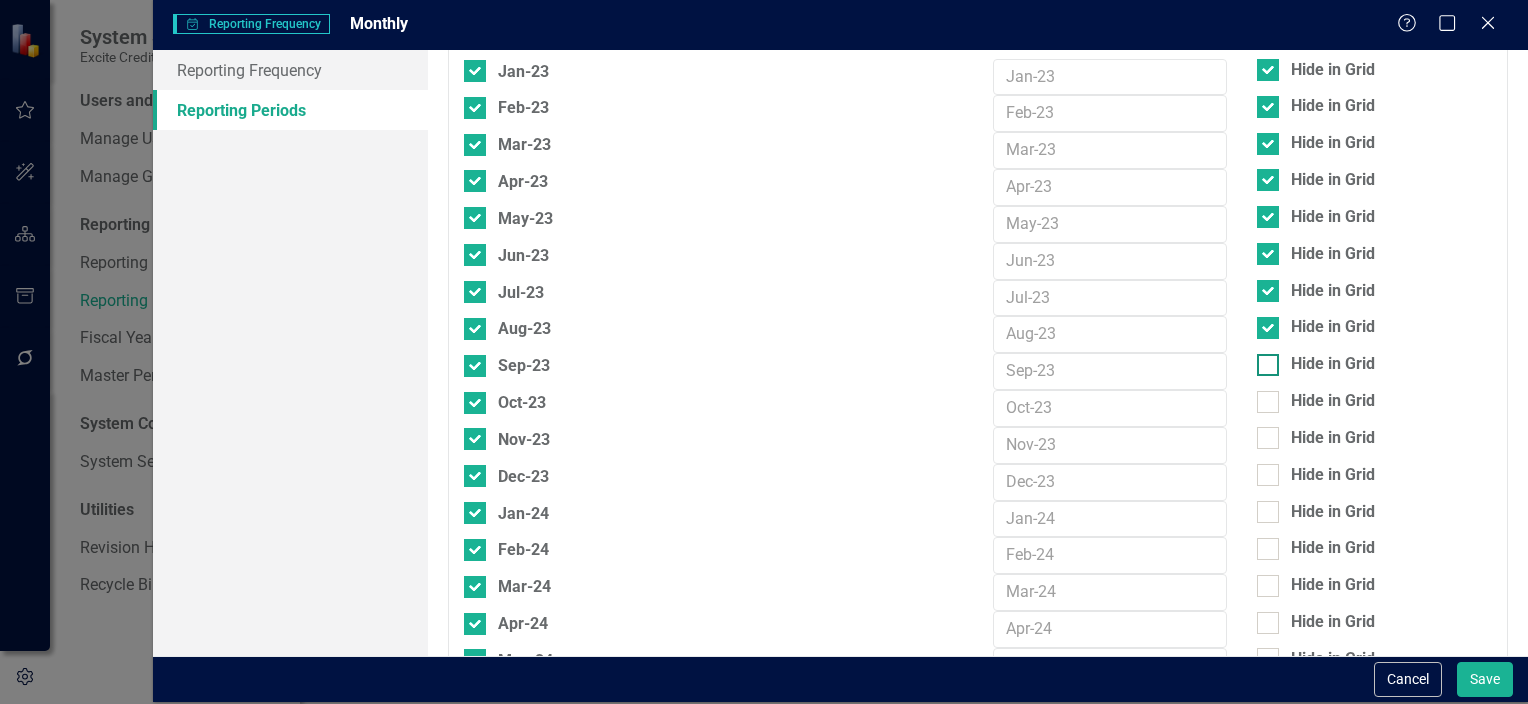 click at bounding box center [1268, 365] 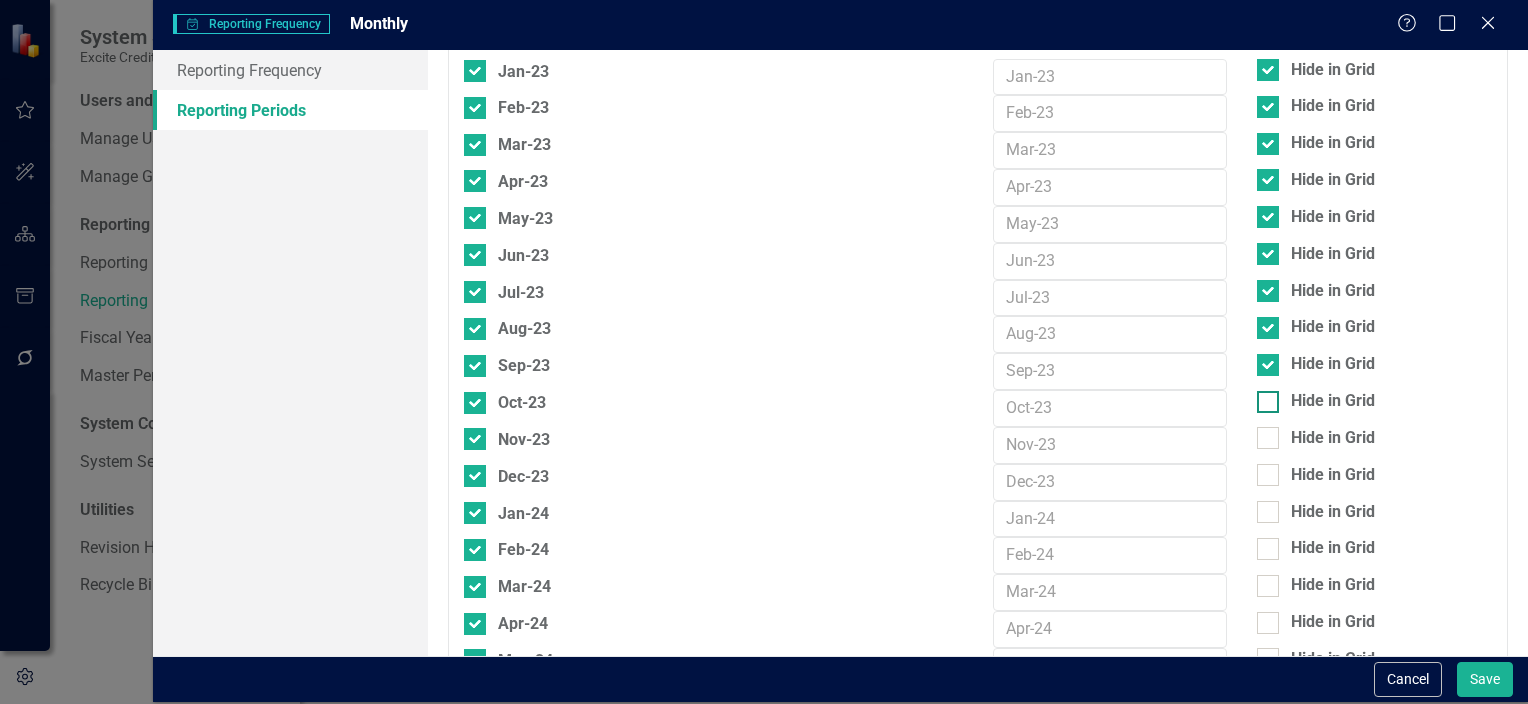 click at bounding box center [1268, 402] 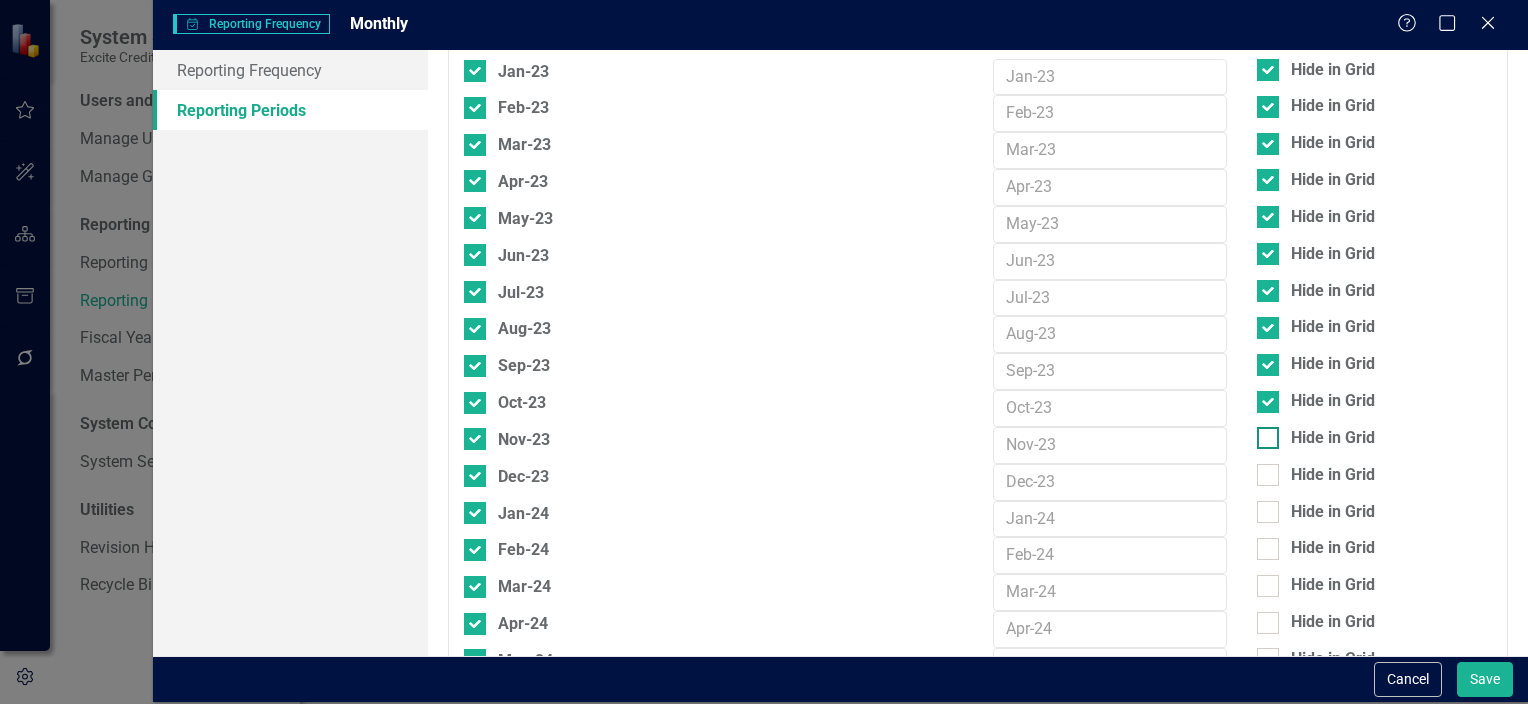click on "Hide in Grid" at bounding box center [1263, 433] 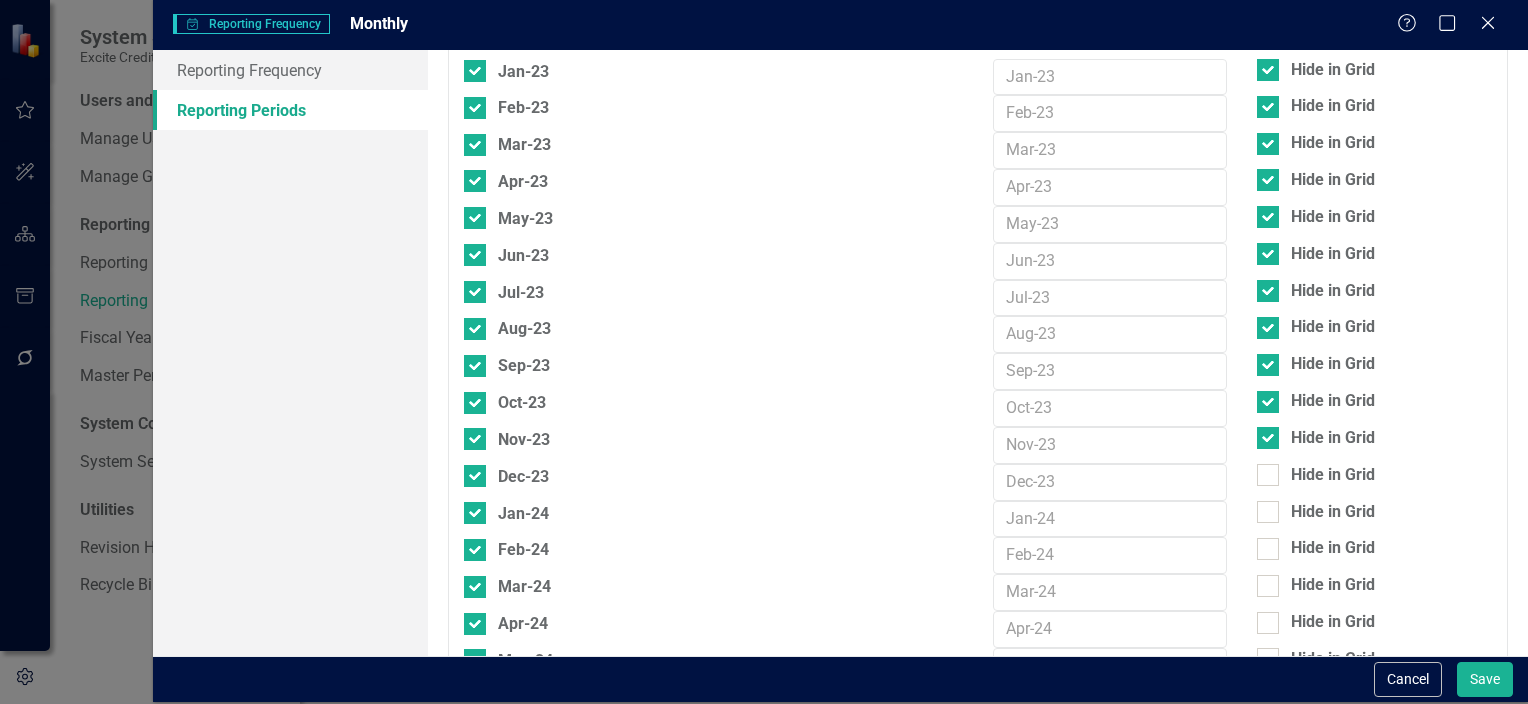 click on "Hide in Grid" at bounding box center [1374, 478] 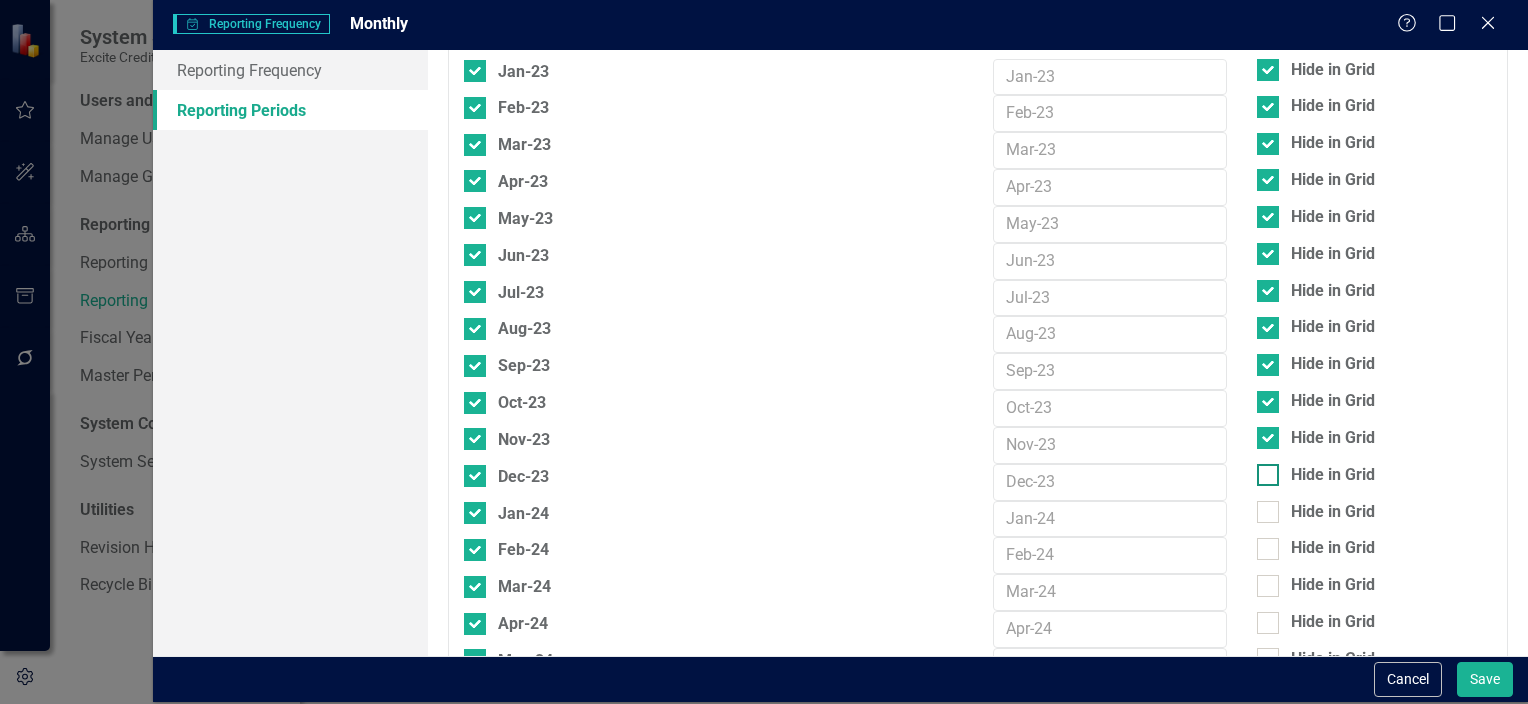 click at bounding box center [1268, 475] 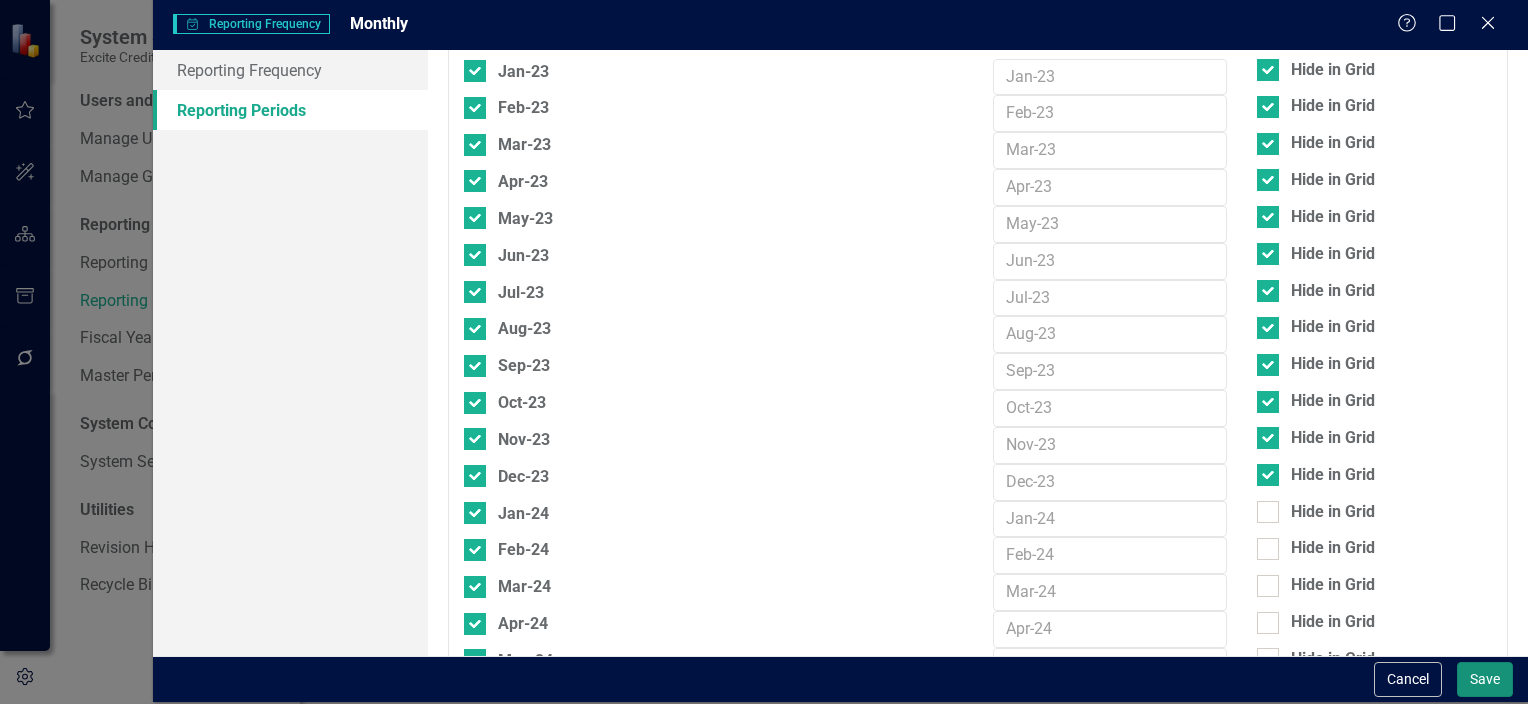 click on "Save" at bounding box center [1485, 679] 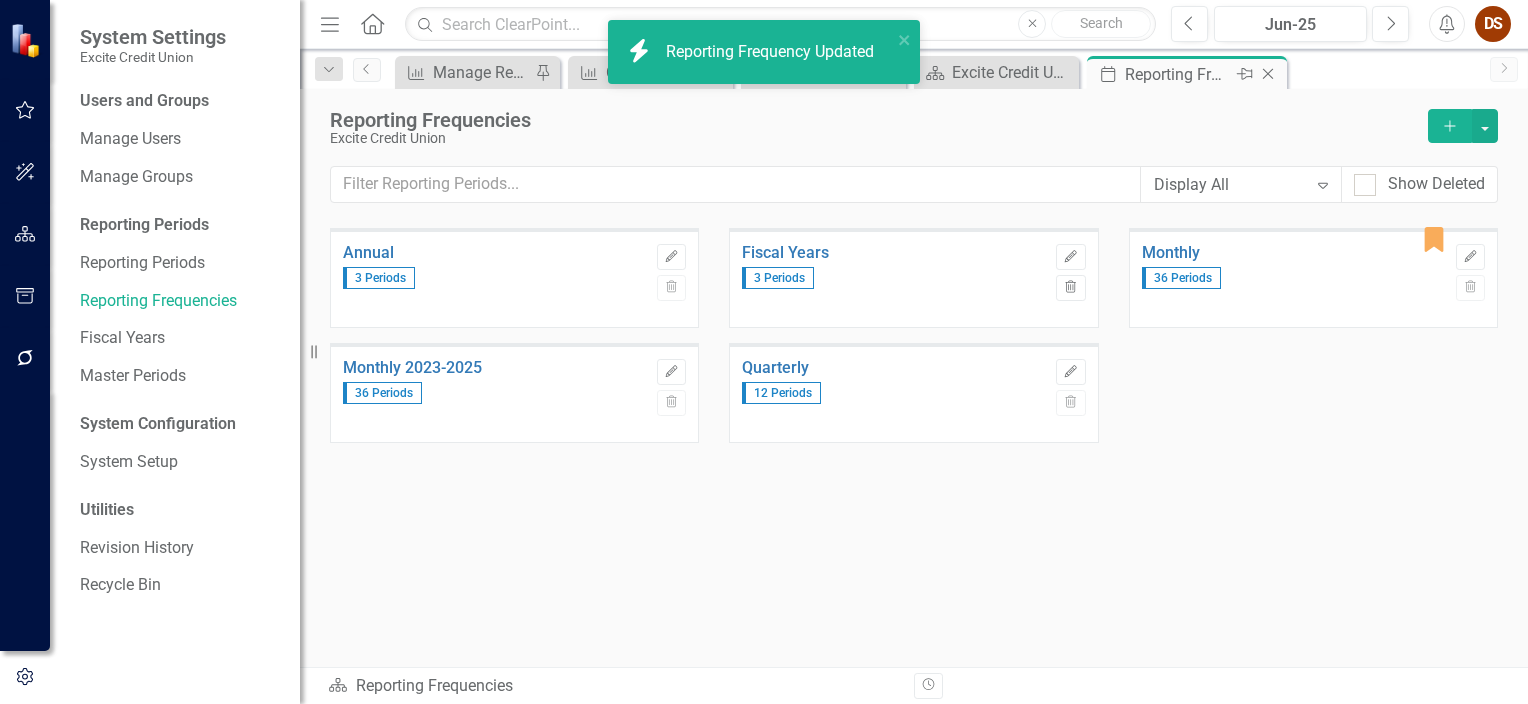 click 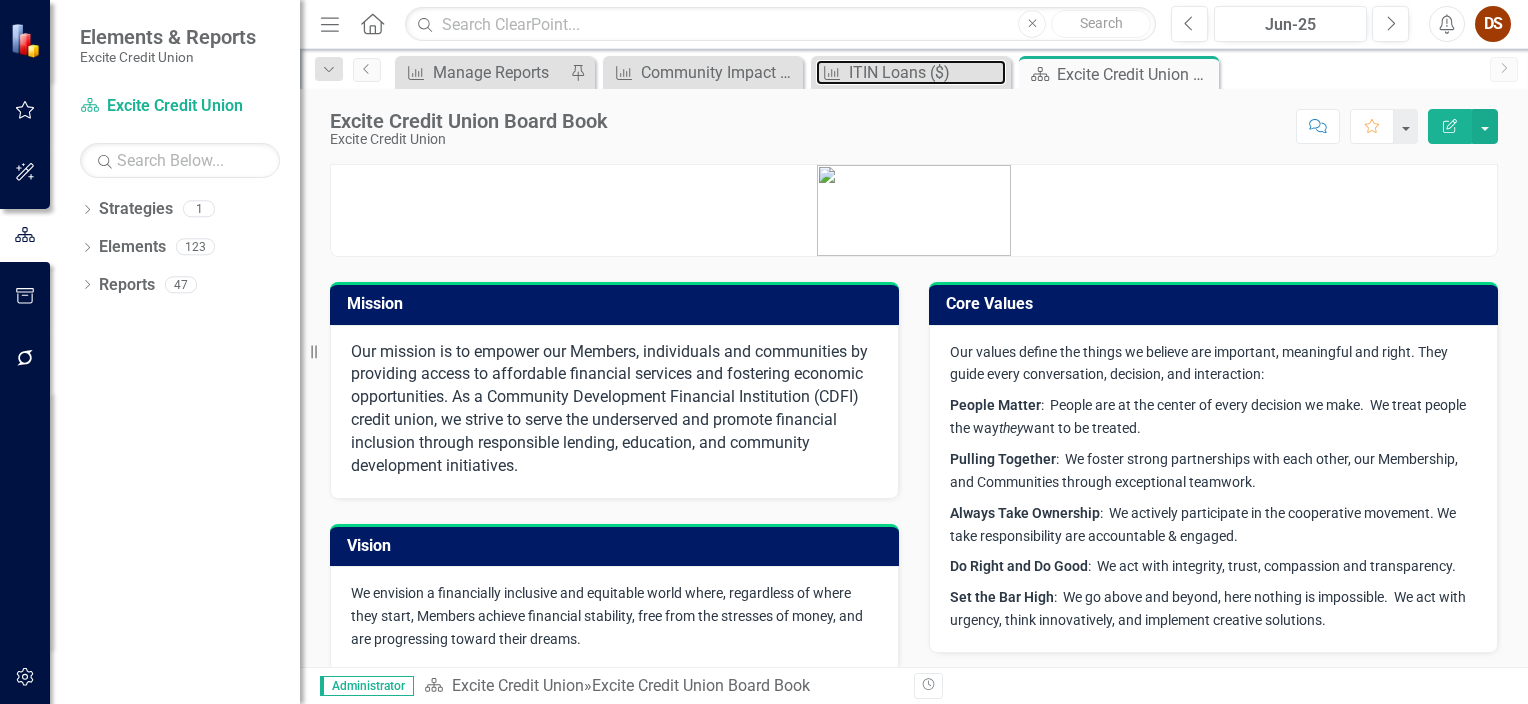 click on "ITIN Loans ($)" at bounding box center [927, 72] 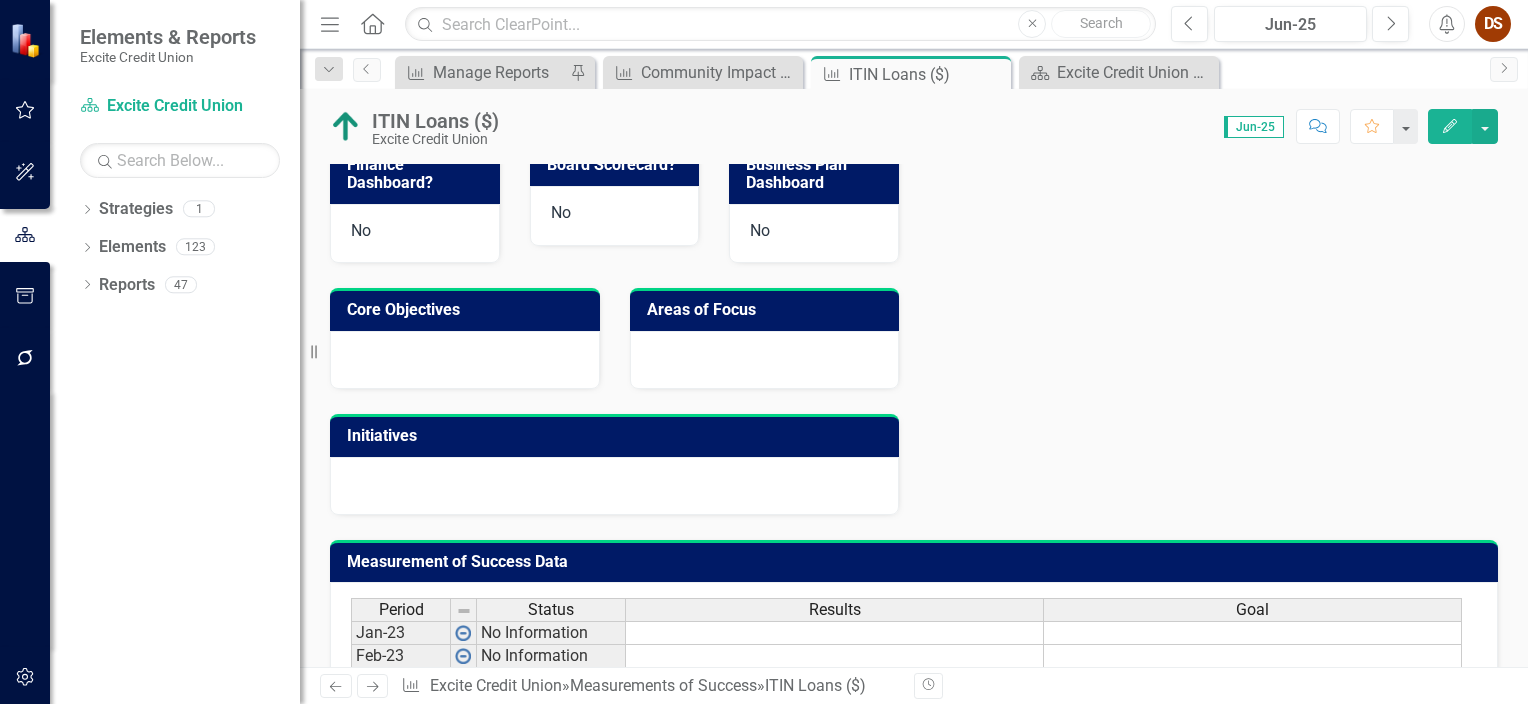 scroll, scrollTop: 740, scrollLeft: 0, axis: vertical 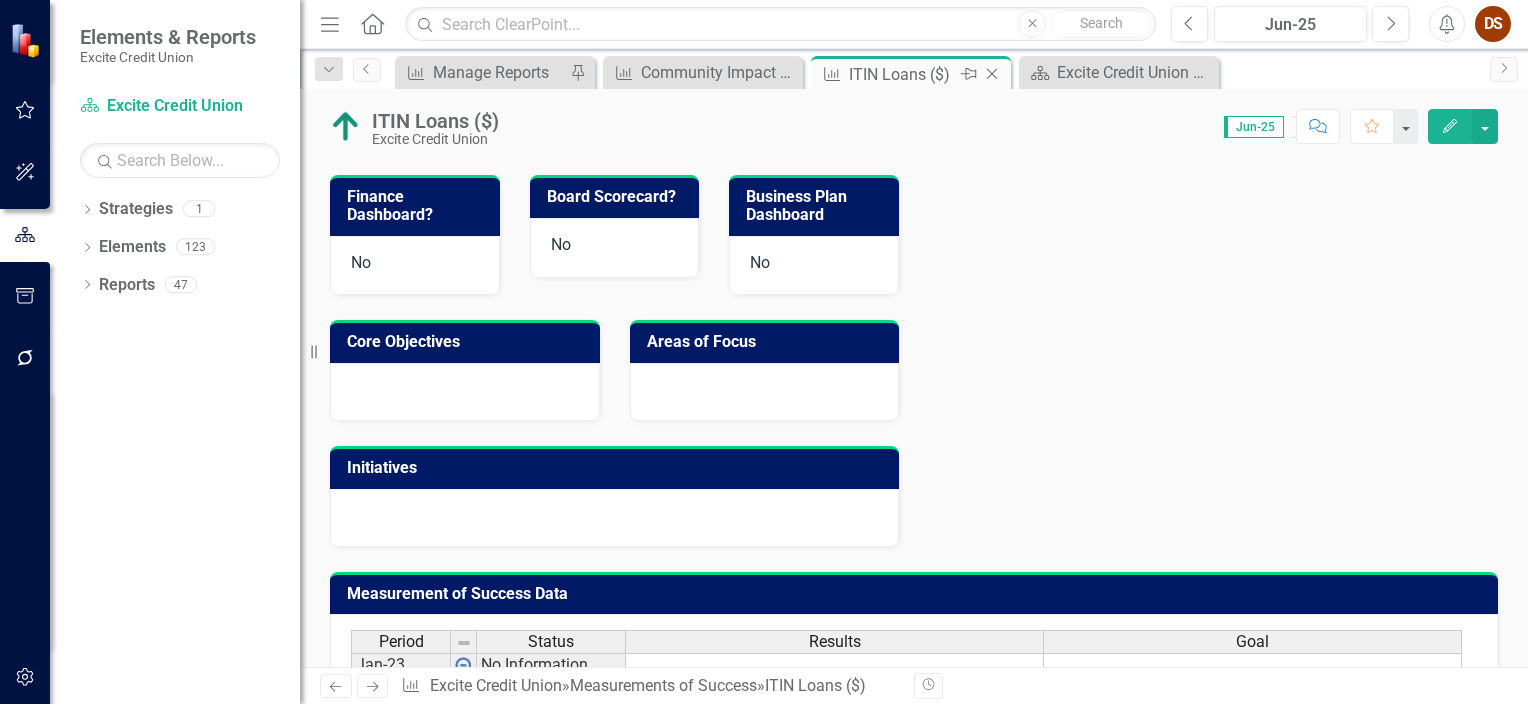 click on "Close" 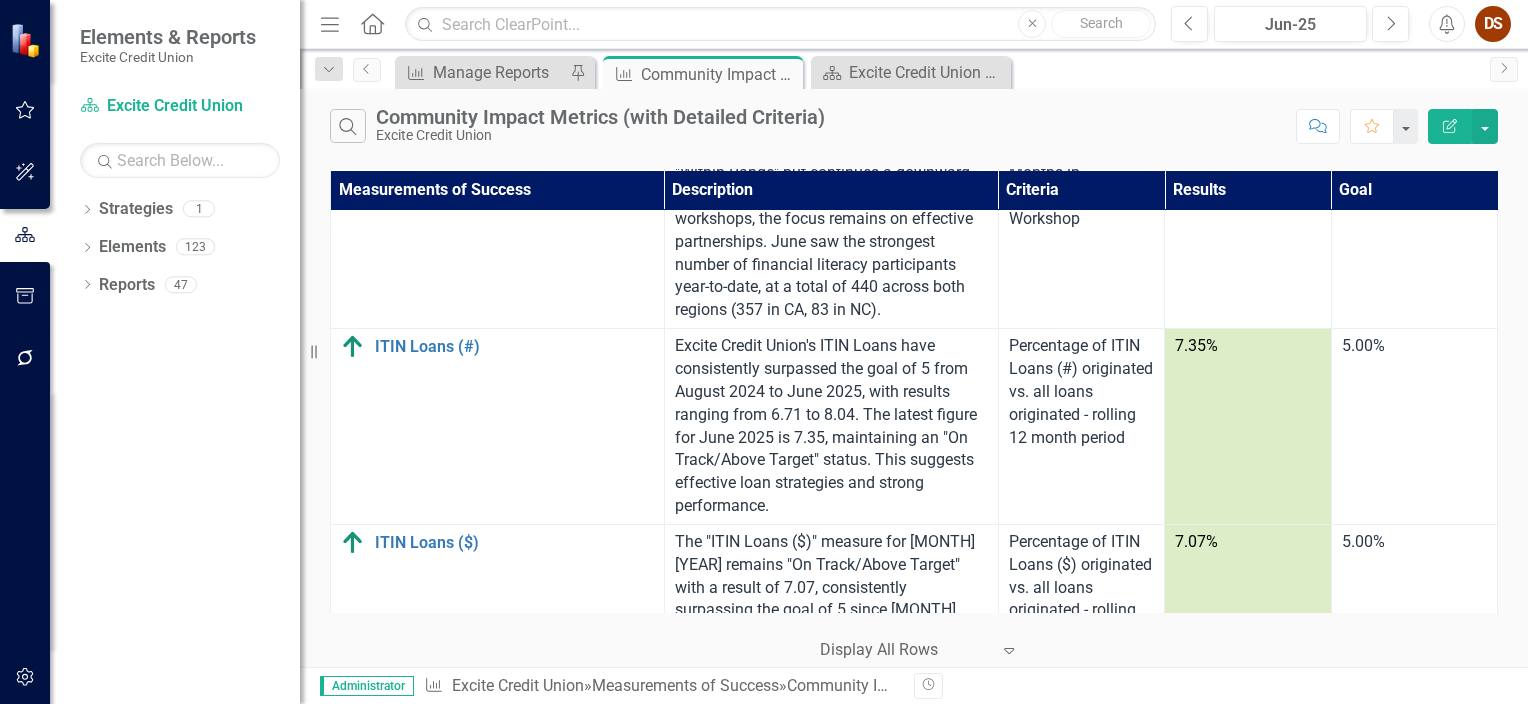 scroll, scrollTop: 607, scrollLeft: 0, axis: vertical 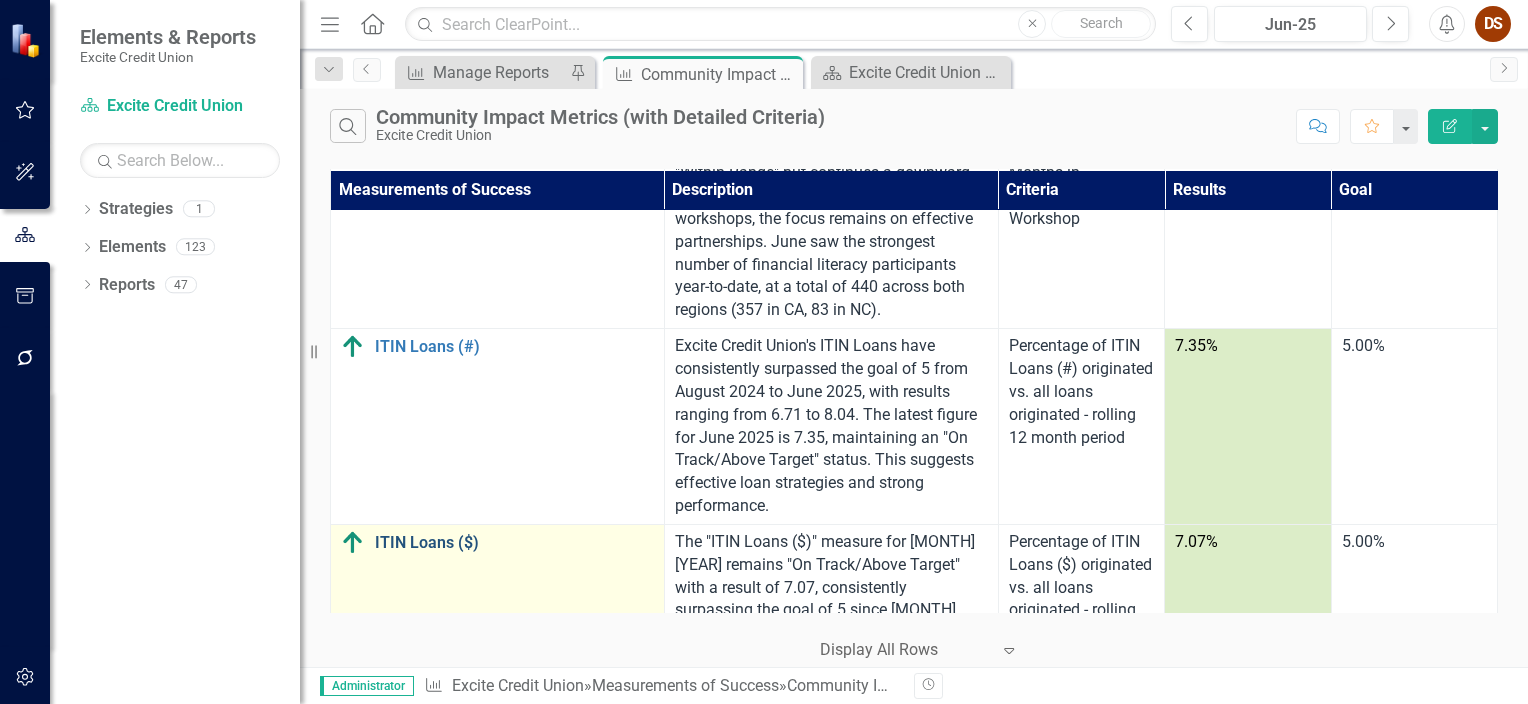 click on "ITIN Loans ($)" at bounding box center [514, 543] 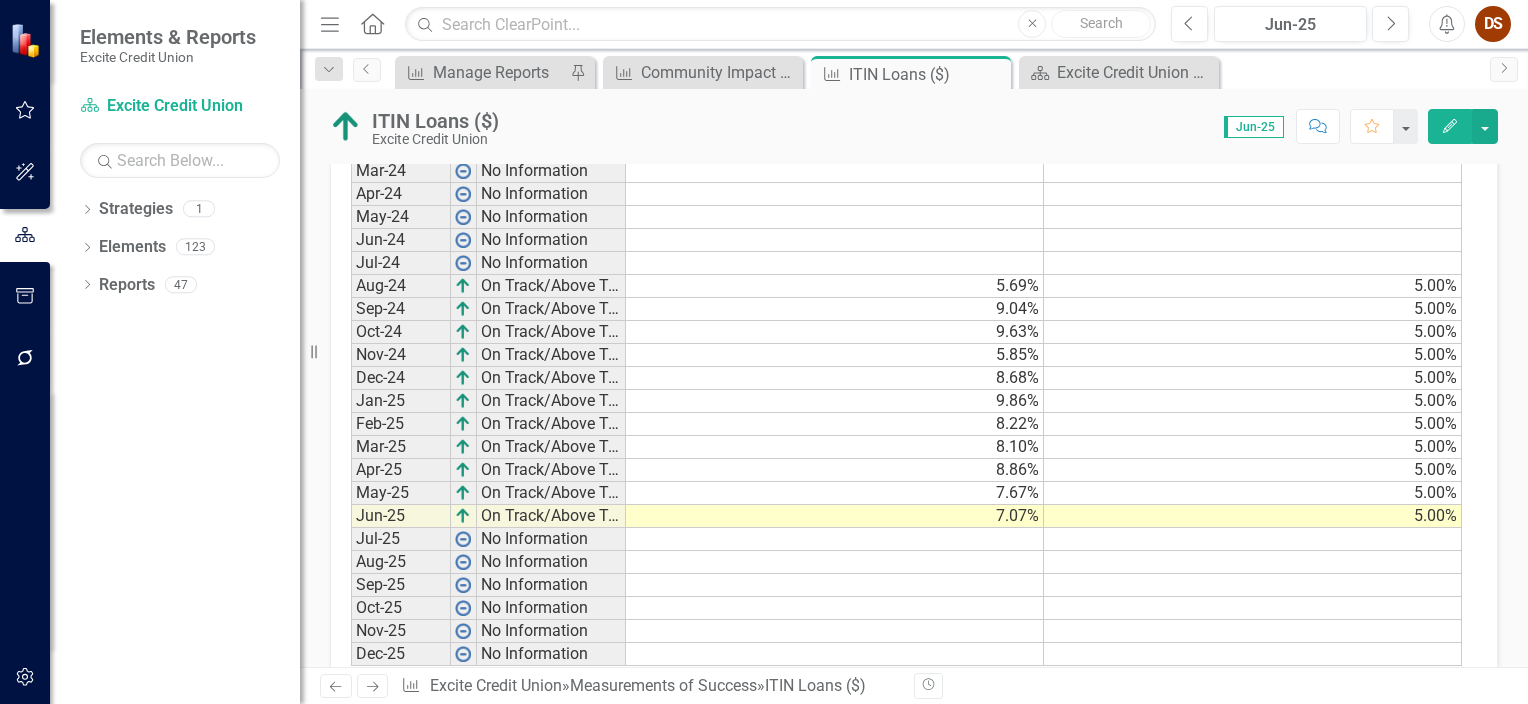 scroll, scrollTop: 1556, scrollLeft: 0, axis: vertical 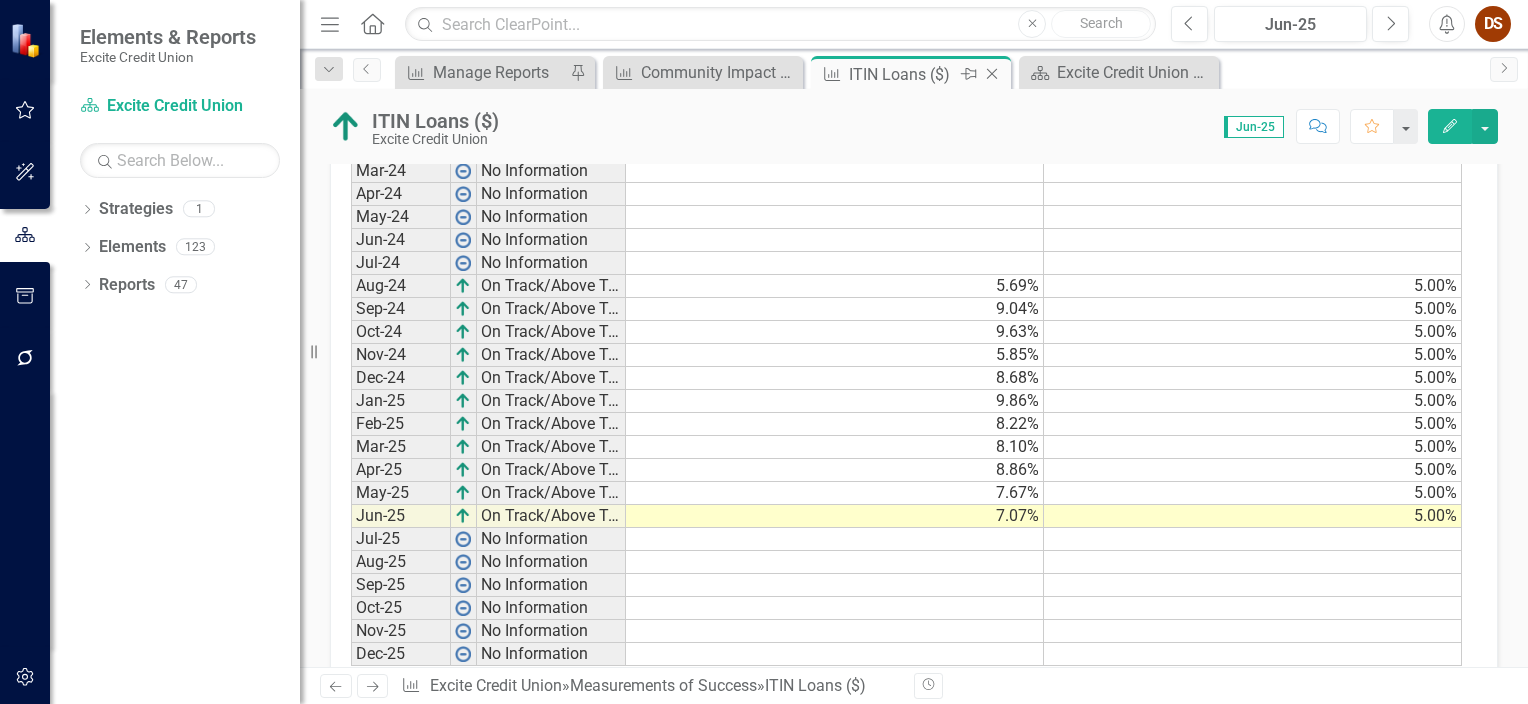 click on "Close" 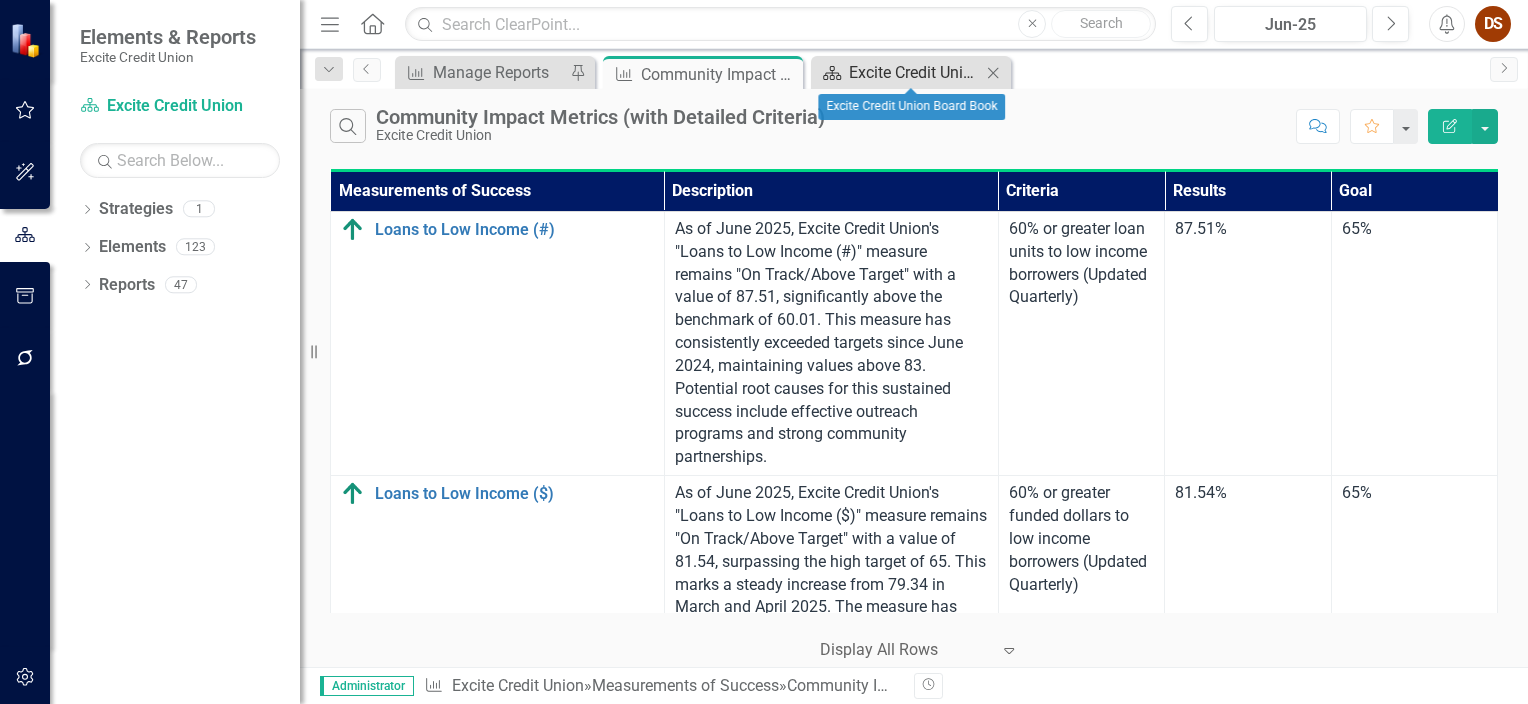 click on "Excite Credit Union Board Book" at bounding box center [915, 72] 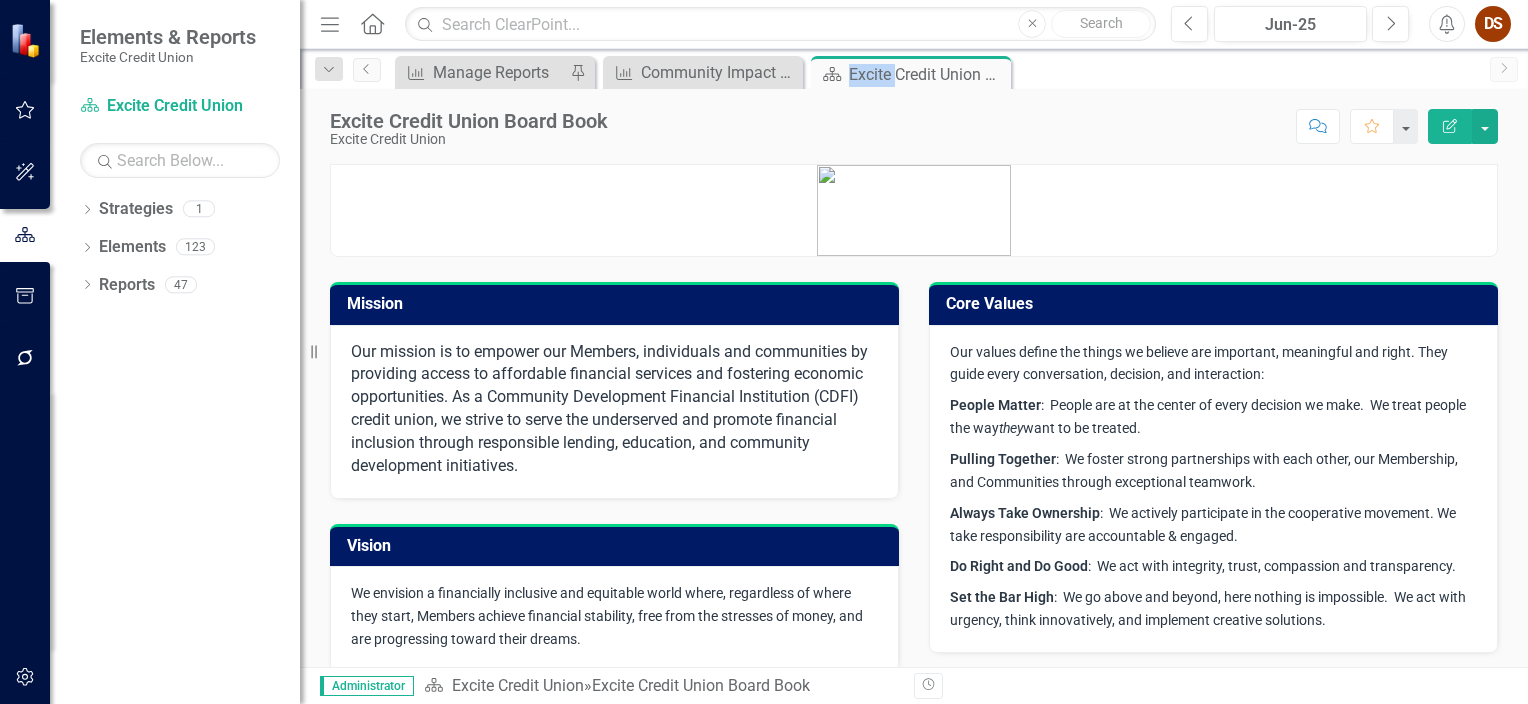 click on "Excite Credit Union Board Book" at bounding box center [927, 74] 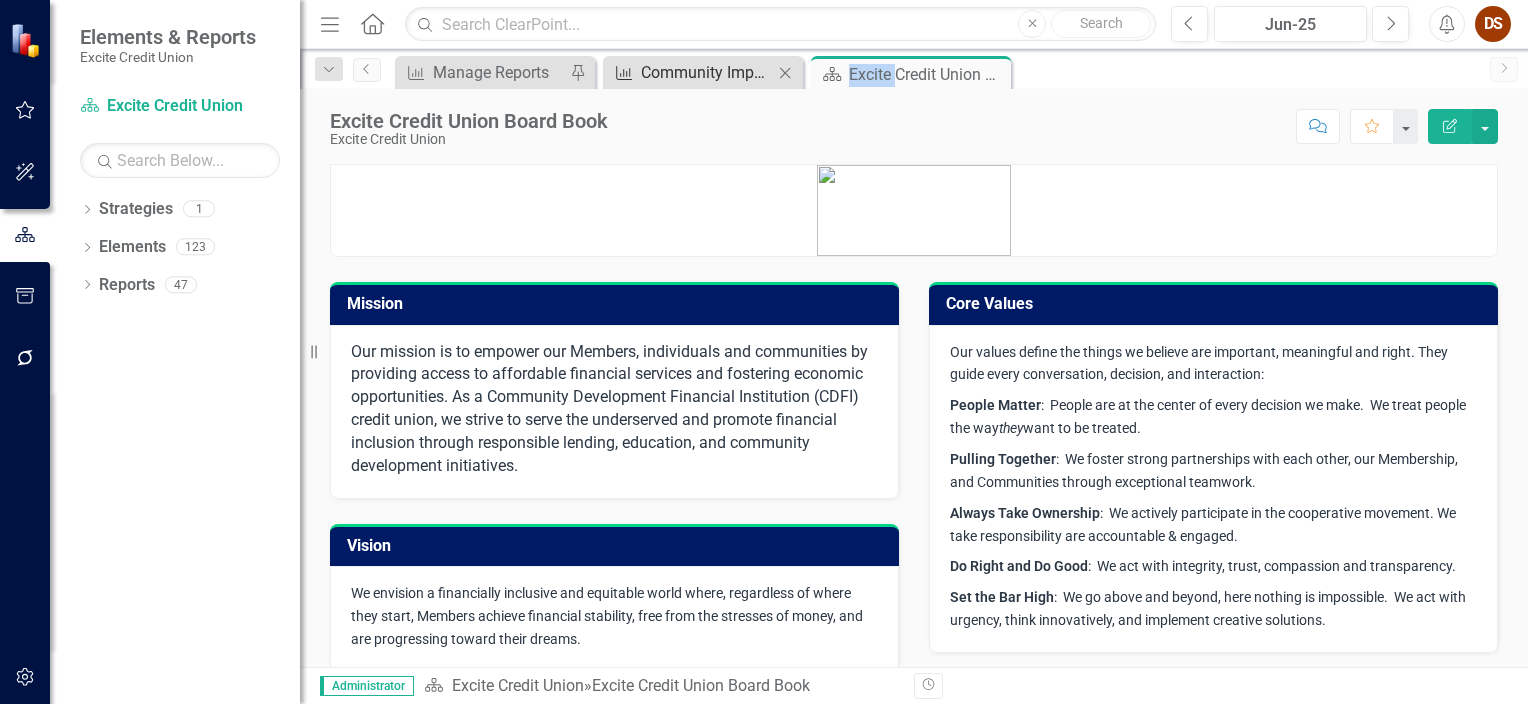 drag, startPoint x: 887, startPoint y: 73, endPoint x: 727, endPoint y: 74, distance: 160.00313 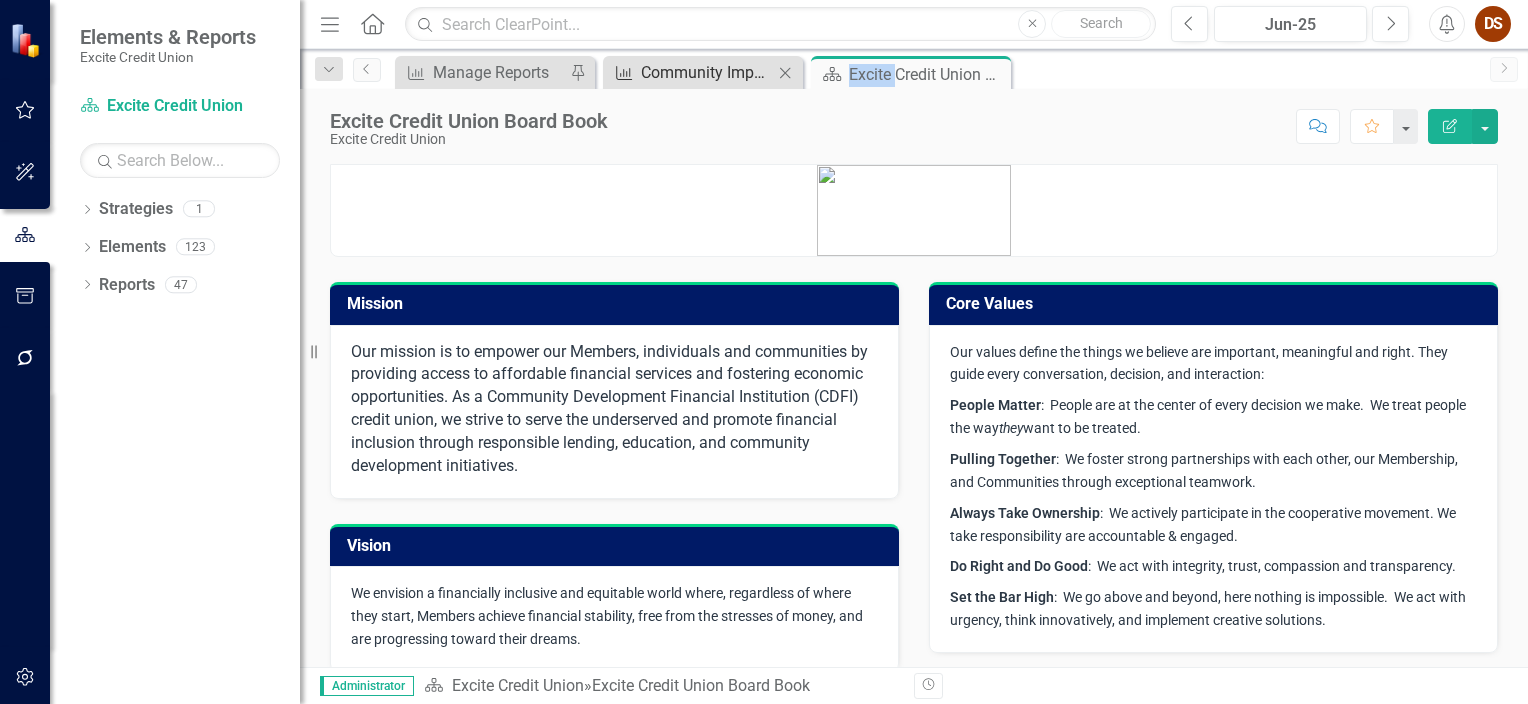 click on "Community Impact Metrics (with Detailed Criteria)" at bounding box center (707, 72) 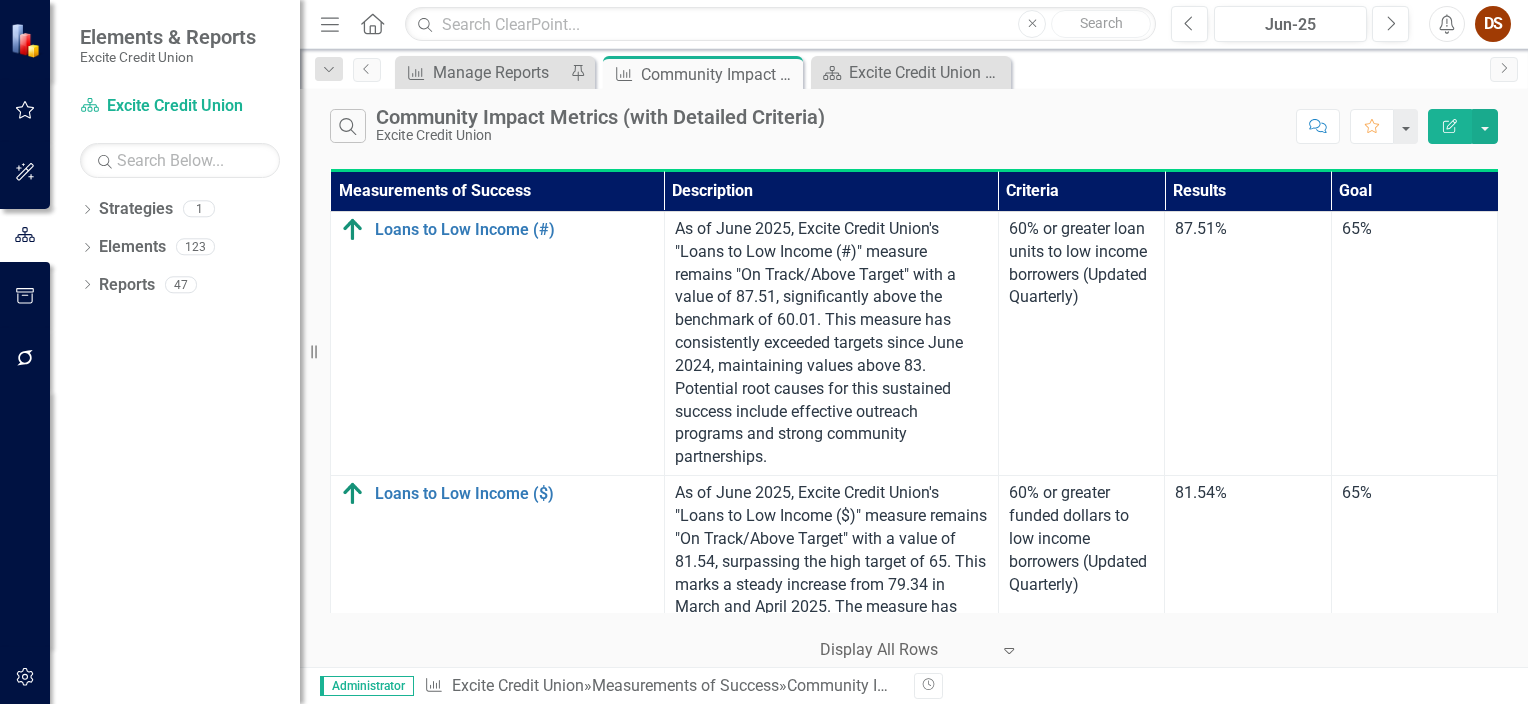 click on "Measurement of Success Community Impact Metrics (with Detailed Criteria)
Search Community Impact Metrics (with Detailed Criteria) Excite Credit Union Comment Favorite Edit Report Measurements of Success Description Criteria Results Goal Loans to Low Income  (#) Link Map View Link Map Edit Edit Measurement of Success Link Open Element As of June [YEAR], Excite Credit Union's "Loans to Low Income (#)" measure remains "On Track/Above Target" with a value of 87.51, significantly above the benchmark of 60.01. This measure has consistently exceeded targets since June [YEAR], maintaining values above 83. Potential root causes for this sustained success include effective outreach programs and strong community partnerships. 60% or greater loan units to low income borrowers (Updated Quarterly) 87.51% 65% Loans to Low Income ($) Link Map View Link Map Edit Edit Measurement of Success Link Open Element 60% or greater funded dollars to low income borrowers (Updated Quarterly) 81.54% 65% Financial Literacy Training  Link Map View Link Map Edit Edit Measurement of Success Link Open Element 2,995 90%" at bounding box center [914, 378] 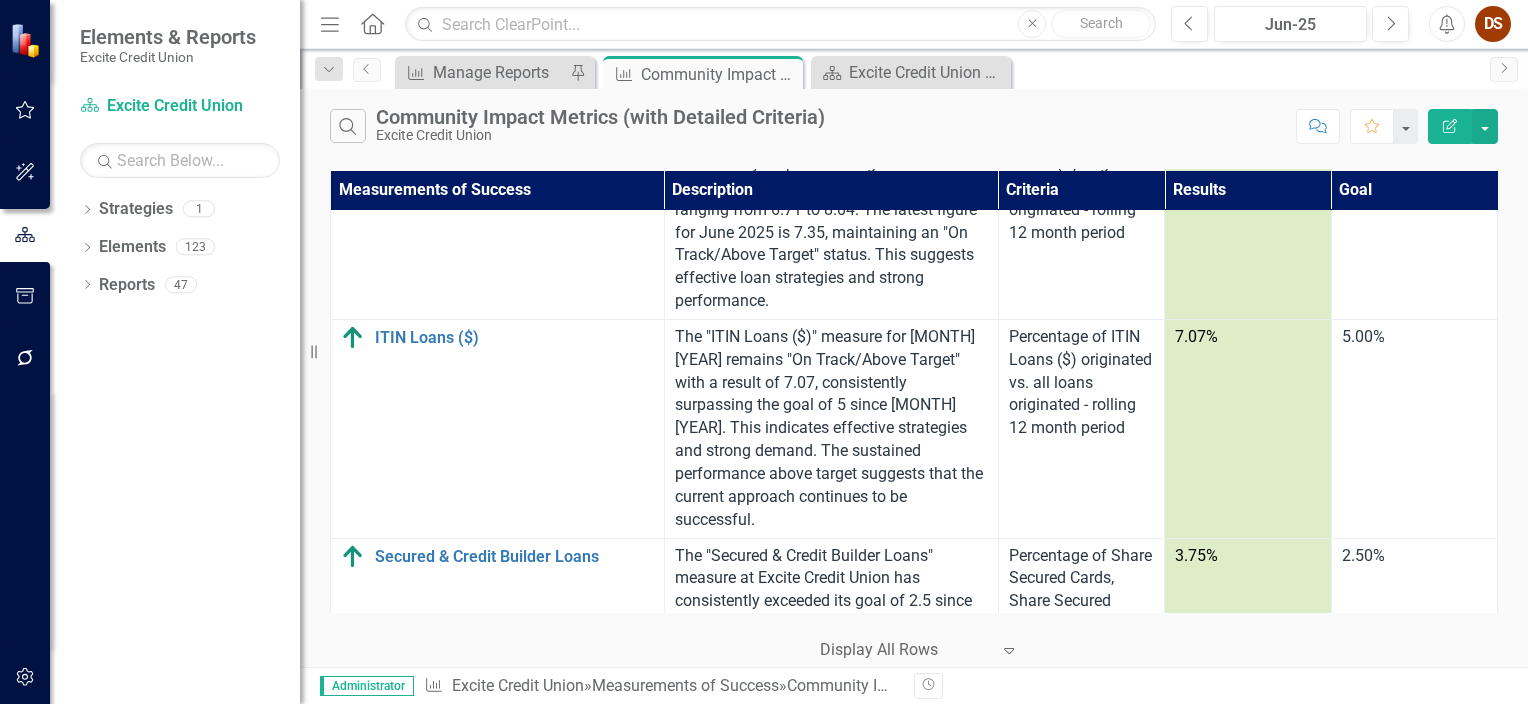 scroll, scrollTop: 812, scrollLeft: 0, axis: vertical 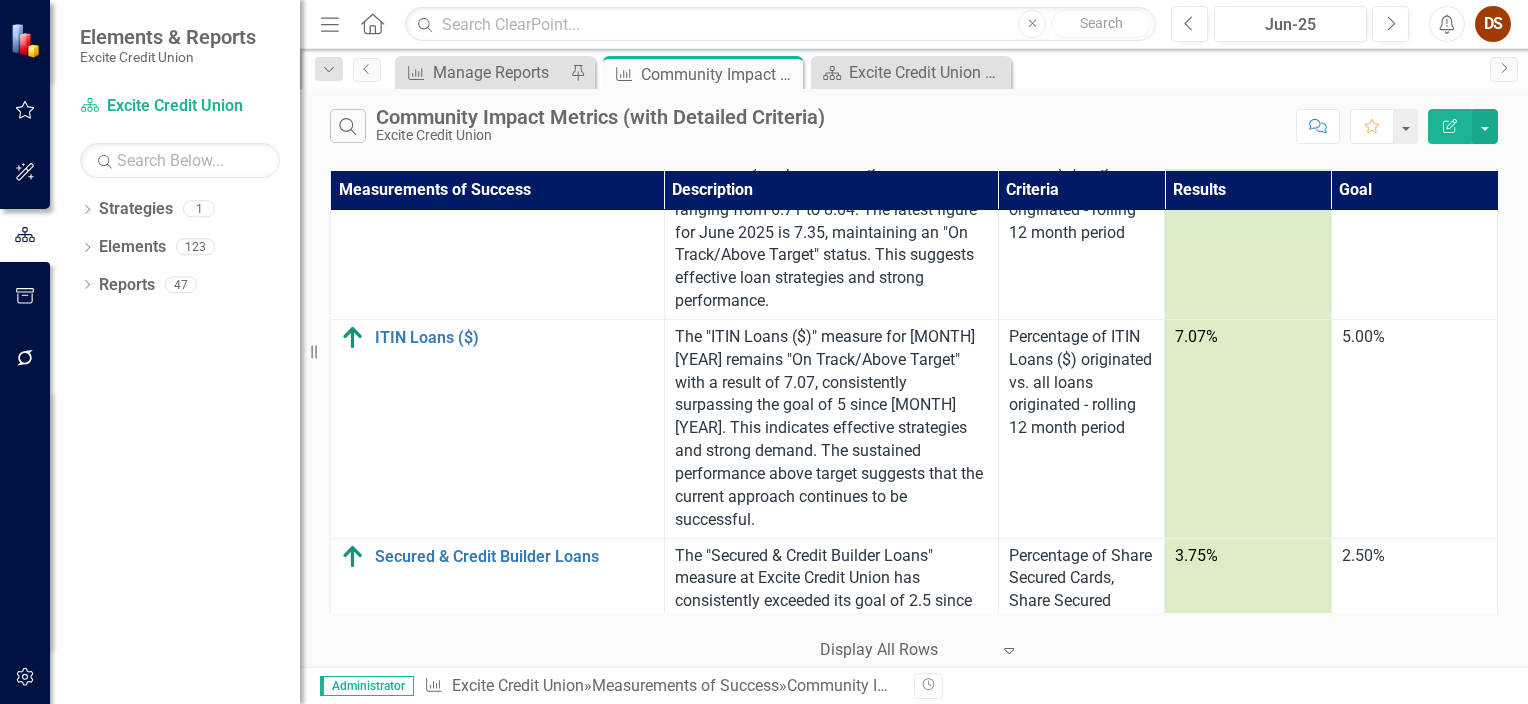 click on "The "ITIN Loans ($)" measure for [MONTH] [YEAR] remains "On Track/Above Target" with a result of 7.07, consistently surpassing the goal of 5 since [MONTH] [YEAR]. This indicates effective strategies and strong demand. The sustained performance above target suggests that the current approach continues to be successful." at bounding box center (831, 429) 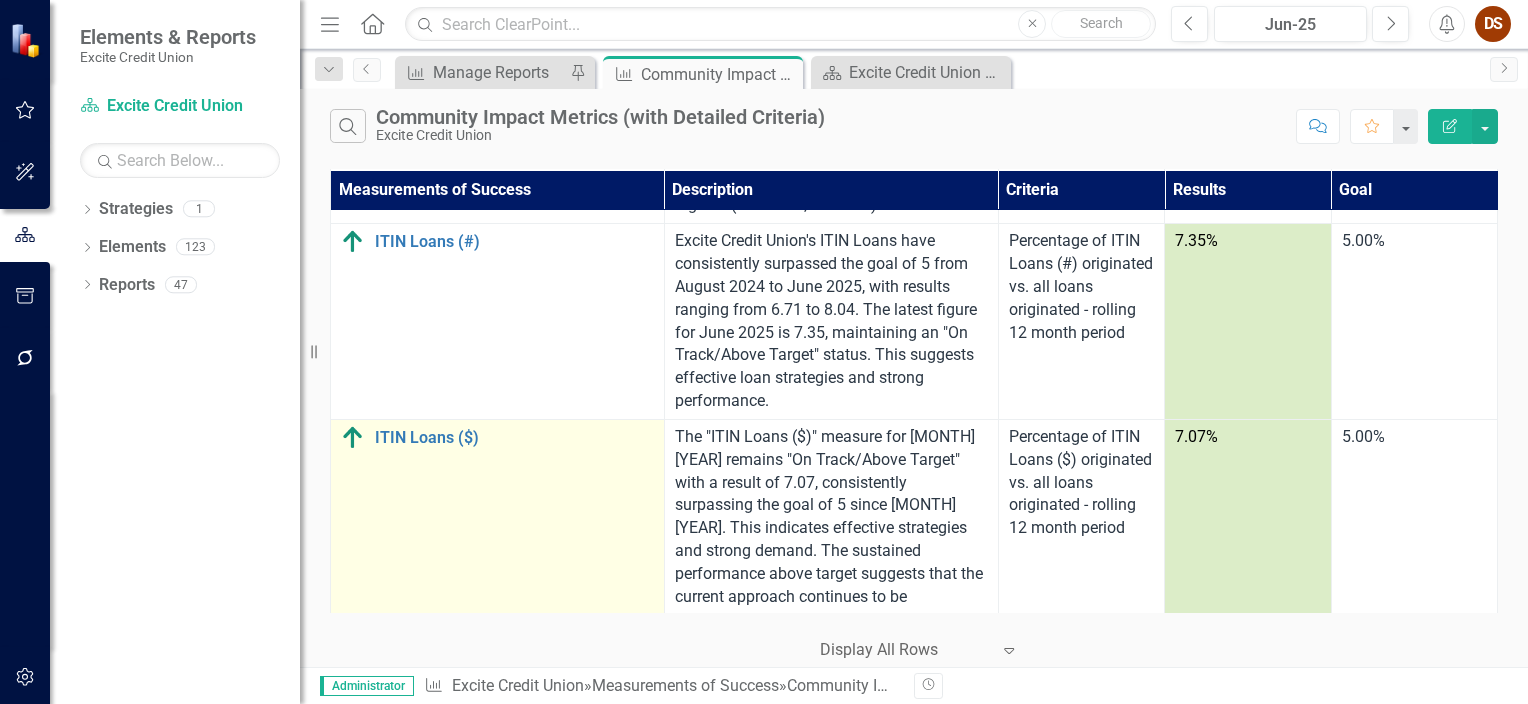 scroll, scrollTop: 710, scrollLeft: 0, axis: vertical 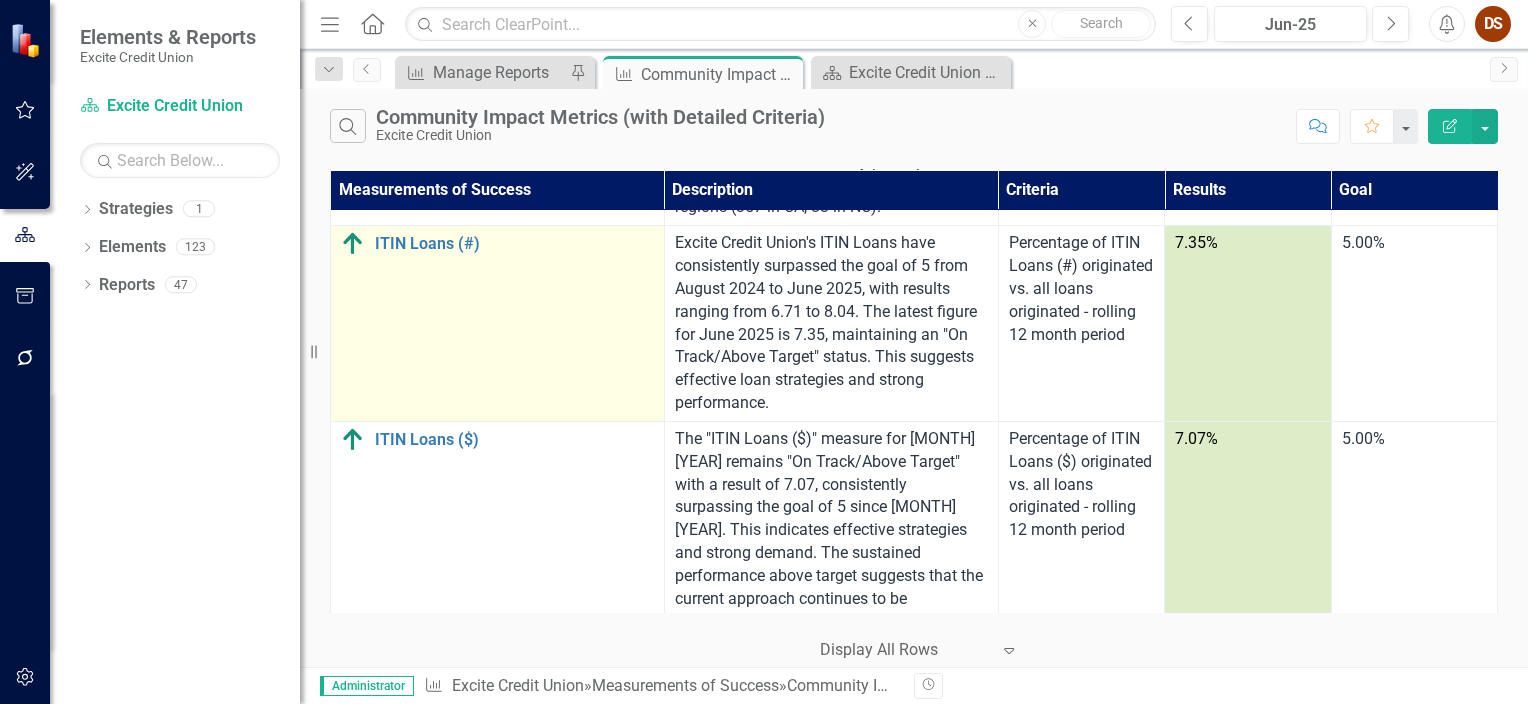 click on "ITIN Loans (#) Link Map View Link Map Edit Edit Measurement of Success Link Open Element" at bounding box center [498, 324] 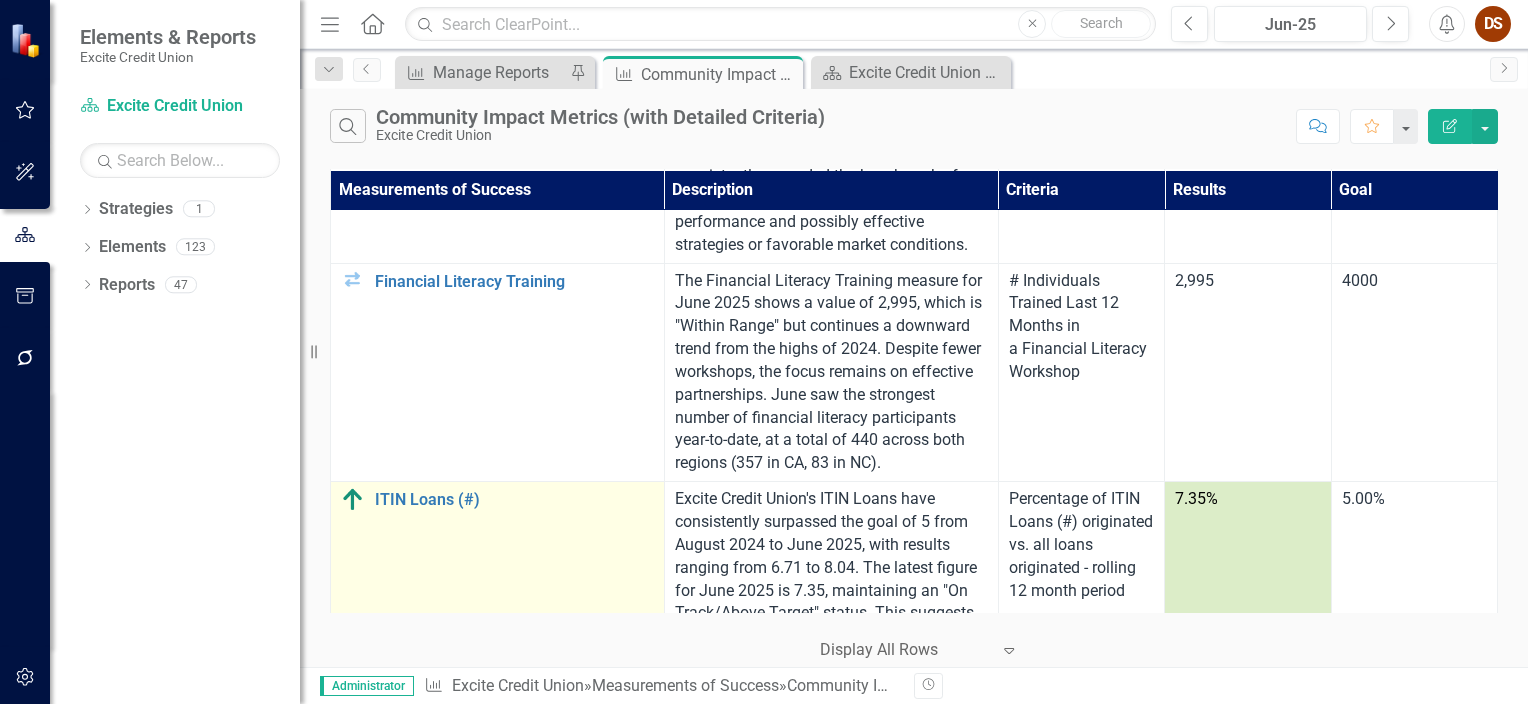 scroll, scrollTop: 452, scrollLeft: 0, axis: vertical 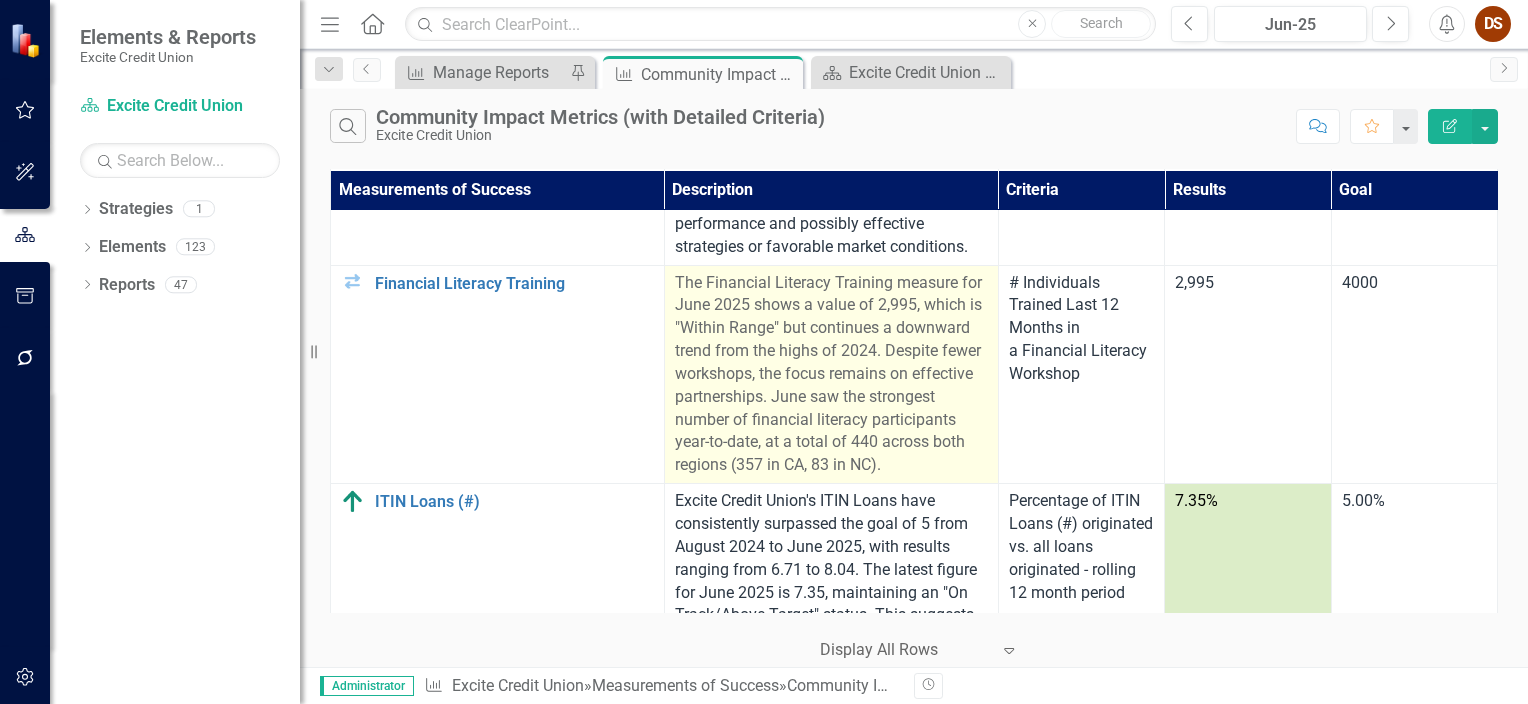 click on "The Financial Literacy Training measure for June 2025 shows a value of 2,995, which is "Within Range" but continues a downward trend from the highs of 2024. Despite fewer workshops, the focus remains on effective partnerships. June saw the strongest number of financial literacy participants year-to-date, at a total of 440 across both regions (357 in CA, 83 in NC)." at bounding box center (831, 375) 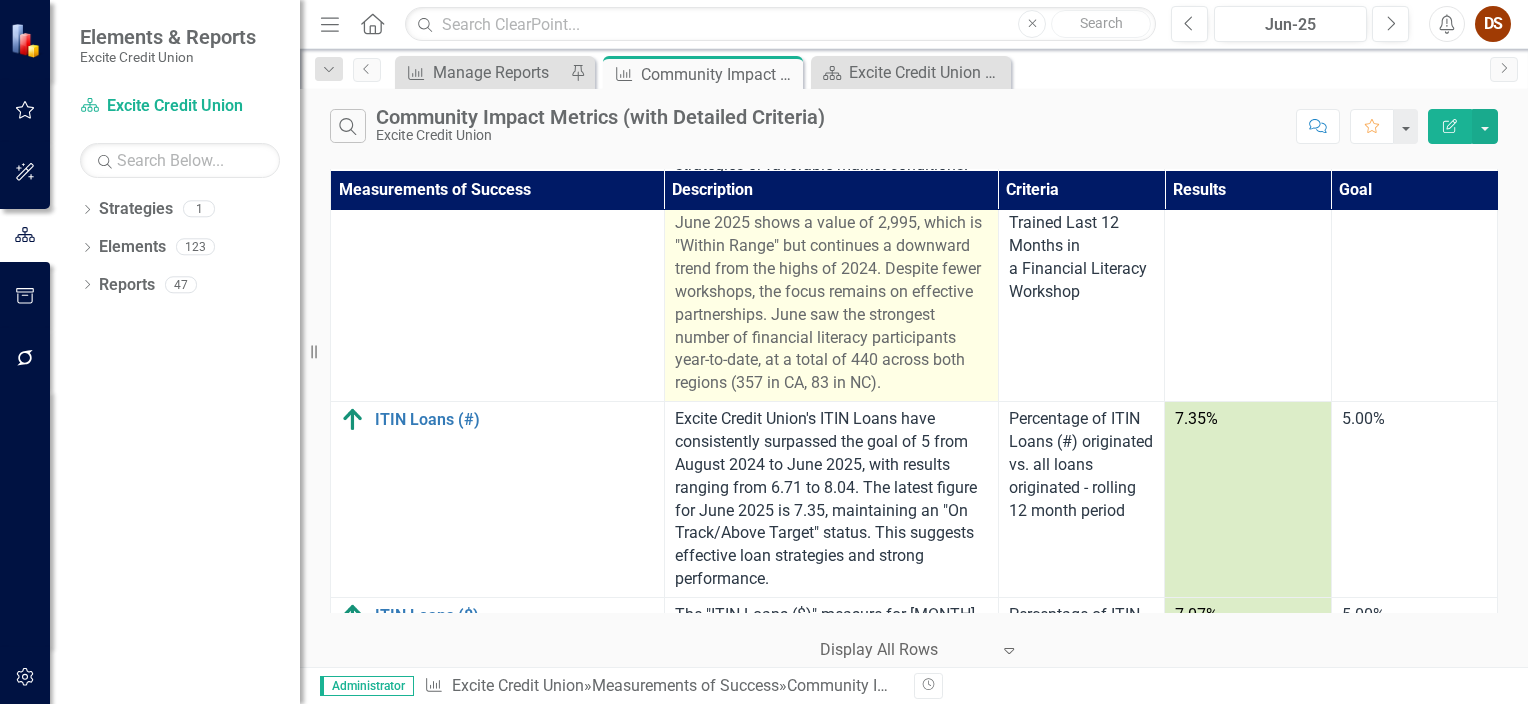scroll, scrollTop: 532, scrollLeft: 0, axis: vertical 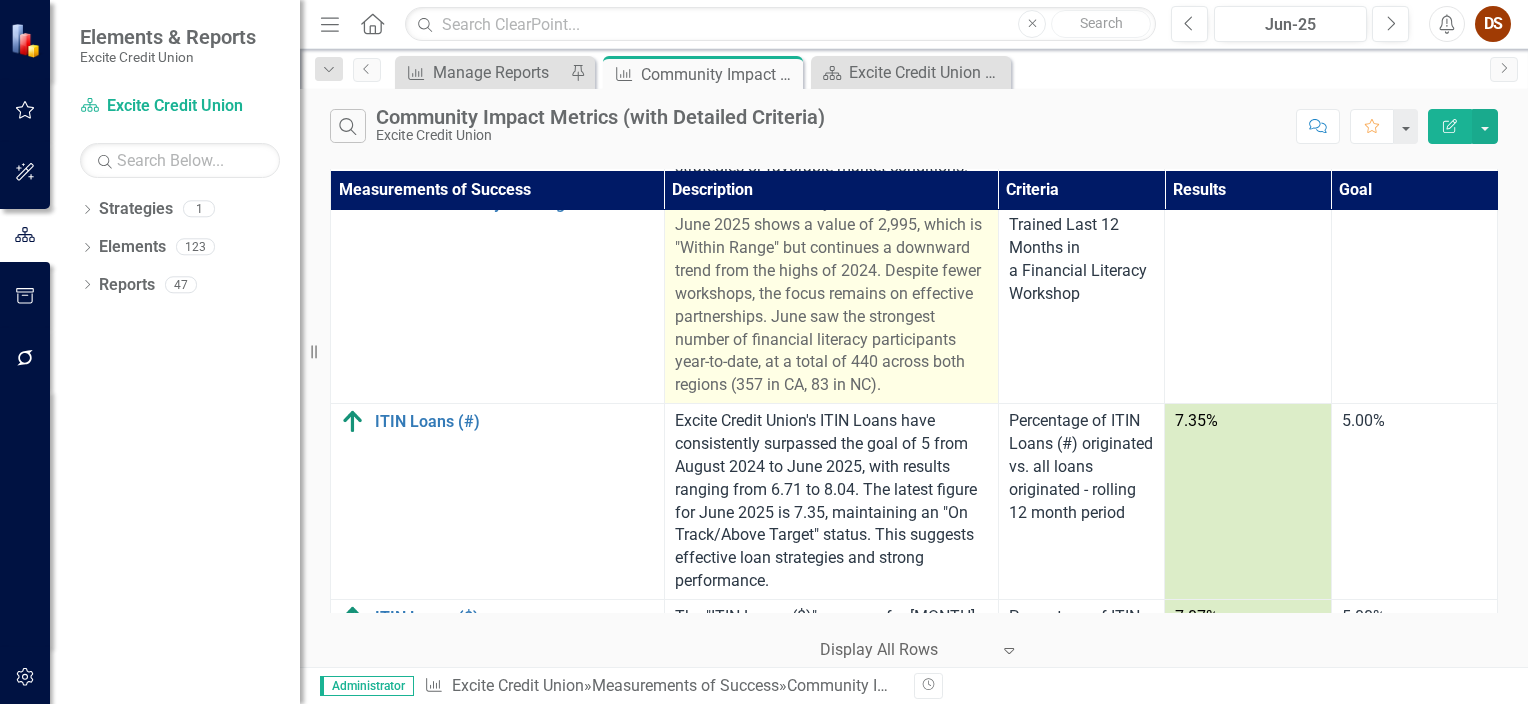 click on "The Financial Literacy Training measure for June 2025 shows a value of 2,995, which is "Within Range" but continues a downward trend from the highs of 2024. Despite fewer workshops, the focus remains on effective partnerships. June saw the strongest number of financial literacy participants year-to-date, at a total of 440 across both regions (357 in CA, 83 in NC)." at bounding box center [831, 295] 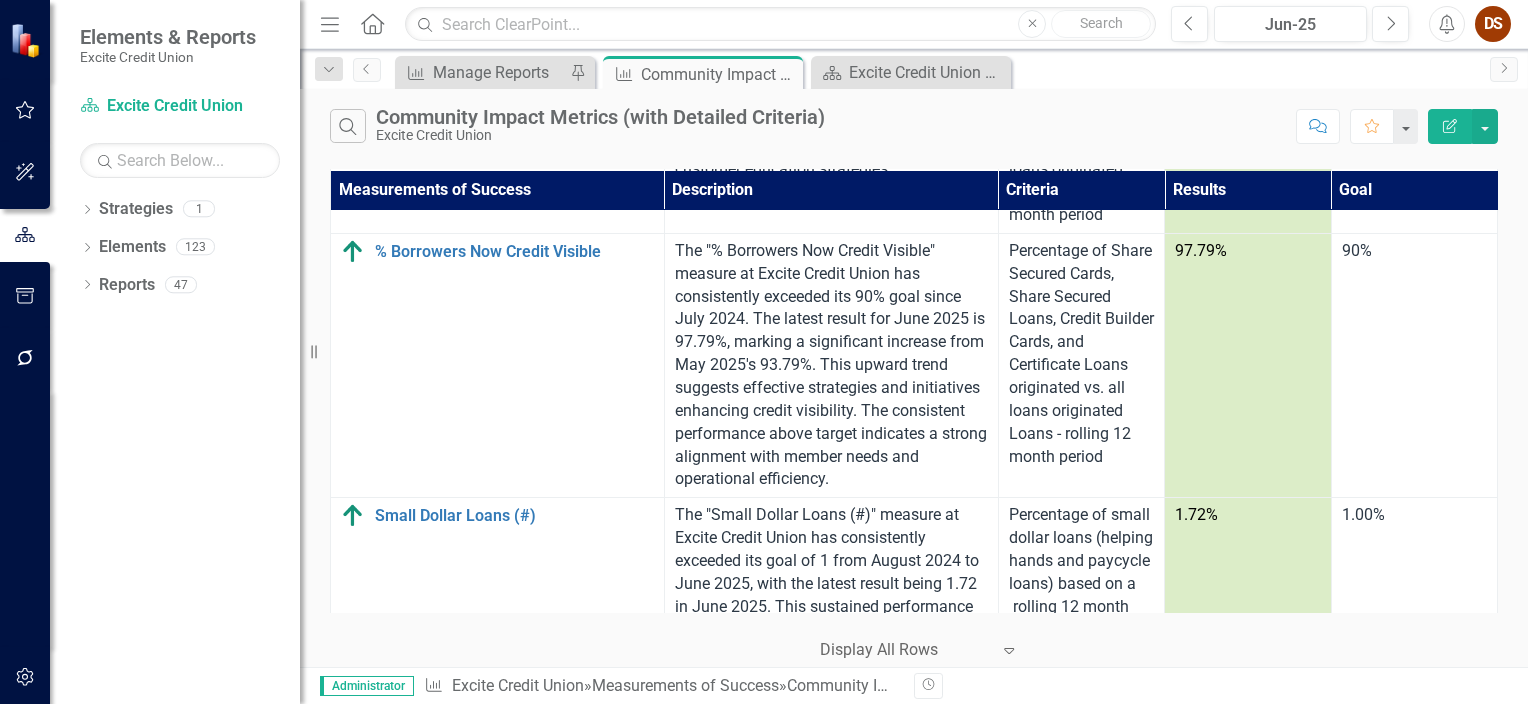 scroll, scrollTop: 1394, scrollLeft: 0, axis: vertical 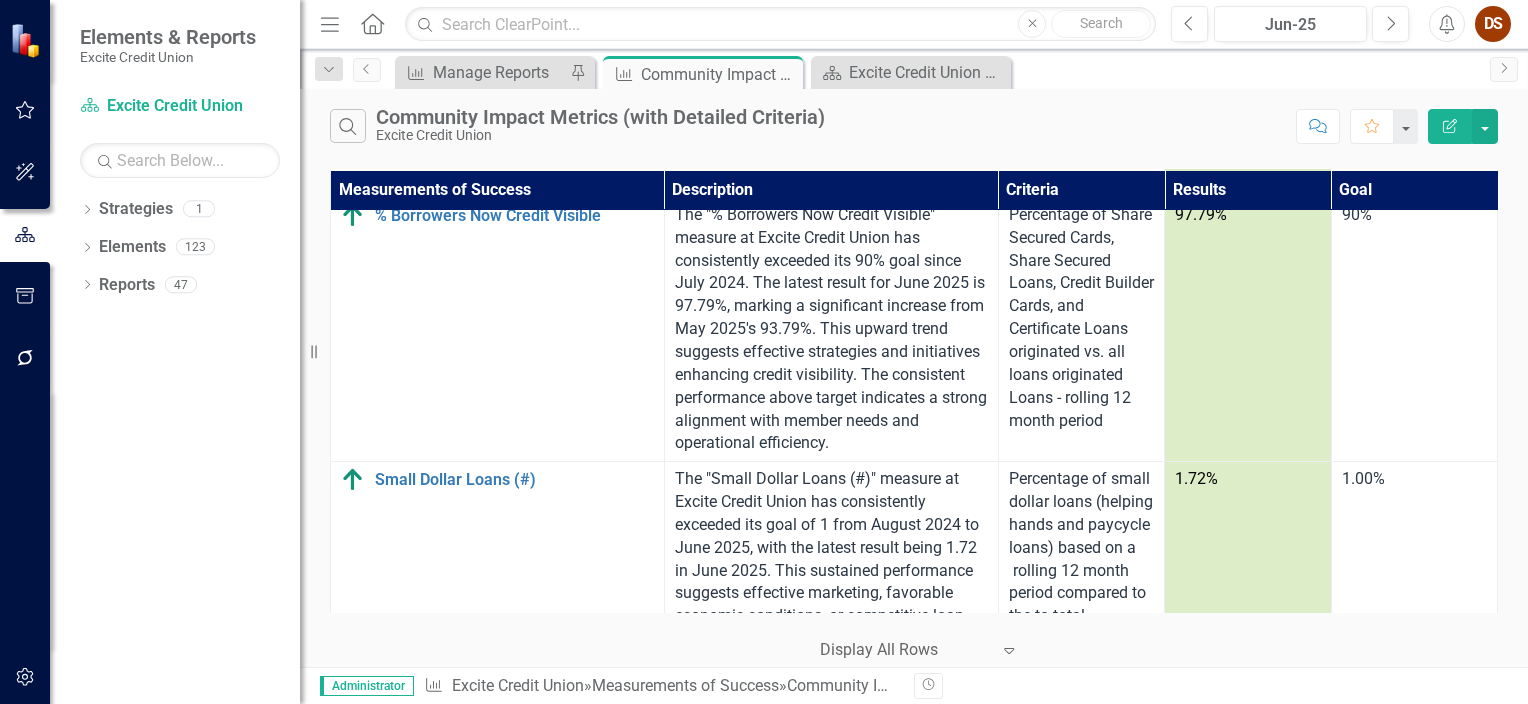 click on "The "% Borrowers Now Credit Visible" measure at Excite Credit Union has consistently exceeded its 90% goal since July 2024. The latest result for June 2025 is 97.79%, marking a significant increase from May 2025's 93.79%. This upward trend suggests effective strategies and initiatives enhancing credit visibility. The consistent performance above target indicates a strong alignment with member needs and operational efficiency." at bounding box center [831, 329] 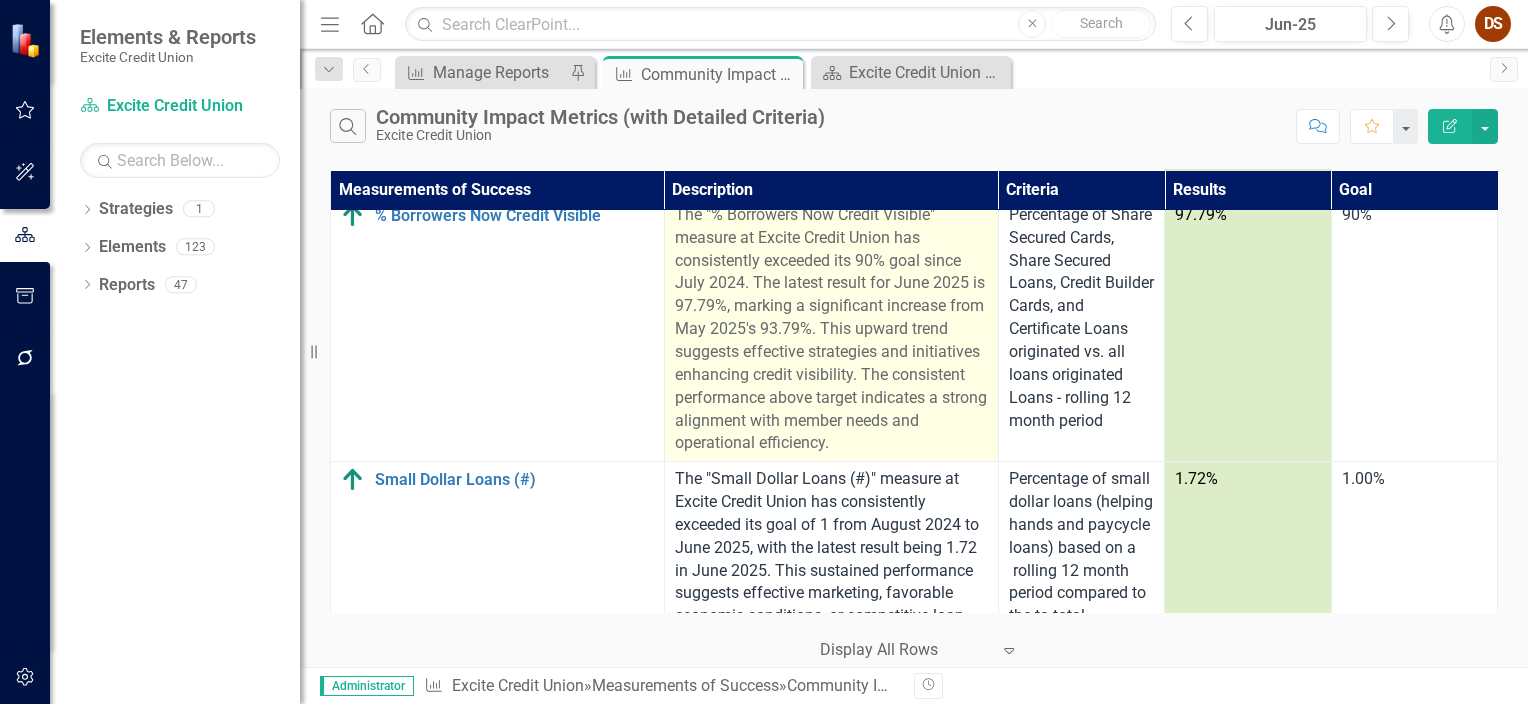 click on "The "% Borrowers Now Credit Visible" measure at Excite Credit Union has consistently exceeded its 90% goal since July 2024. The latest result for June 2025 is 97.79%, marking a significant increase from May 2025's 93.79%. This upward trend suggests effective strategies and initiatives enhancing credit visibility. The consistent performance above target indicates a strong alignment with member needs and operational efficiency." at bounding box center [831, 329] 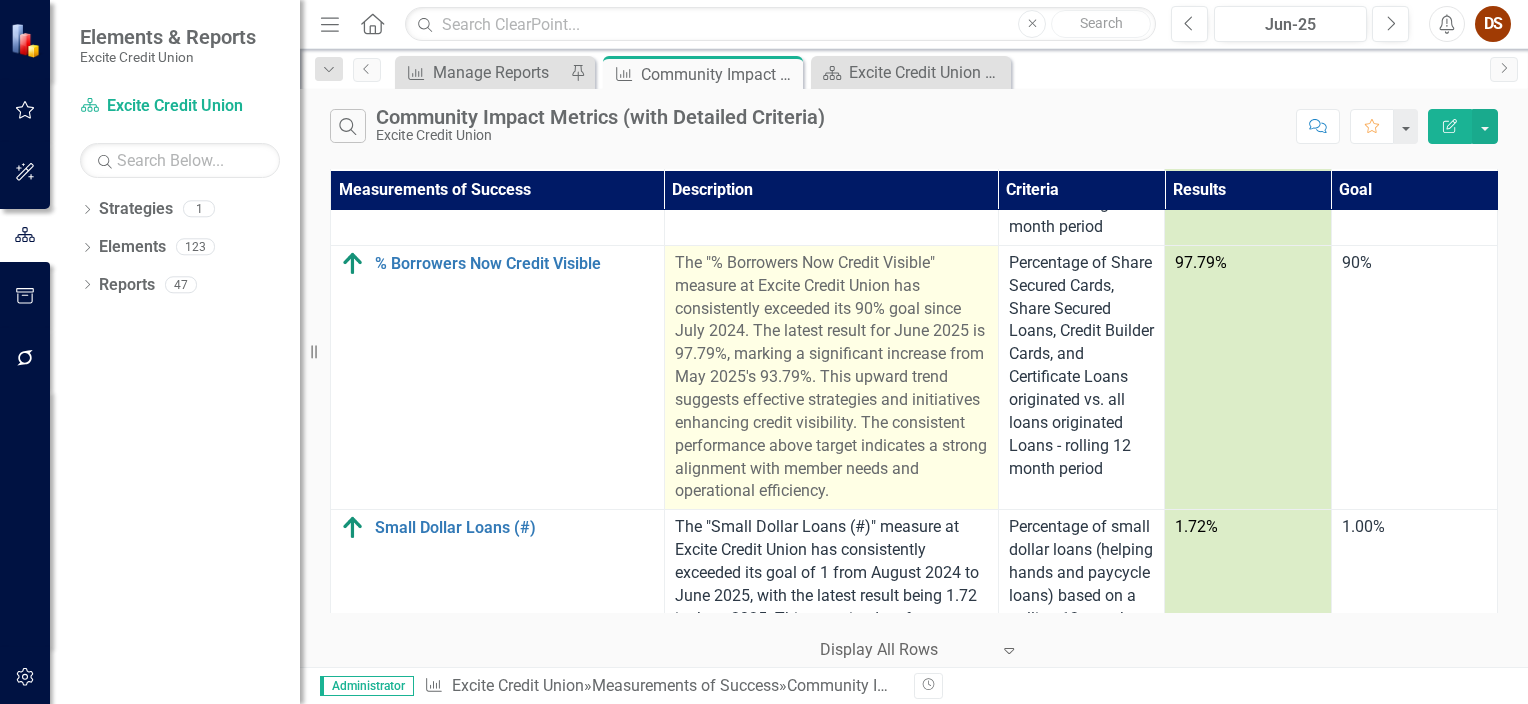 scroll, scrollTop: 1346, scrollLeft: 0, axis: vertical 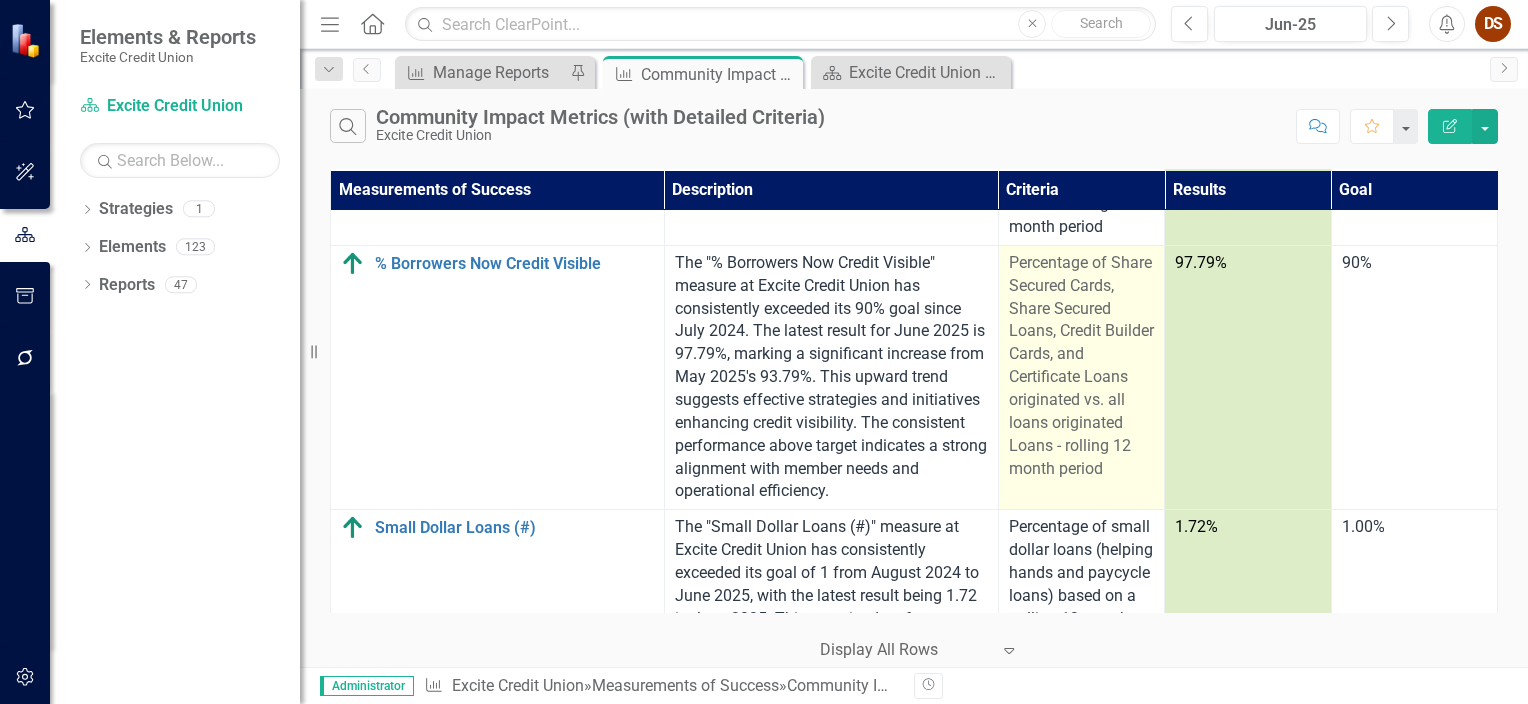 click on "Percentage of Share Secured Cards, Share Secured Loans, Credit Builder Cards, and Certificate Loans originated vs. all loans originated Loans - rolling 12 month period" at bounding box center [1081, 366] 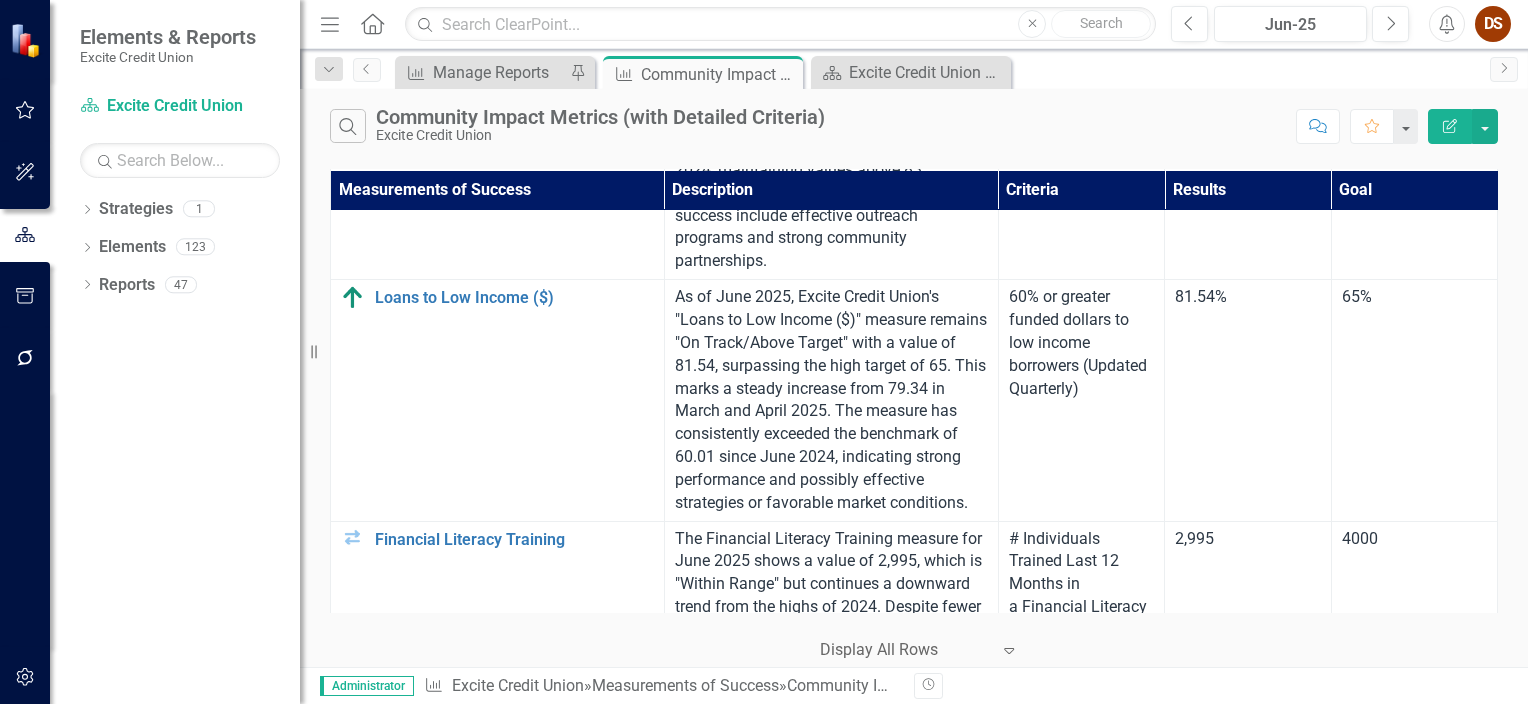 scroll, scrollTop: 196, scrollLeft: 0, axis: vertical 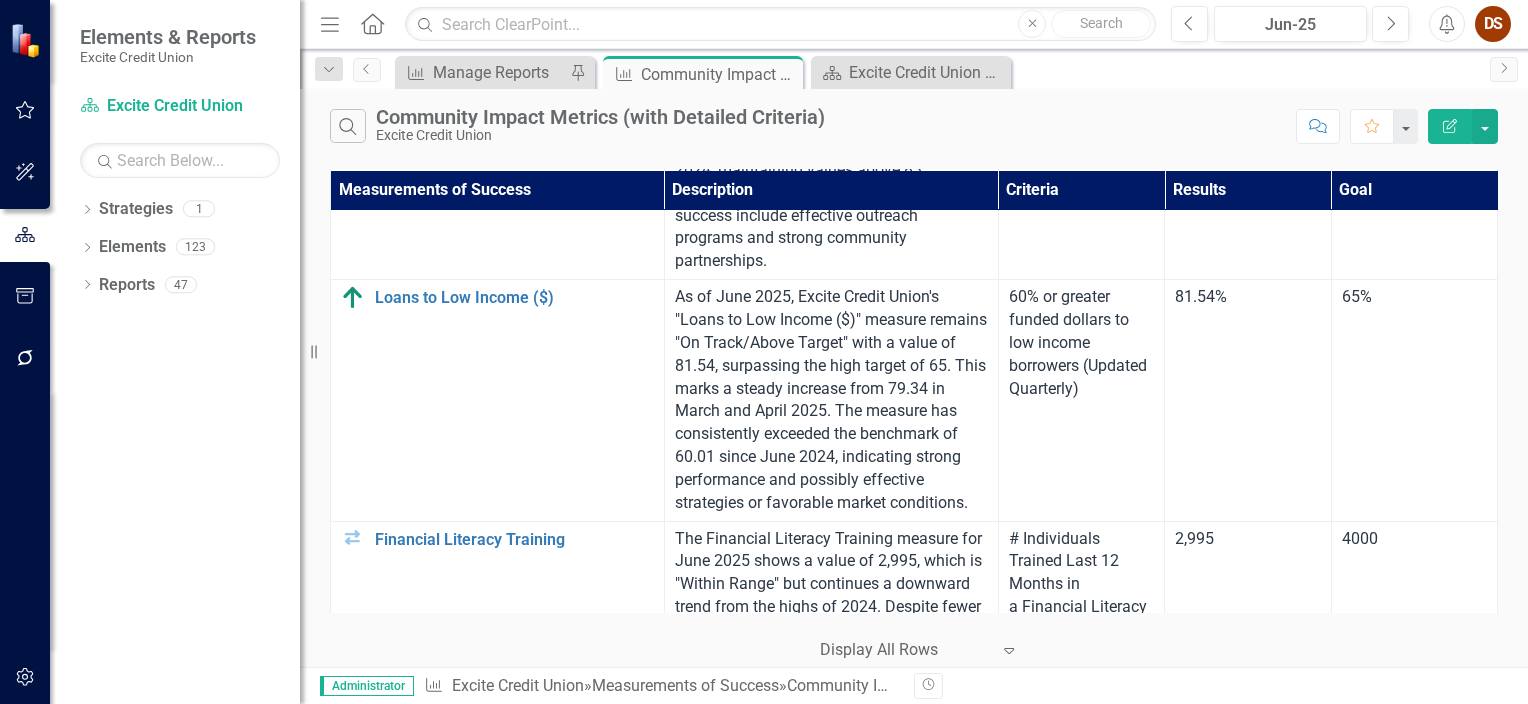 click on "81.54%" at bounding box center [1248, 400] 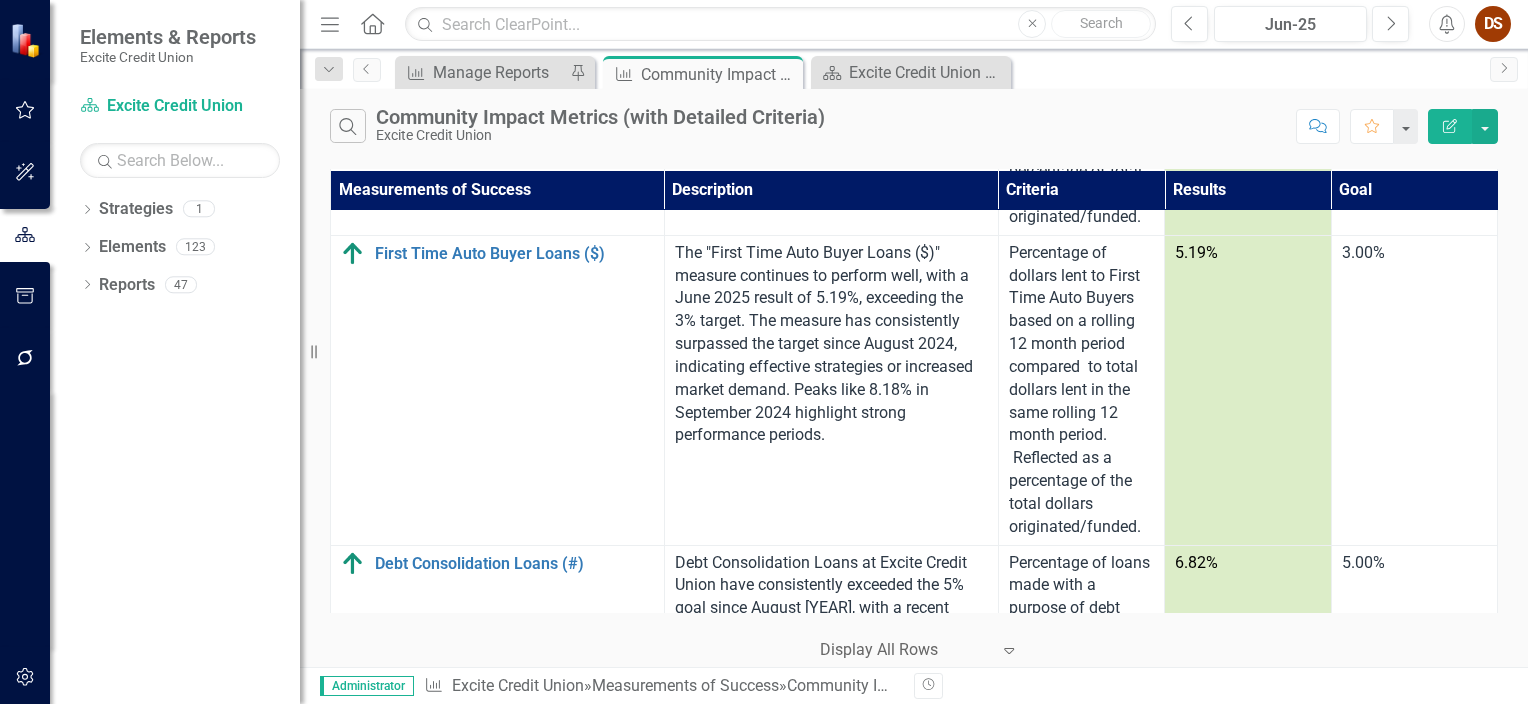 scroll, scrollTop: 2620, scrollLeft: 0, axis: vertical 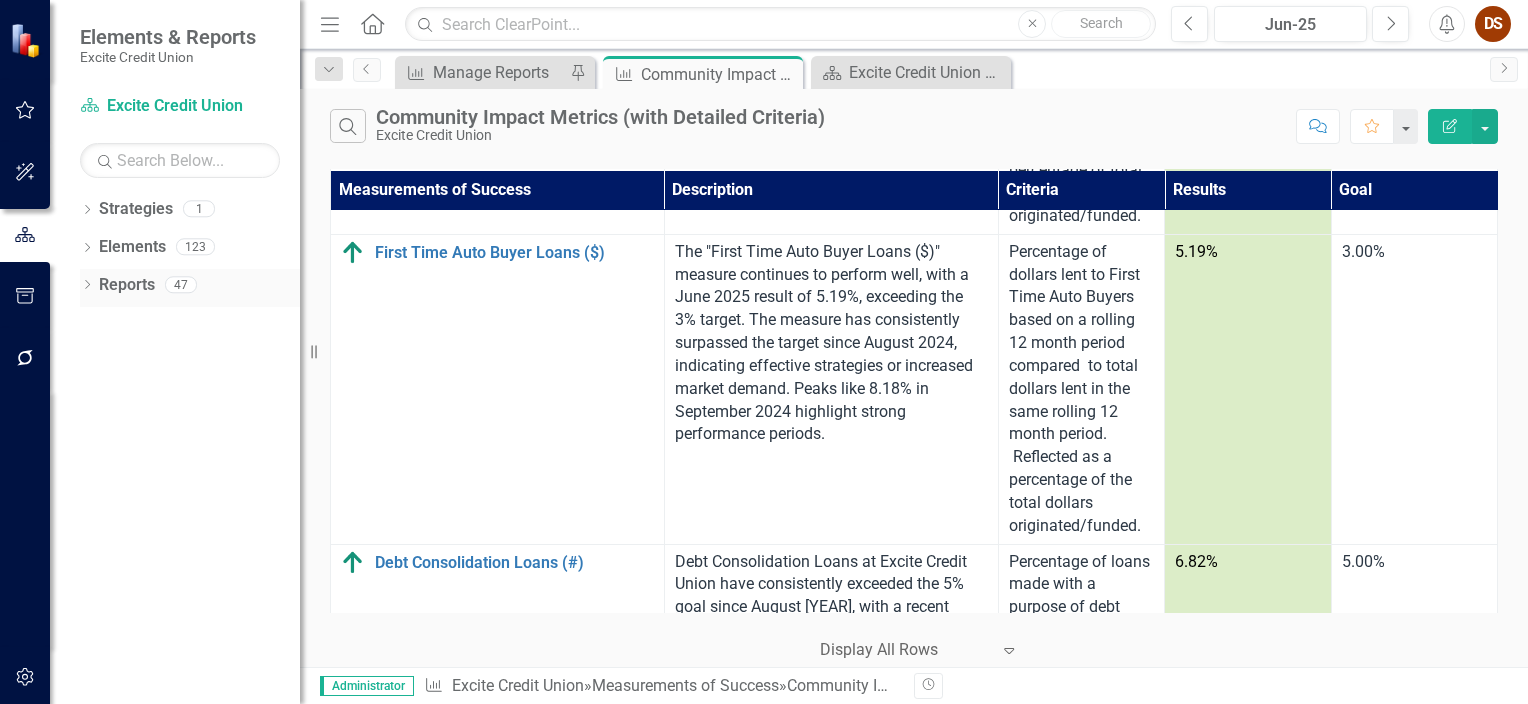 click on "Reports" at bounding box center [127, 285] 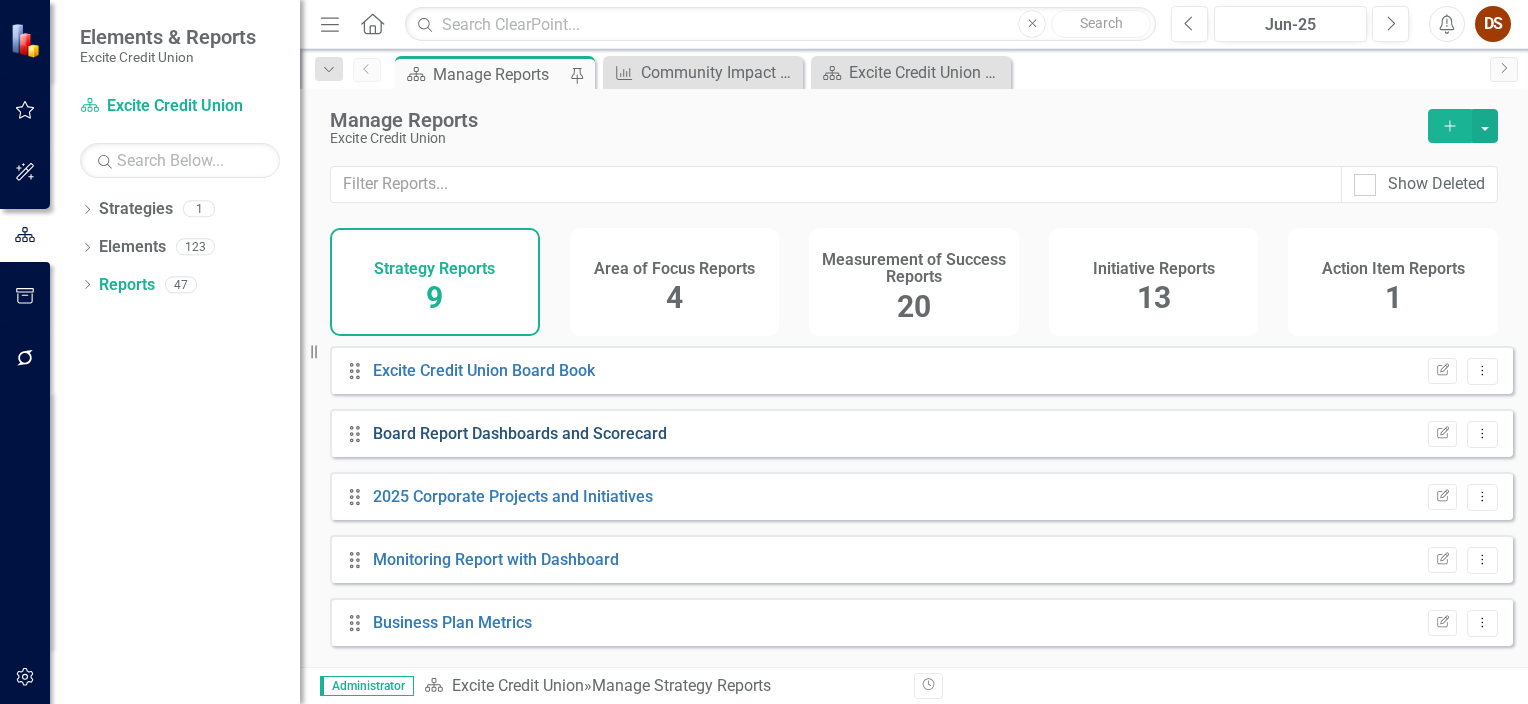 click on "Board Report Dashboards and Scorecard" at bounding box center (520, 433) 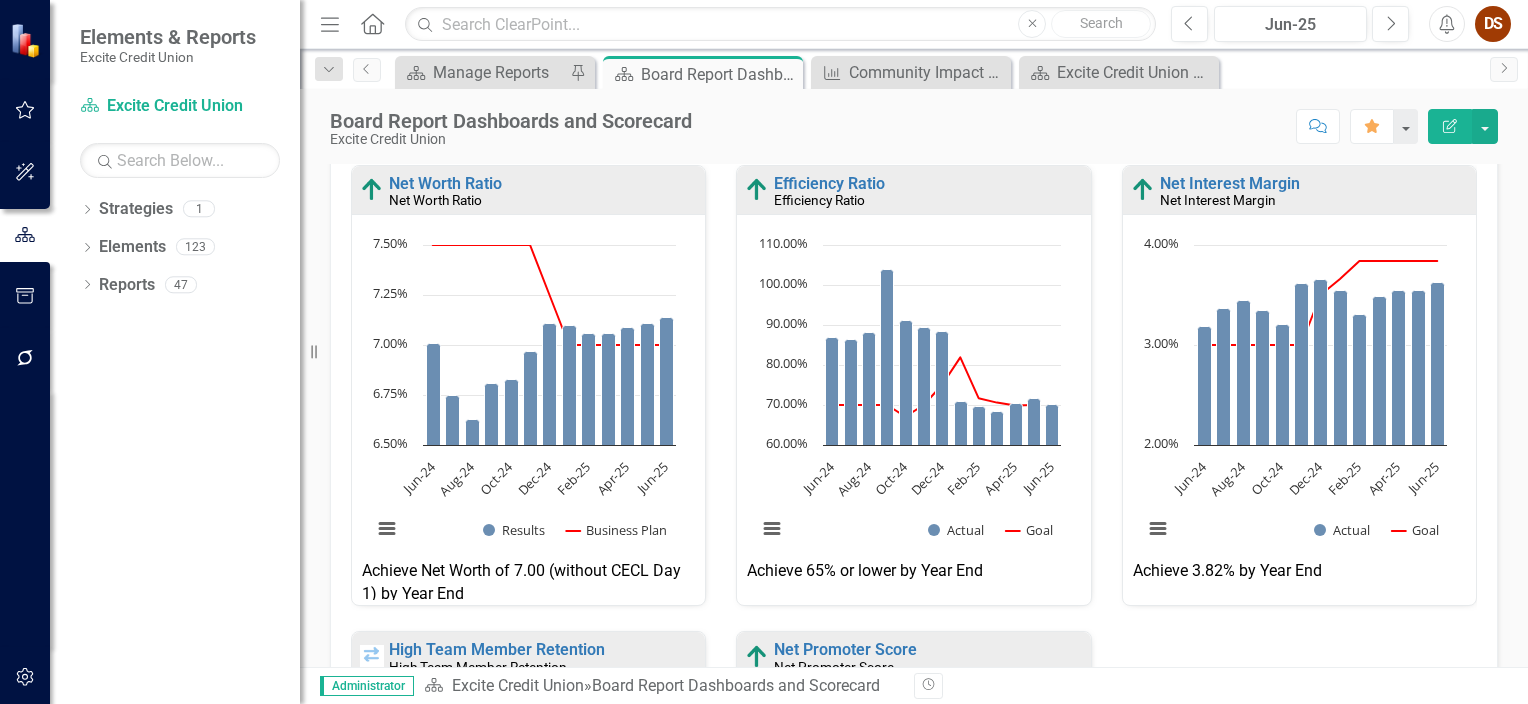 scroll, scrollTop: 0, scrollLeft: 0, axis: both 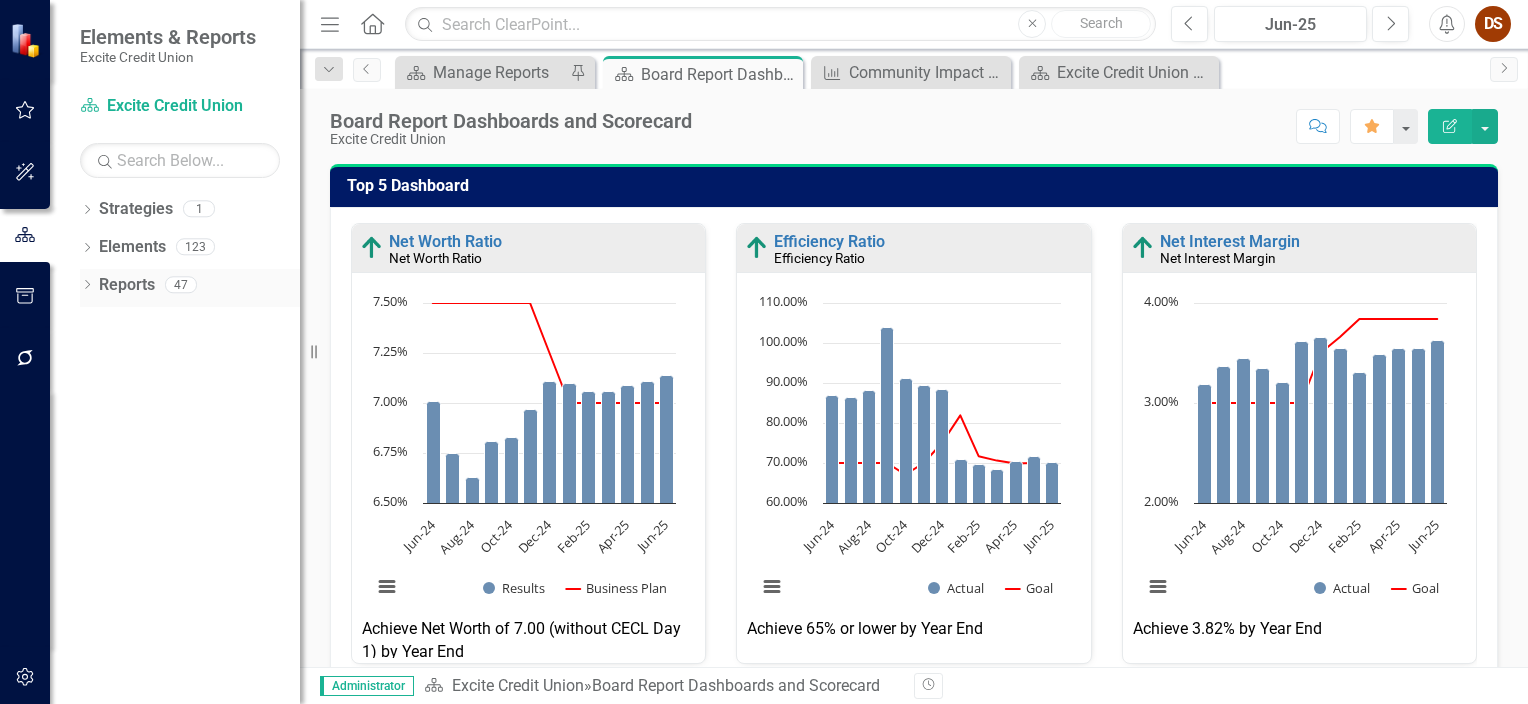 click on "Reports" at bounding box center [127, 285] 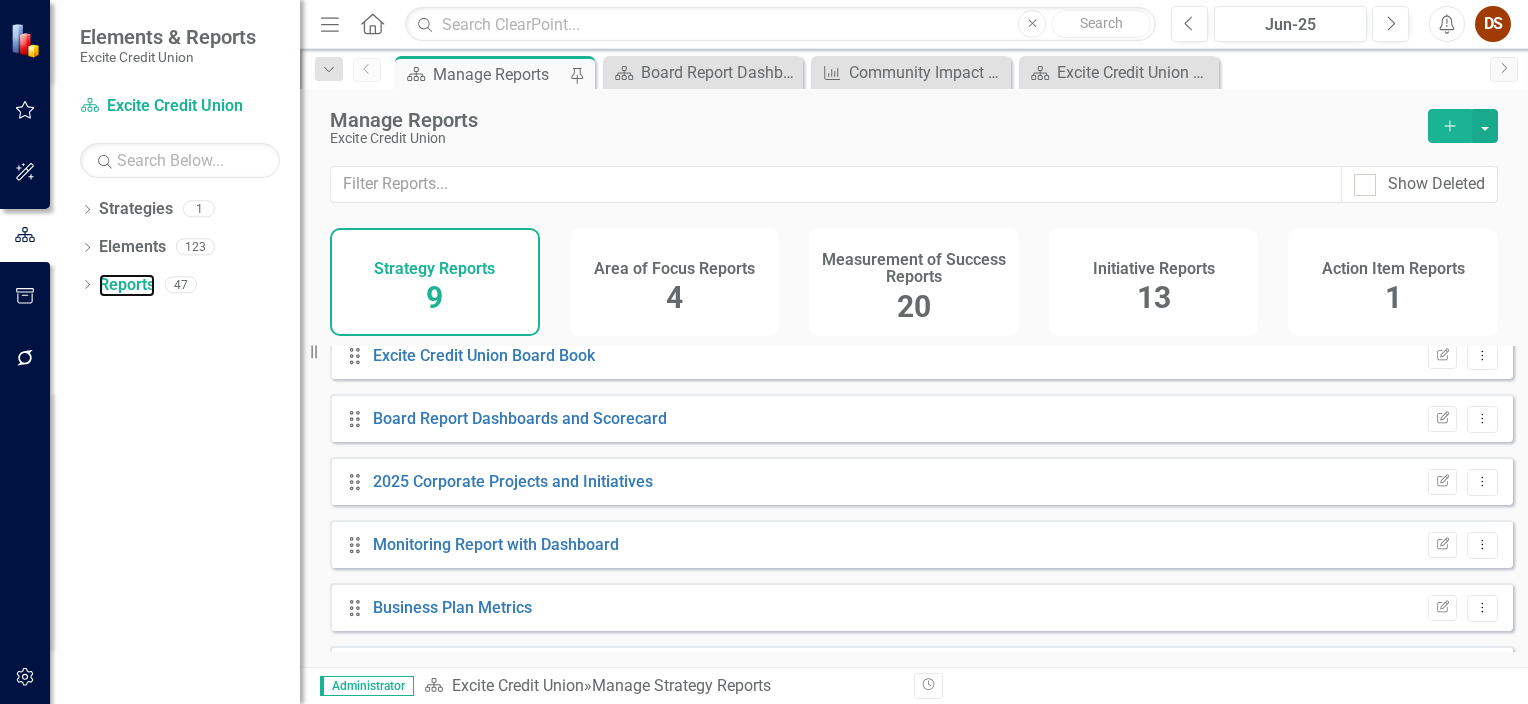 scroll, scrollTop: 16, scrollLeft: 0, axis: vertical 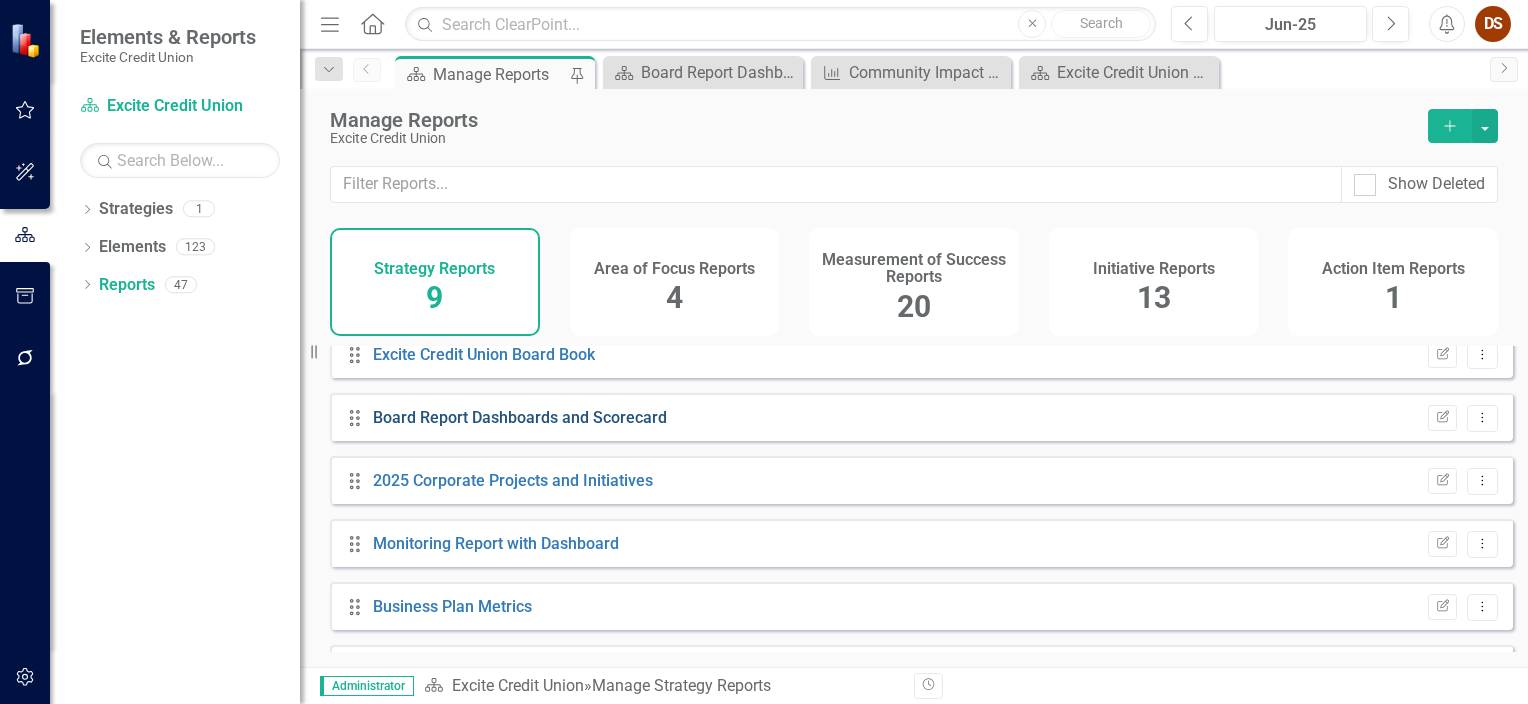 click on "Board Report Dashboards and Scorecard" at bounding box center (520, 417) 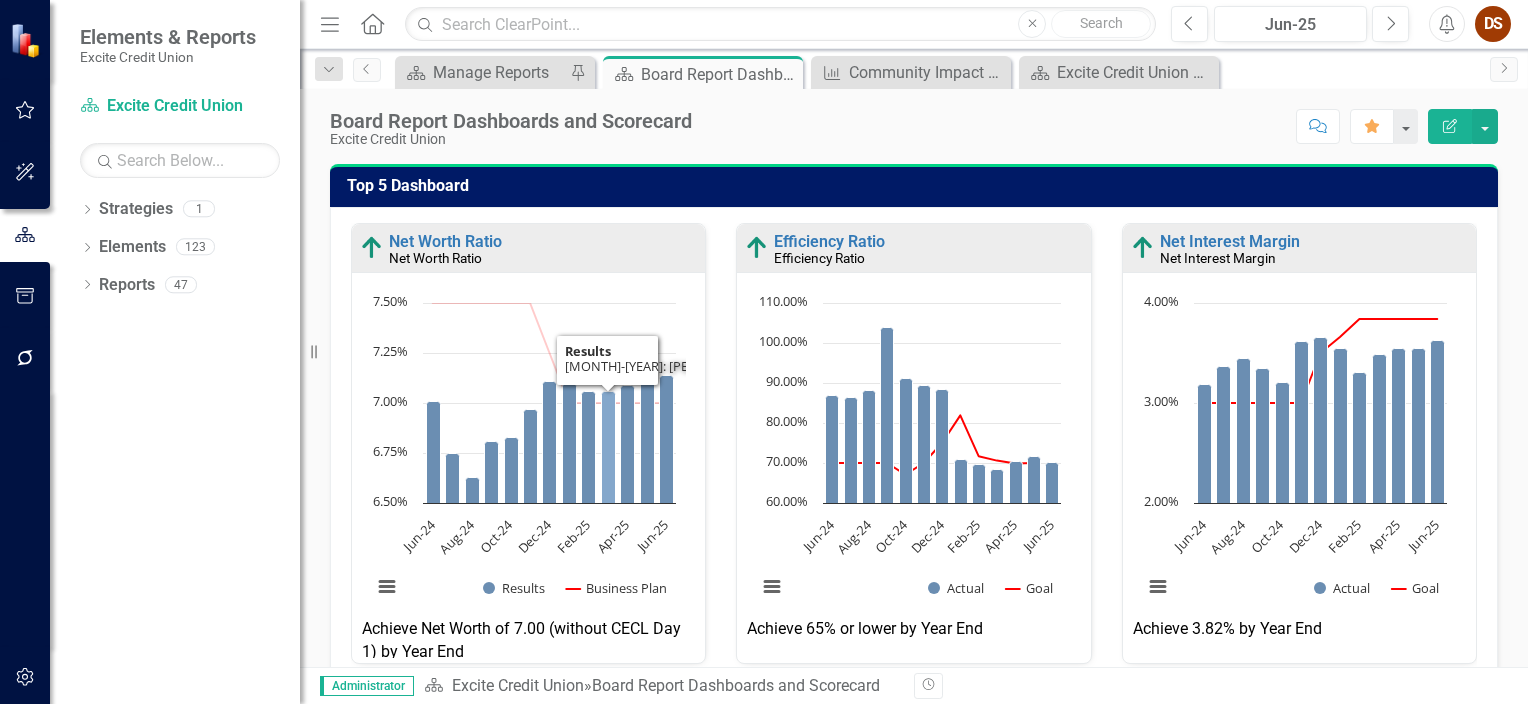 scroll, scrollTop: 1, scrollLeft: 0, axis: vertical 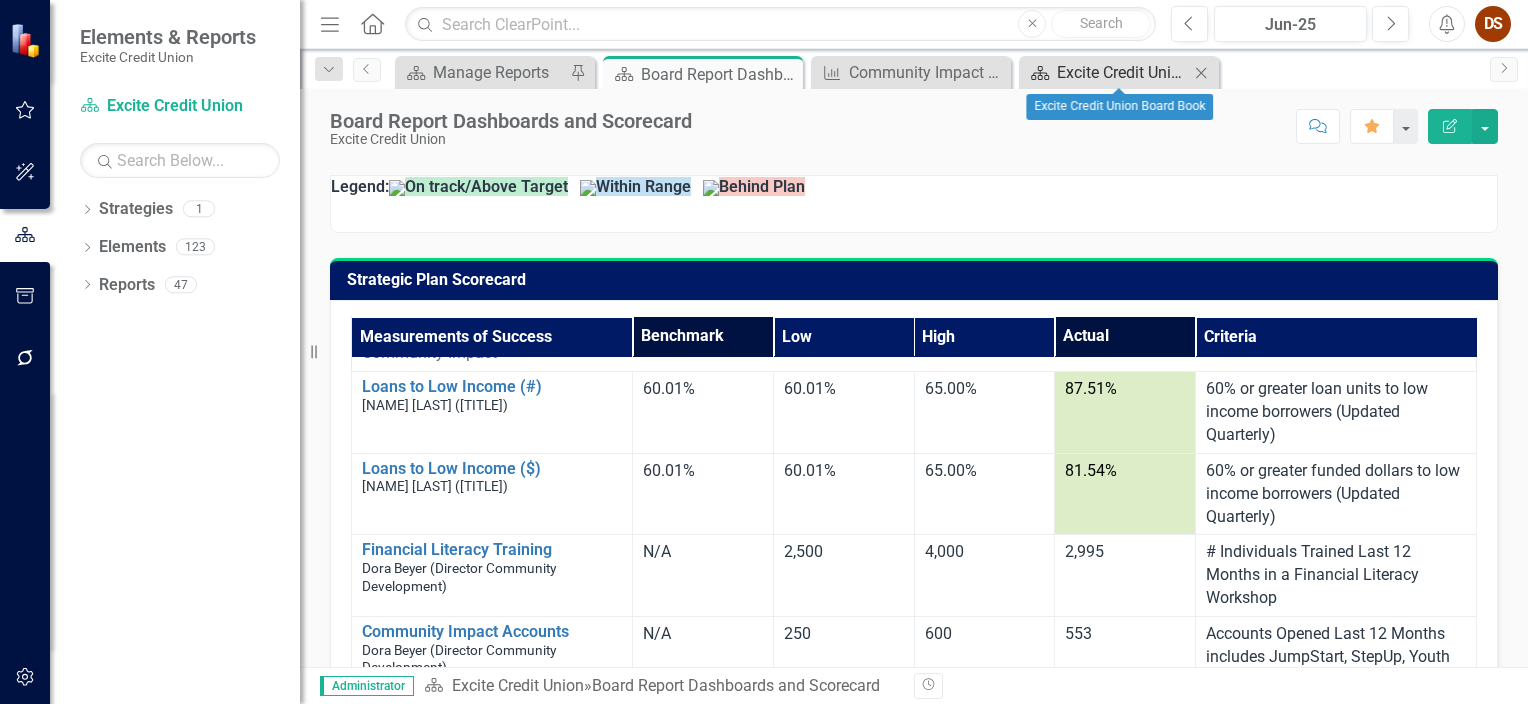 click on "Excite Credit Union Board Book" at bounding box center [1123, 72] 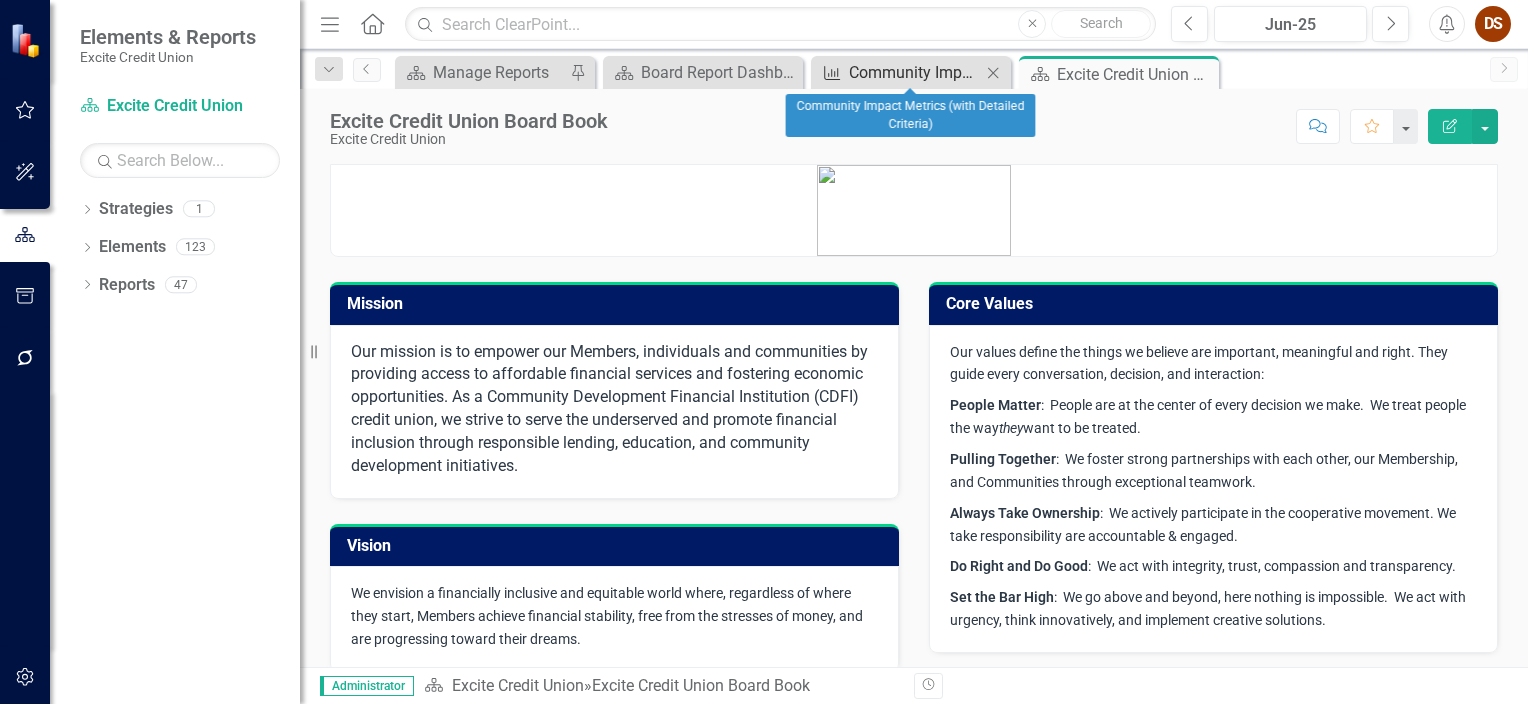 click on "Community Impact Metrics (with Detailed Criteria)" at bounding box center [915, 72] 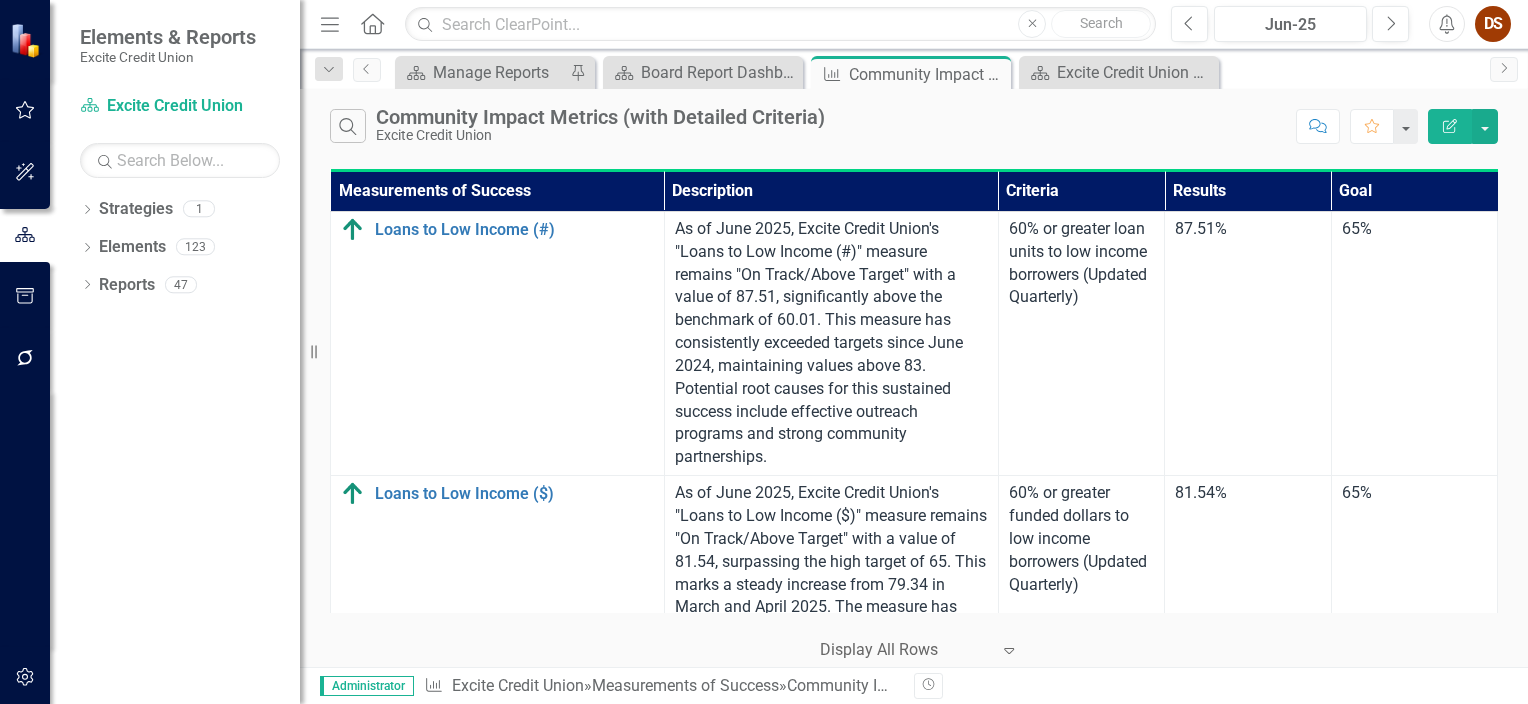 click on "Search Community Impact Metrics (with Detailed Criteria) Excite Credit Union Comment Favorite Edit Report" at bounding box center (914, 121) 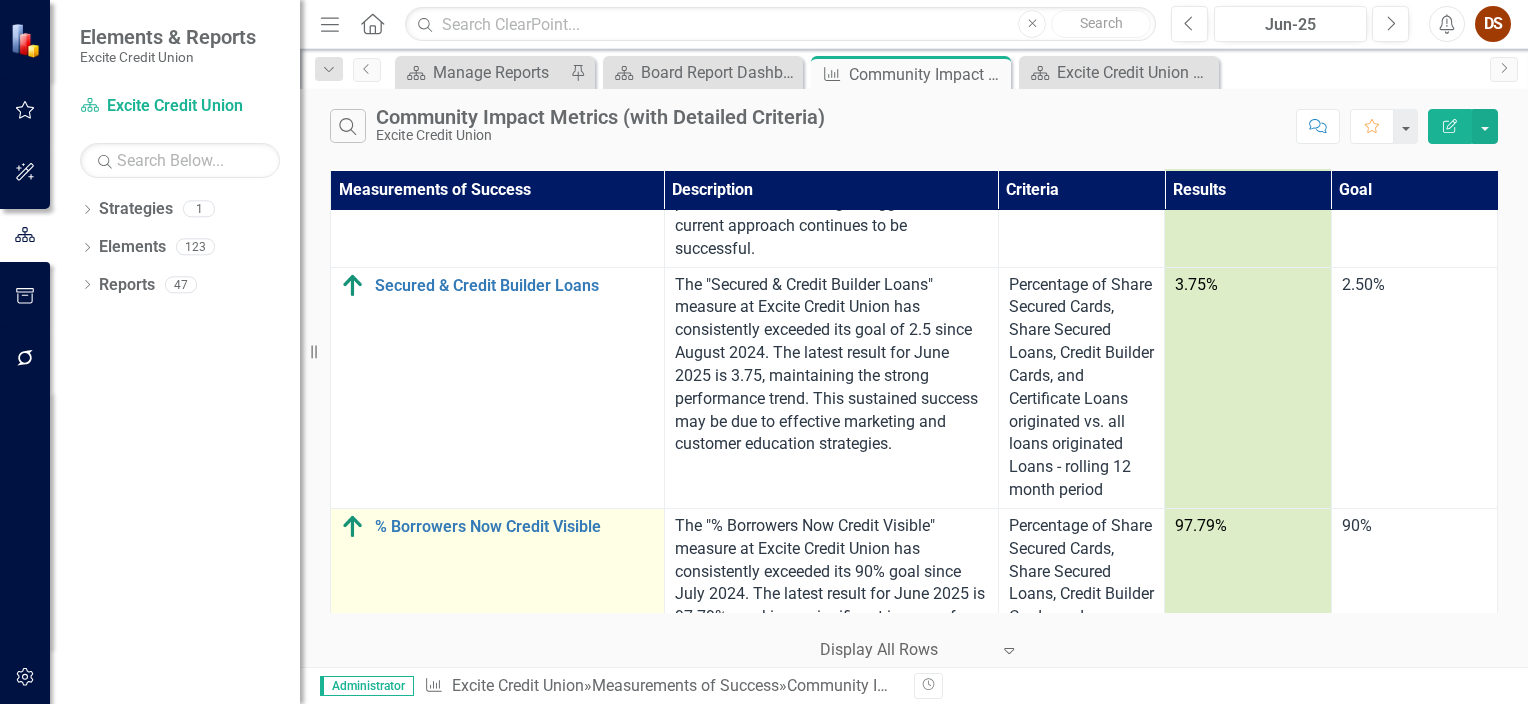 scroll, scrollTop: 1083, scrollLeft: 0, axis: vertical 